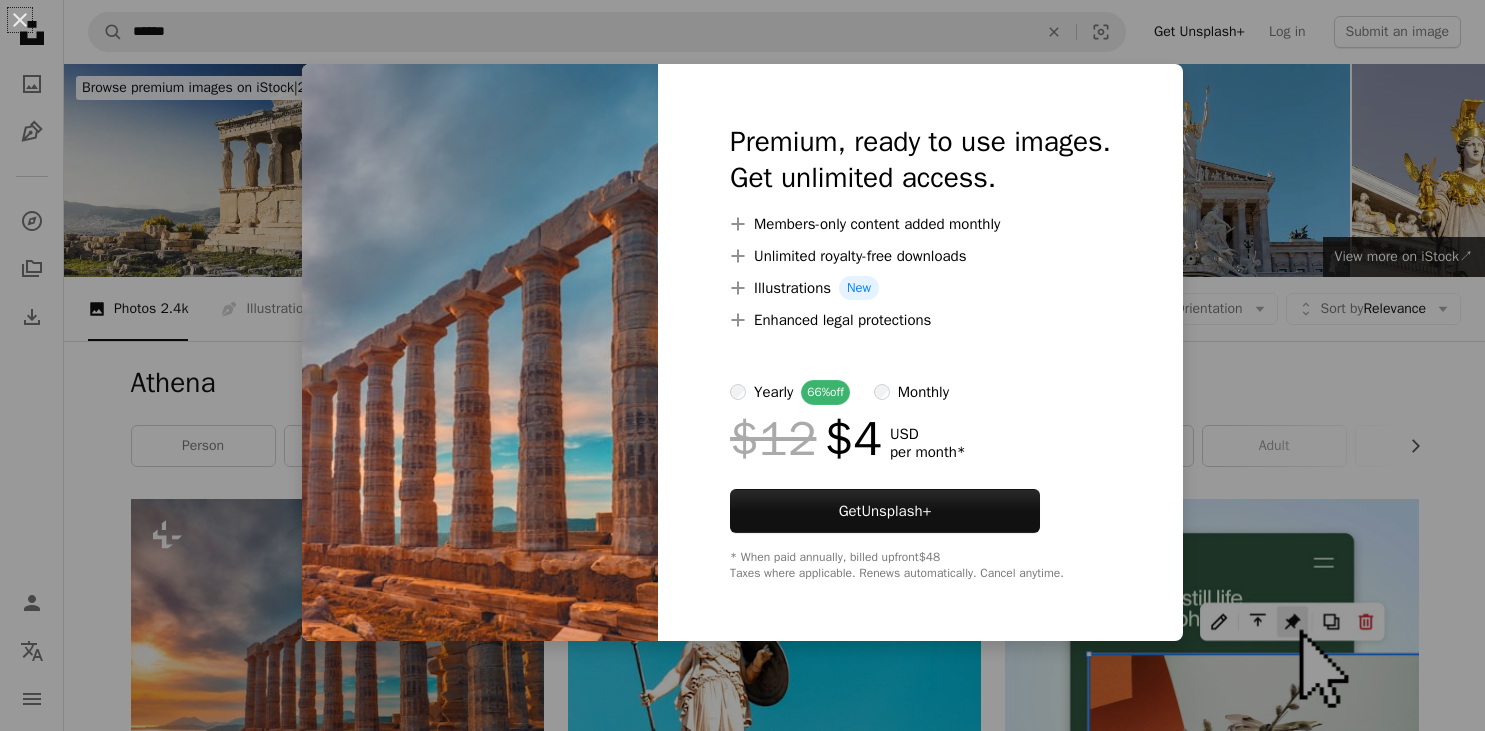 scroll, scrollTop: 389, scrollLeft: 0, axis: vertical 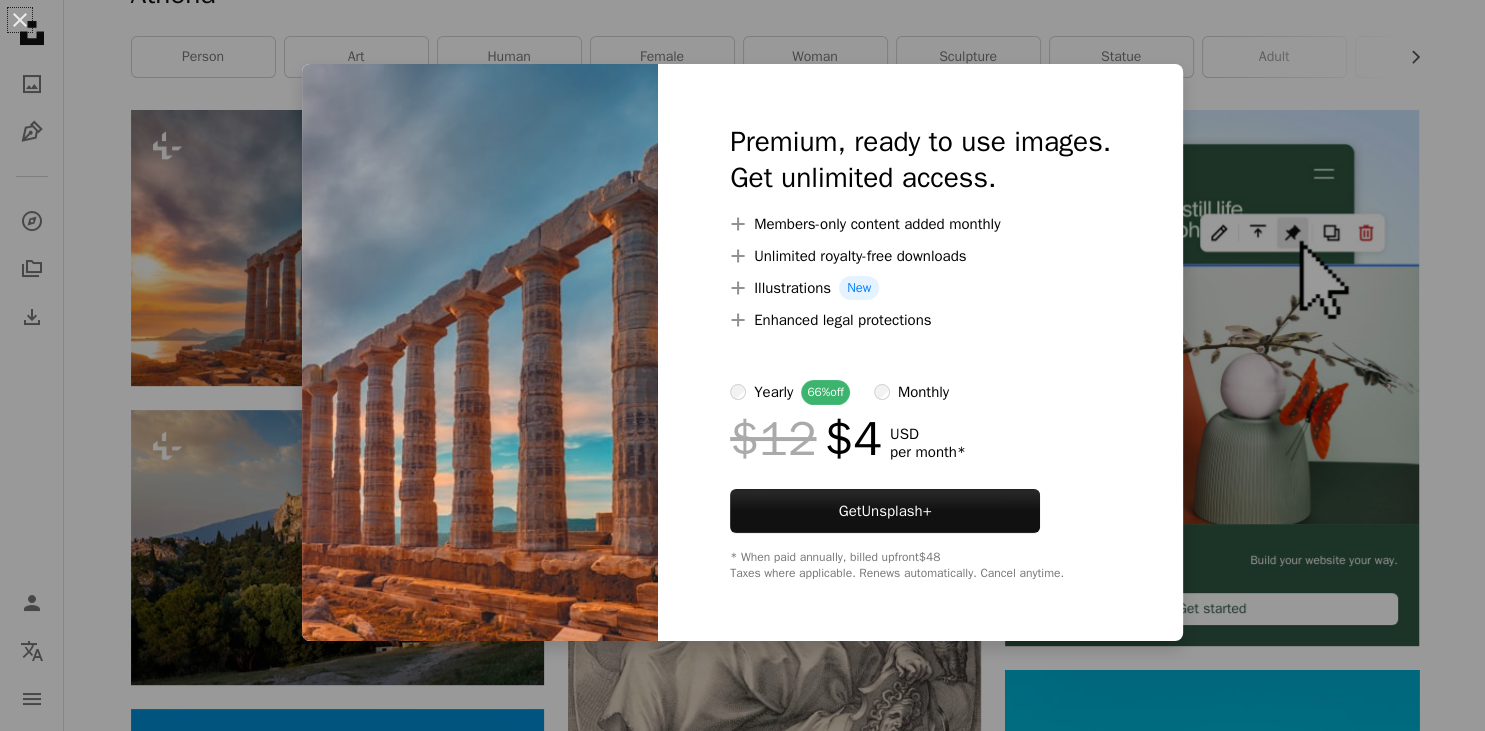 click on "An X shape Premium, ready to use images. Get unlimited access. A plus sign Members-only content added monthly A plus sign Unlimited royalty-free downloads A plus sign Illustrations  New A plus sign Enhanced legal protections yearly 66%  off monthly $12   $4 USD per month * Get  Unsplash+ * When paid annually, billed upfront  $48 Taxes where applicable. Renews automatically. Cancel anytime." at bounding box center [742, 365] 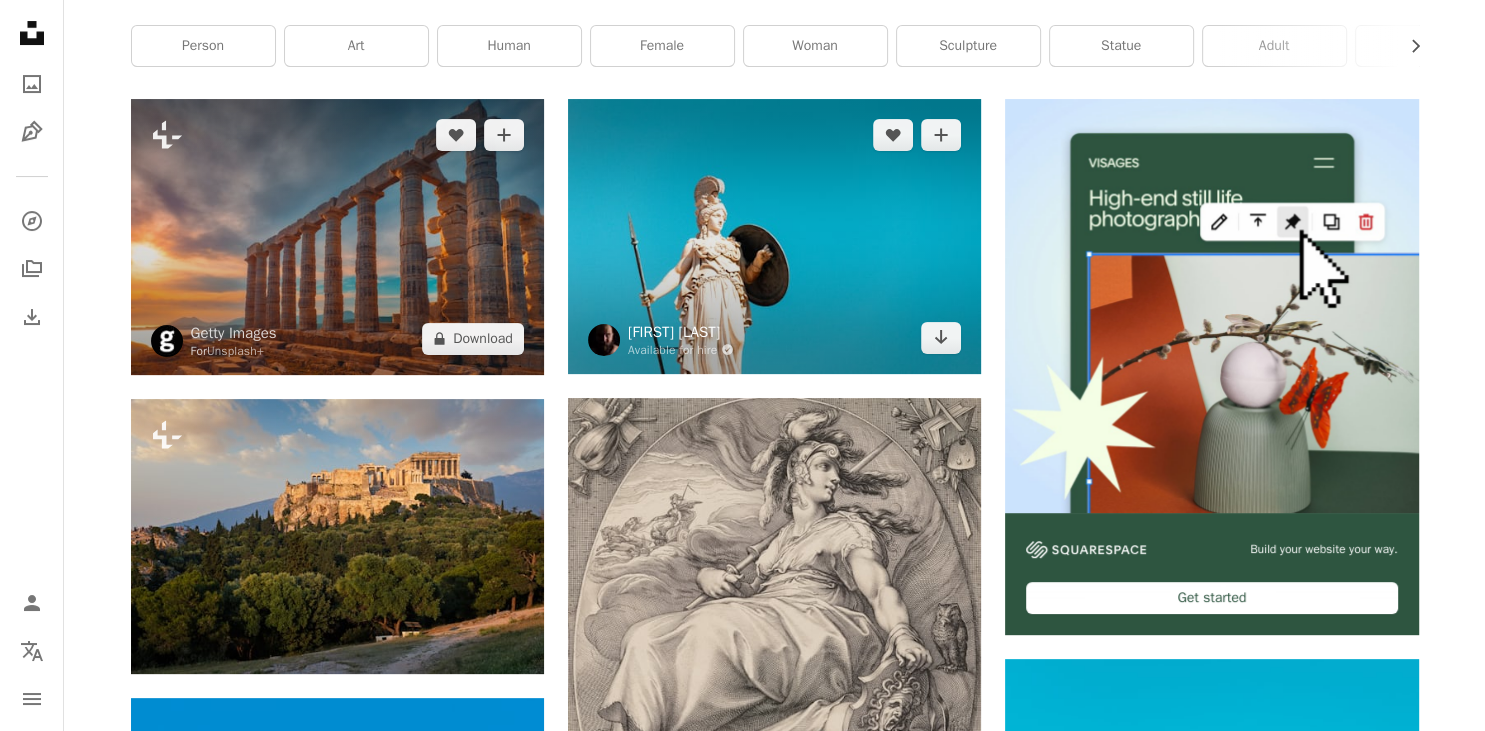 scroll, scrollTop: 518, scrollLeft: 0, axis: vertical 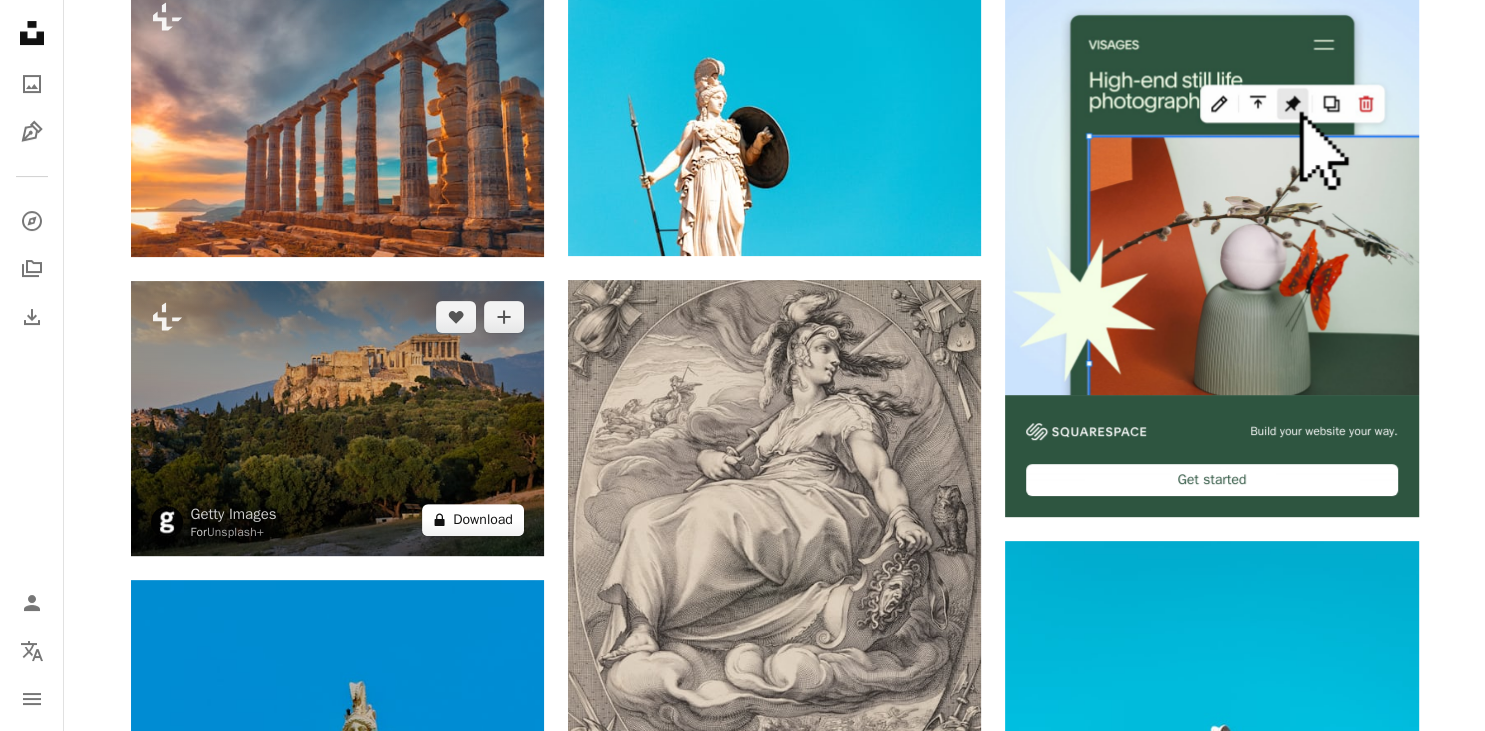 click on "A lock Download" at bounding box center [473, 520] 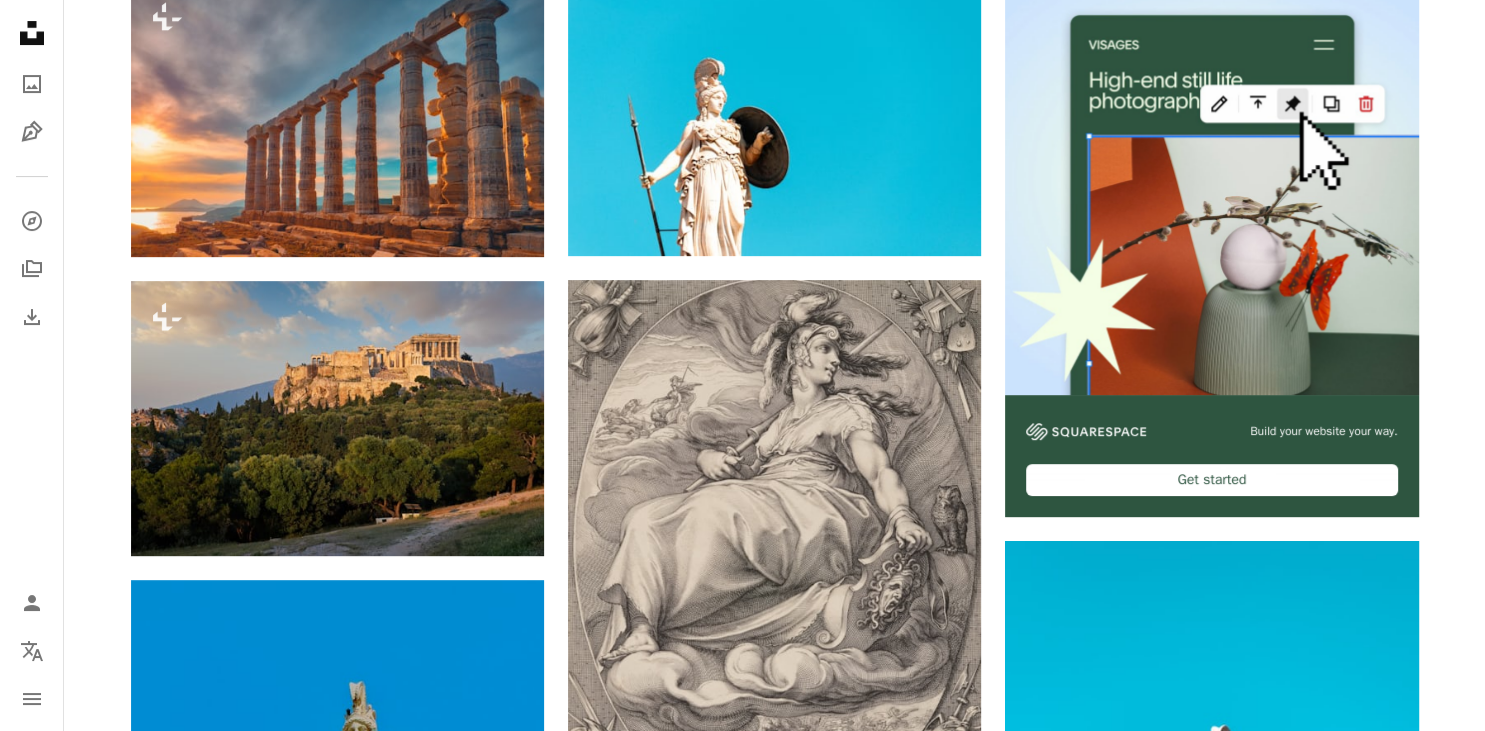 click on "An X shape Premium, ready to use images. Get unlimited access. A plus sign Members-only content added monthly A plus sign Unlimited royalty-free downloads A plus sign Illustrations  New A plus sign Enhanced legal protections yearly 66%  off monthly $12   $4 USD per month * Get  Unsplash+ * When paid annually, billed upfront  $48 Taxes where applicable. Renews automatically. Cancel anytime." at bounding box center (742, 4080) 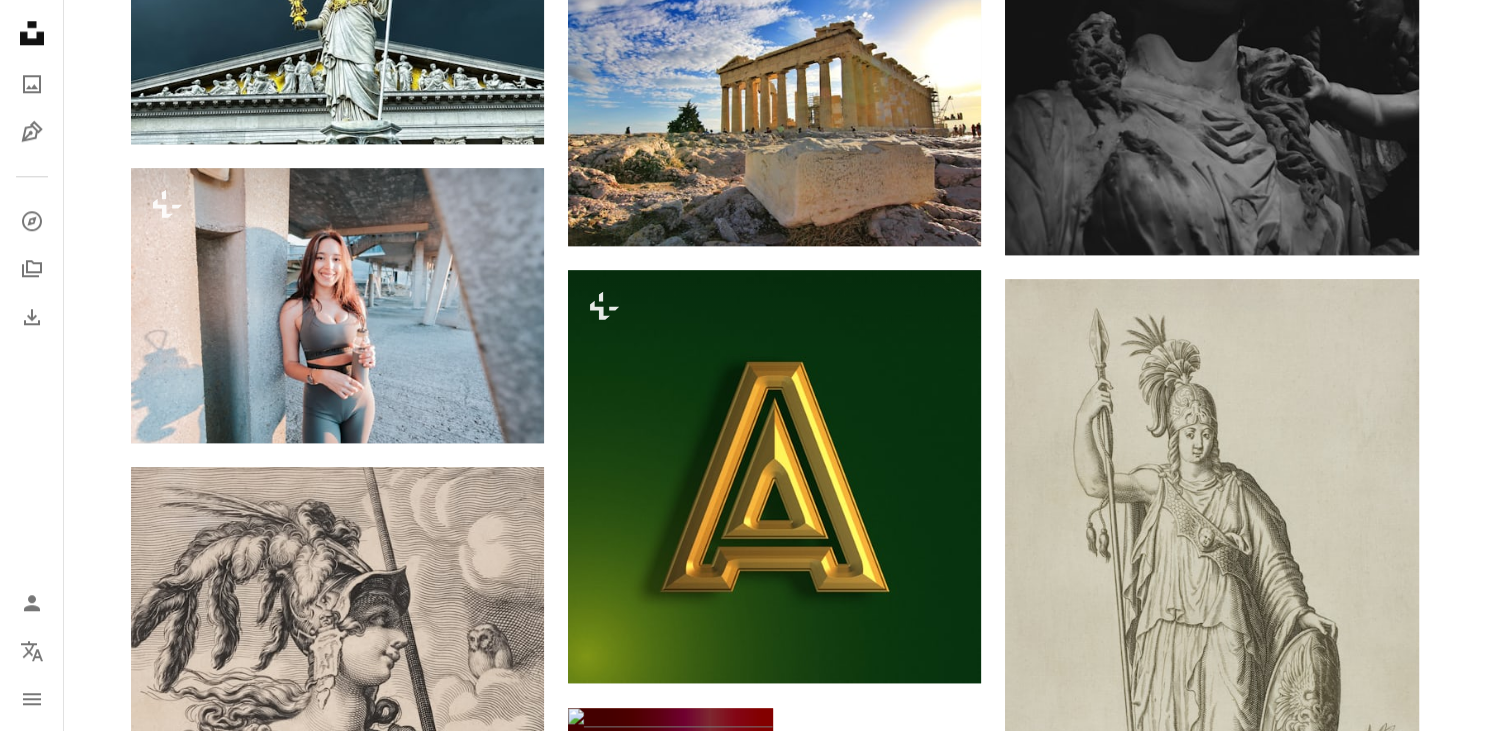 scroll, scrollTop: 2073, scrollLeft: 0, axis: vertical 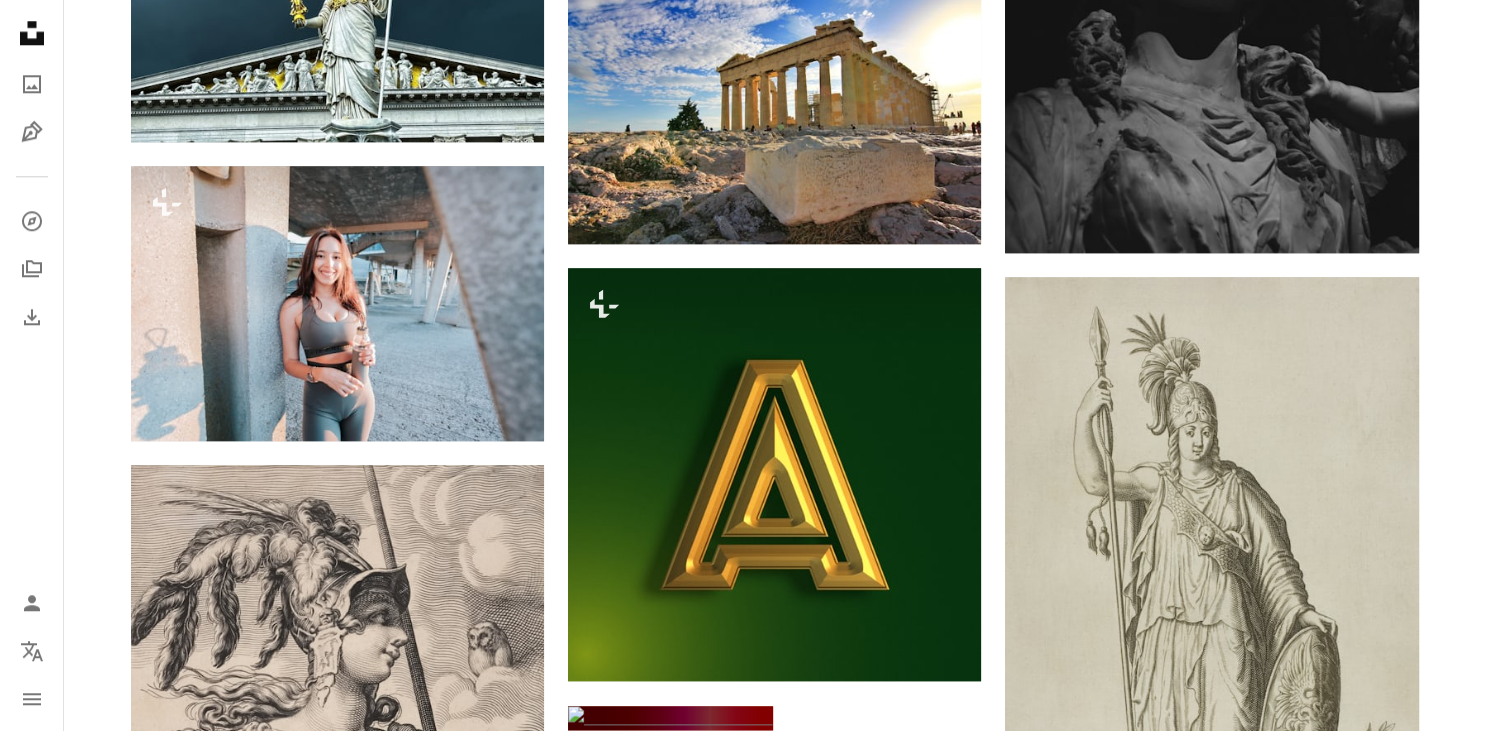 click at bounding box center [653, -68] 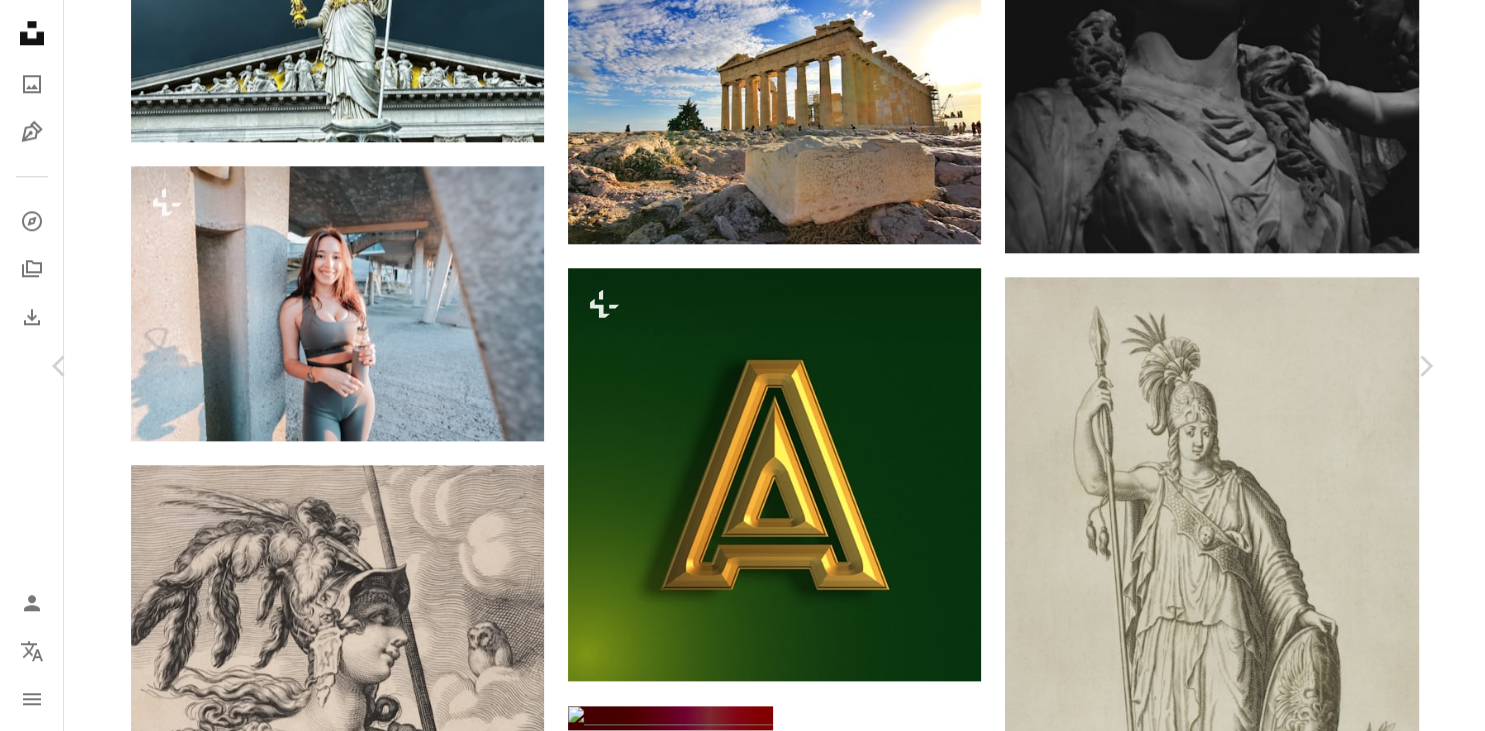click on "Download free" at bounding box center [1236, 2207] 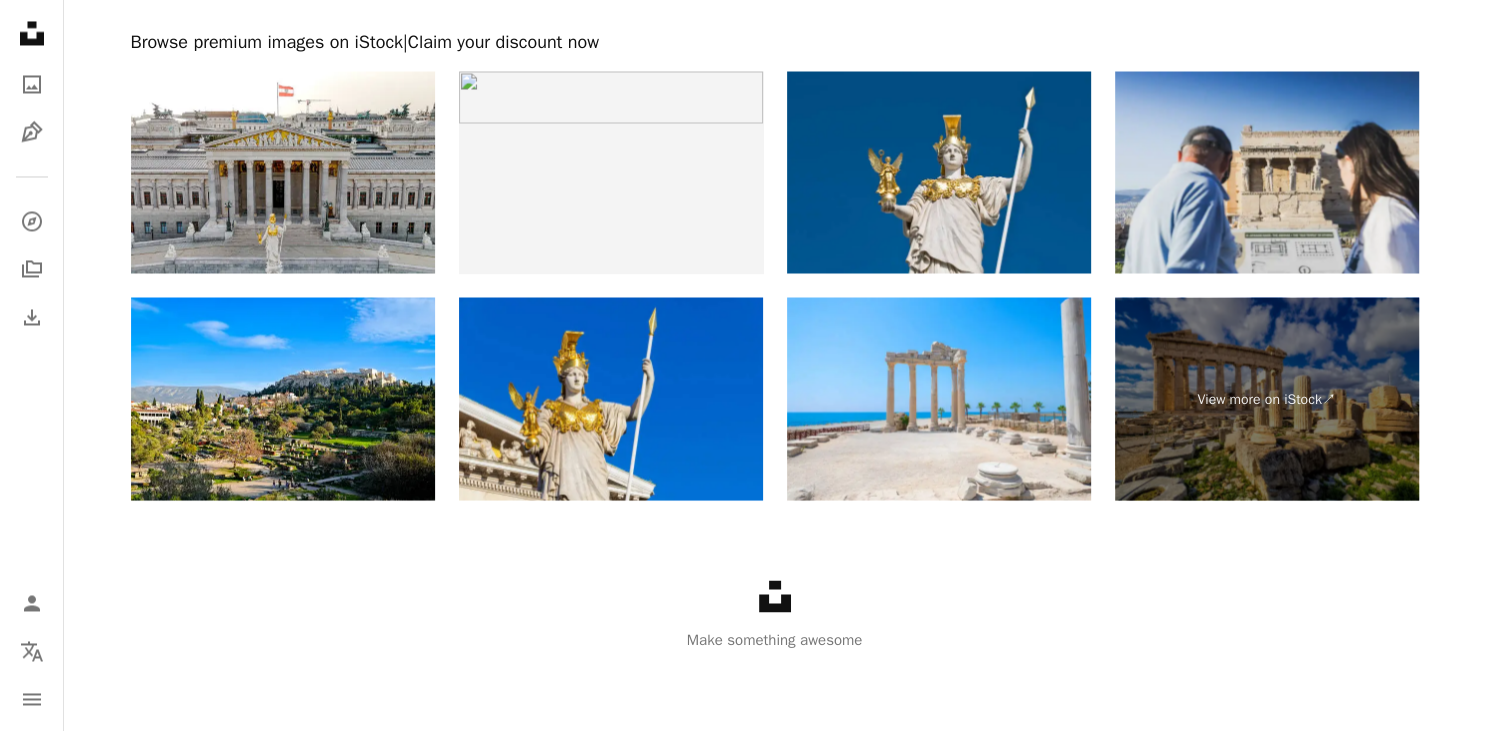scroll, scrollTop: 3720, scrollLeft: 0, axis: vertical 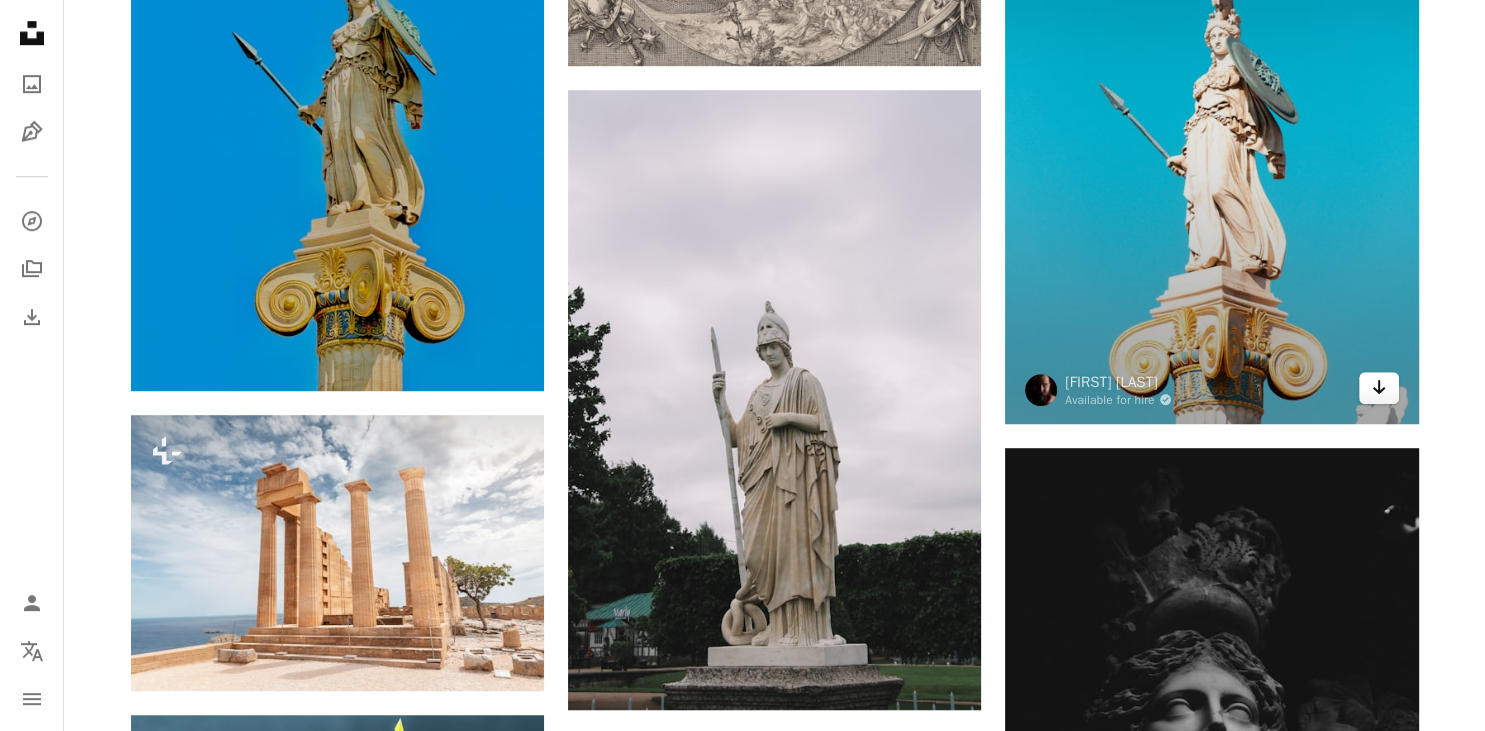 click on "Arrow pointing down" at bounding box center (1379, 388) 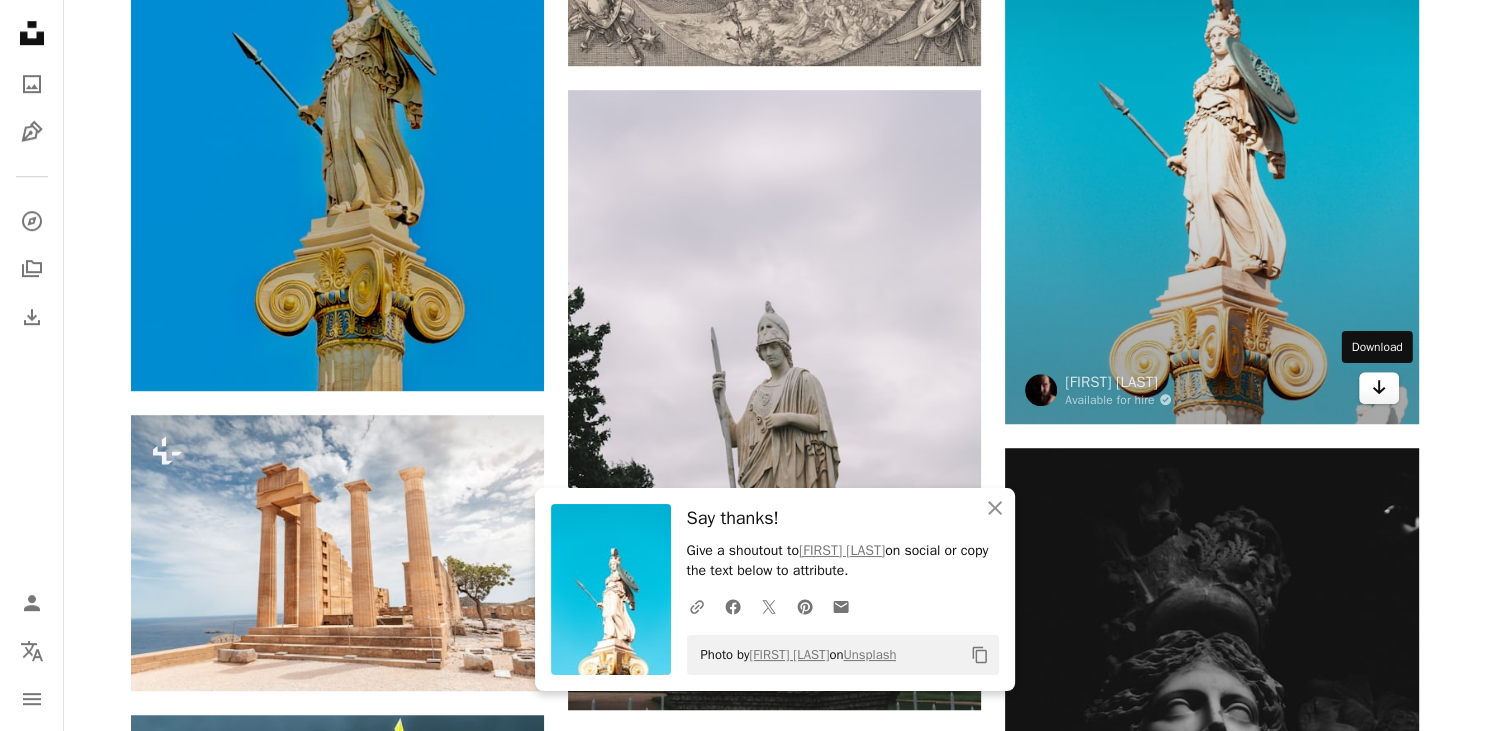 click on "Arrow pointing down" 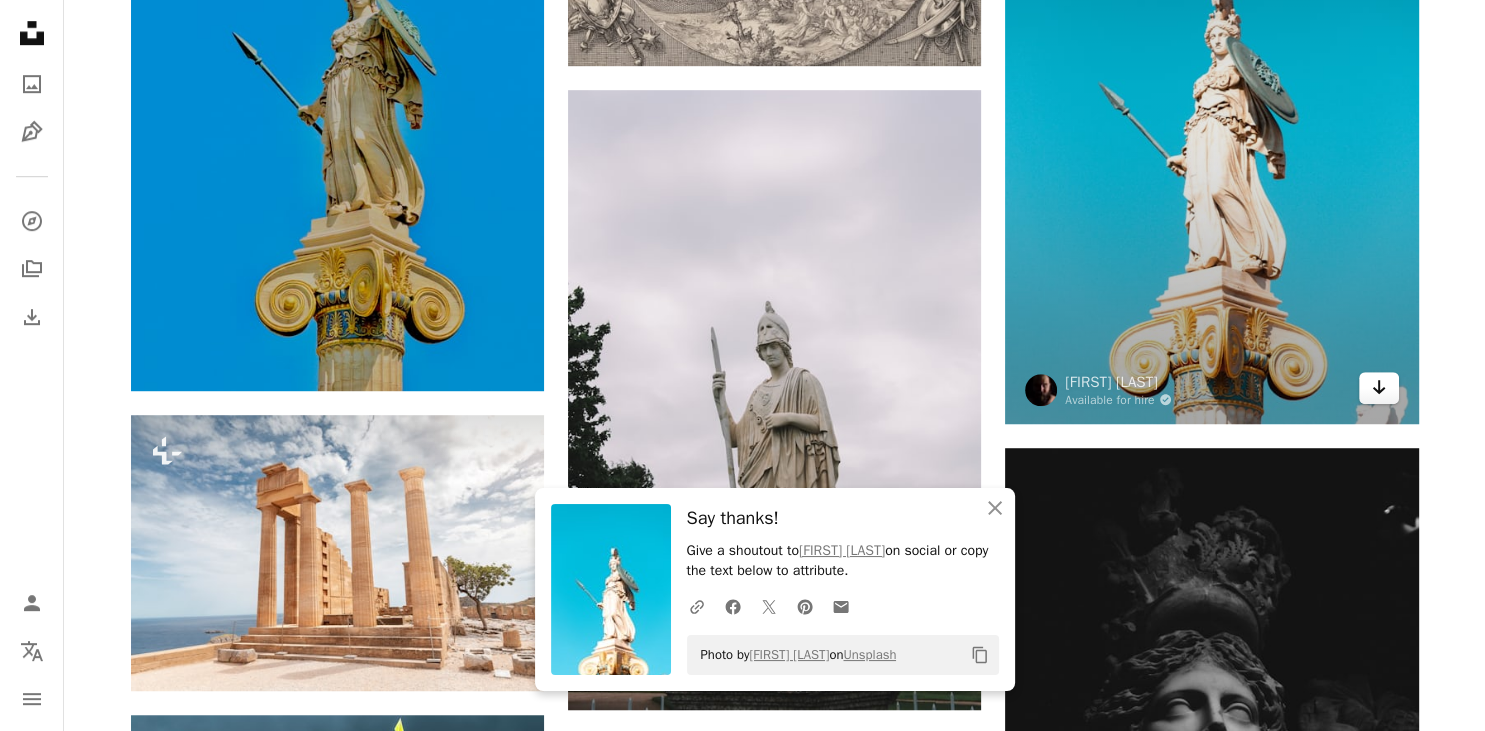 click on "Arrow pointing down" 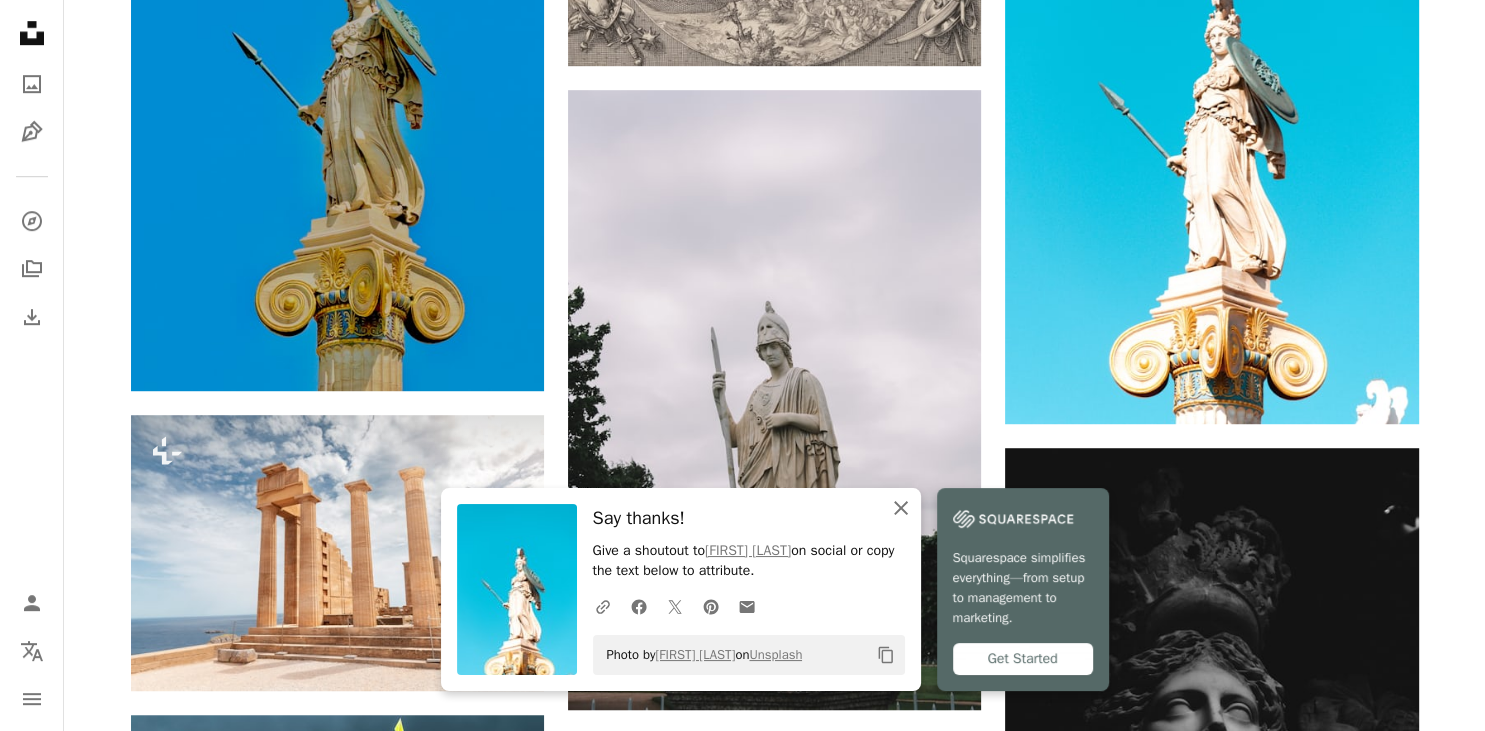 click 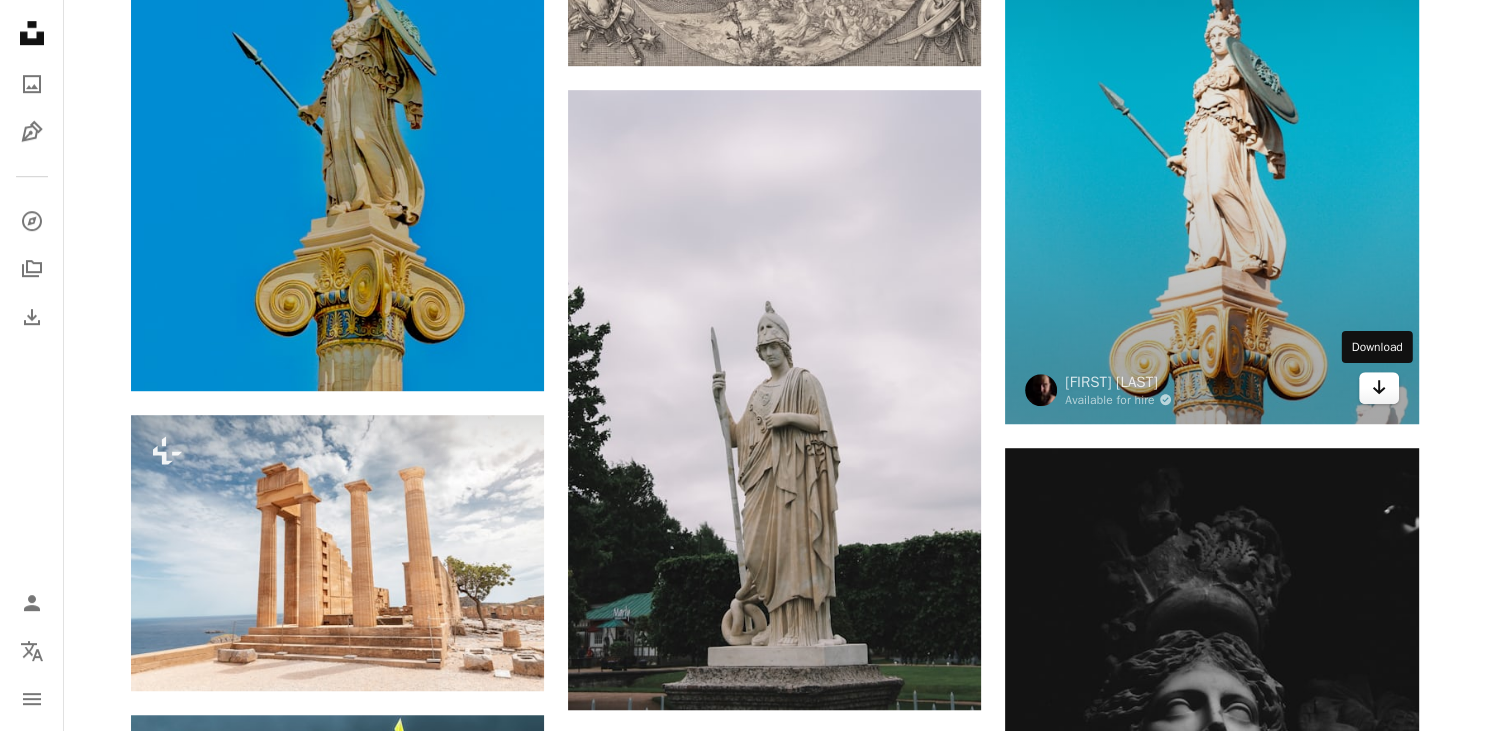 click on "Arrow pointing down" at bounding box center [1379, 388] 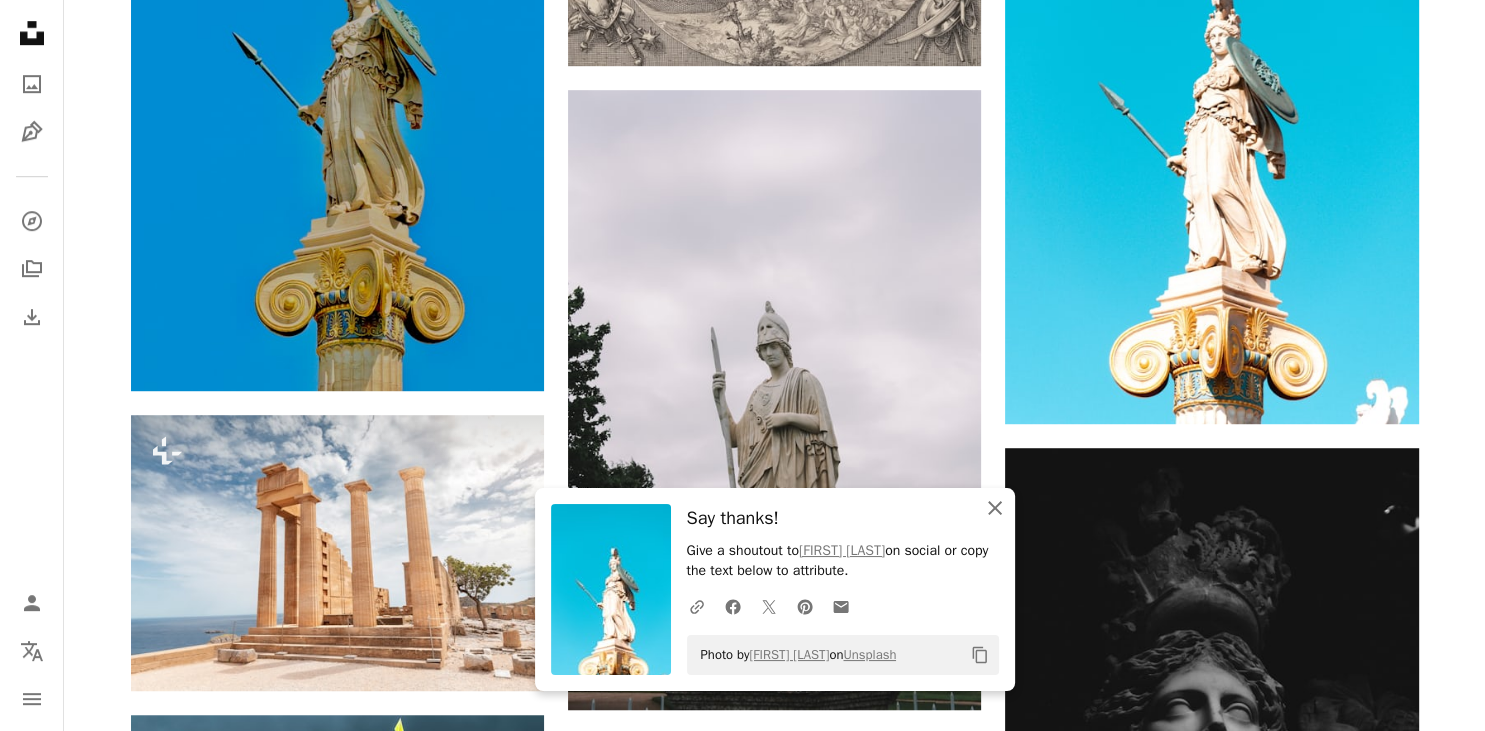 click on "An X shape" 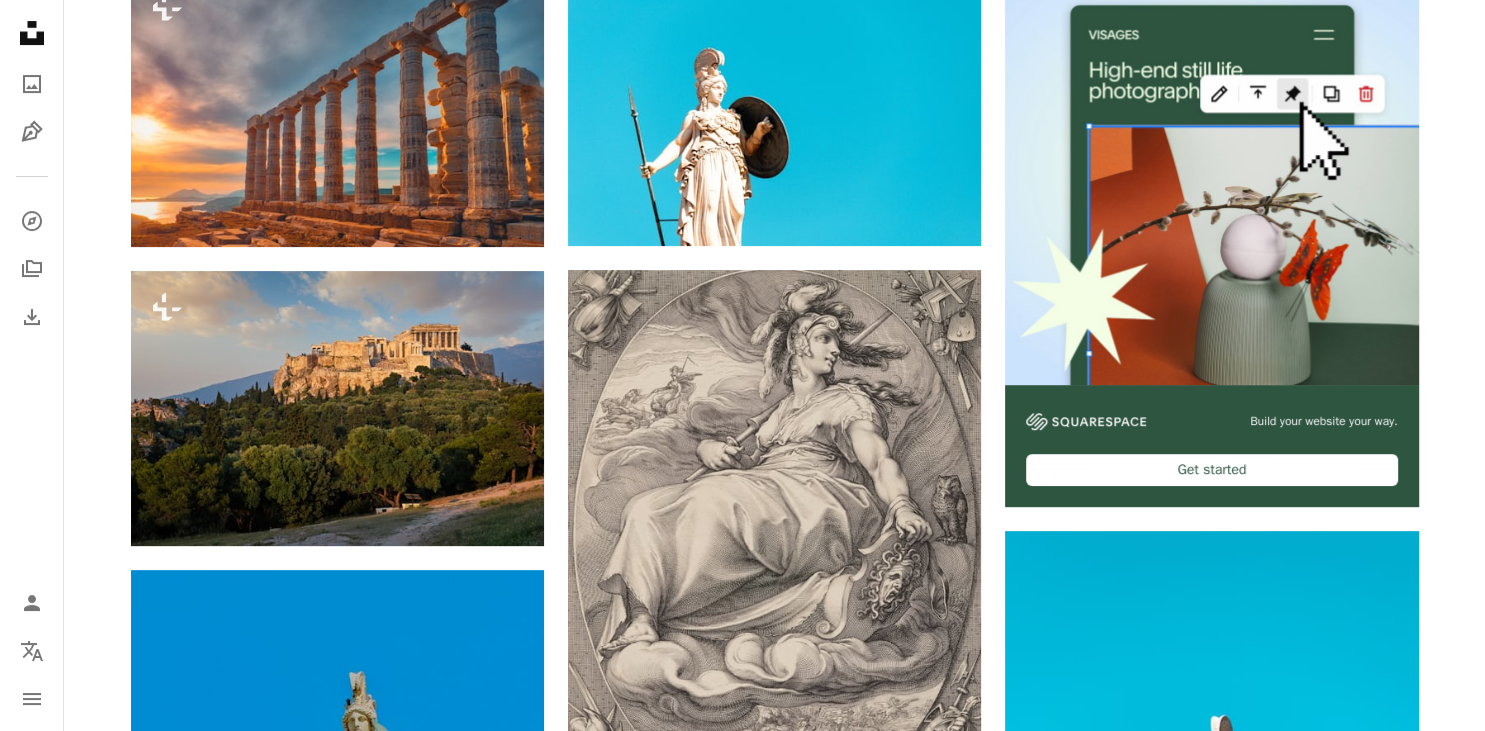 scroll, scrollTop: 480, scrollLeft: 0, axis: vertical 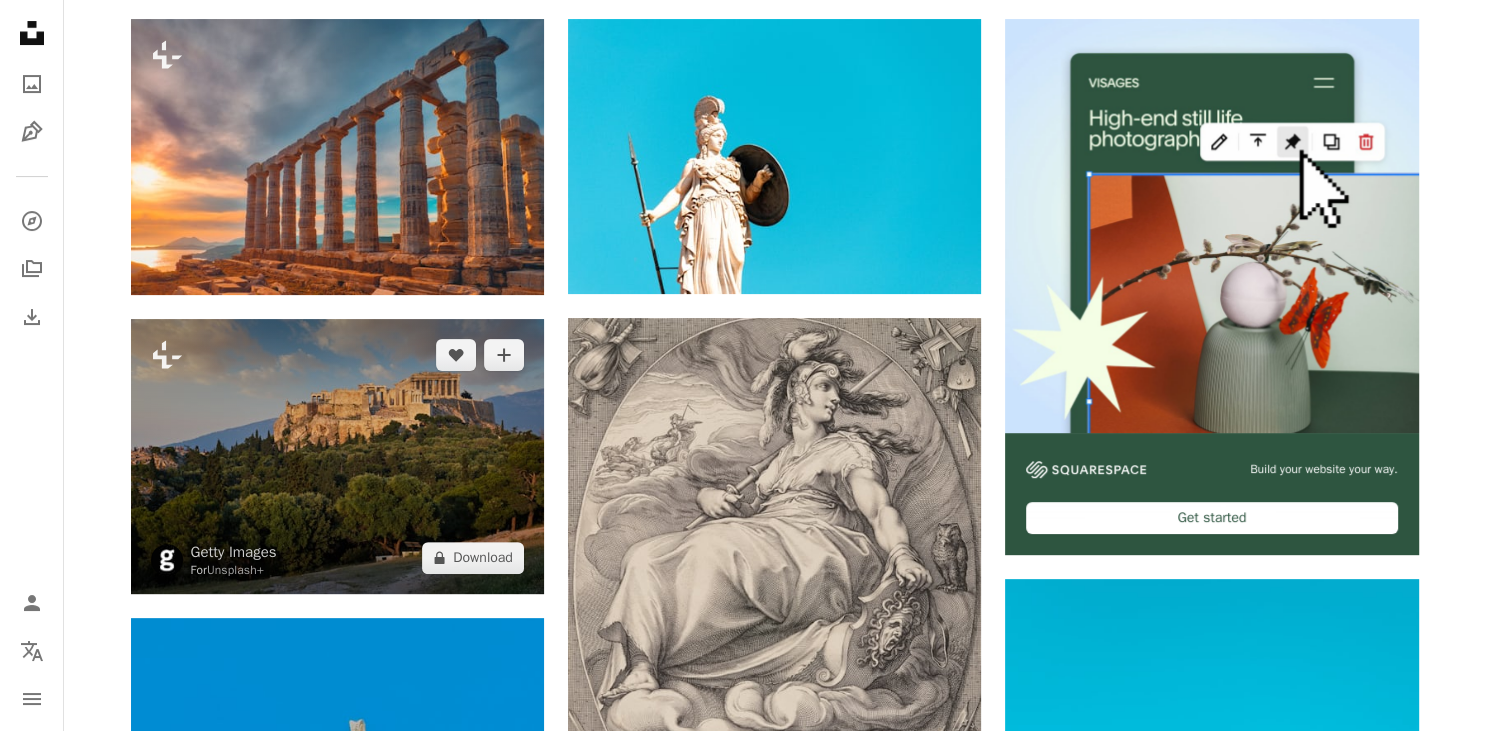 click at bounding box center (337, 456) 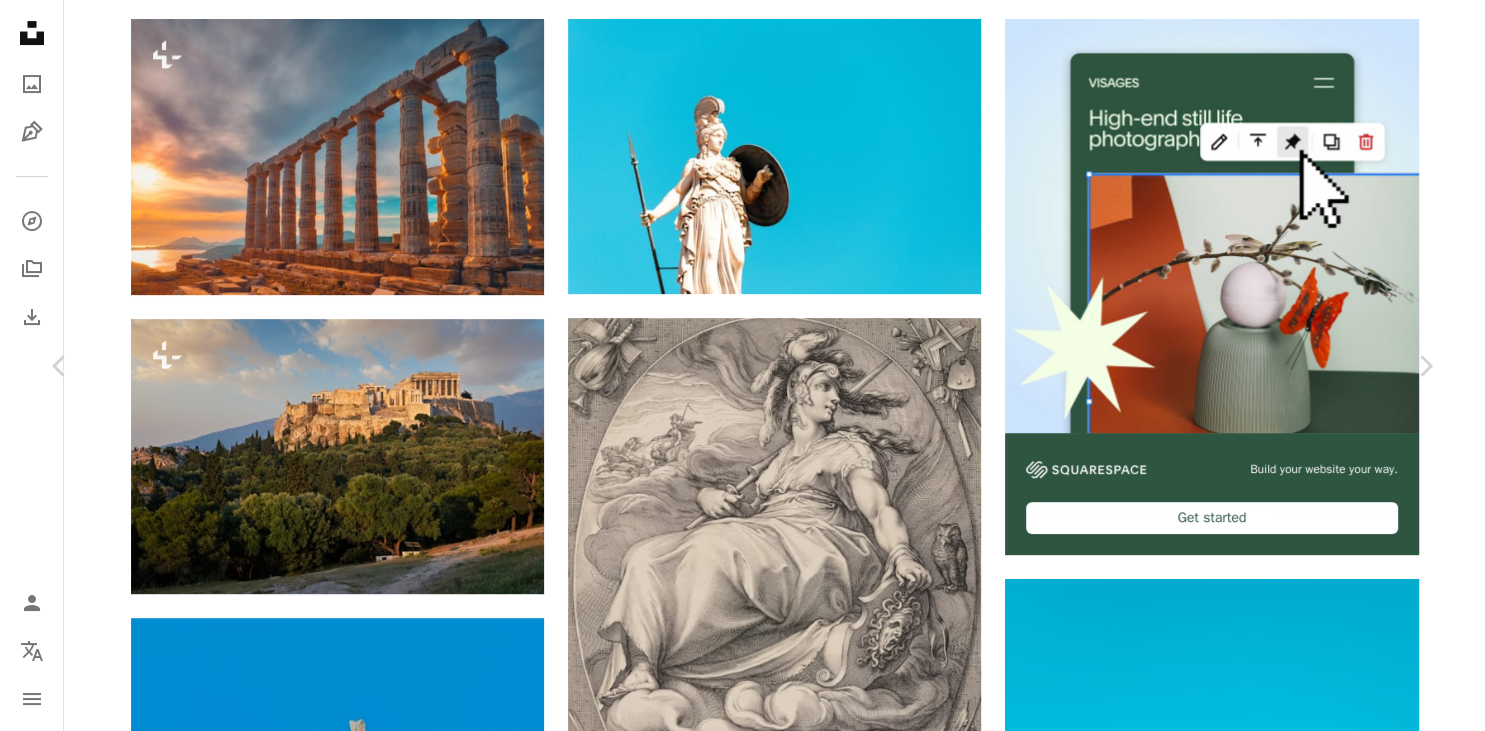 click on "More Actions" at bounding box center (1305, 7090) 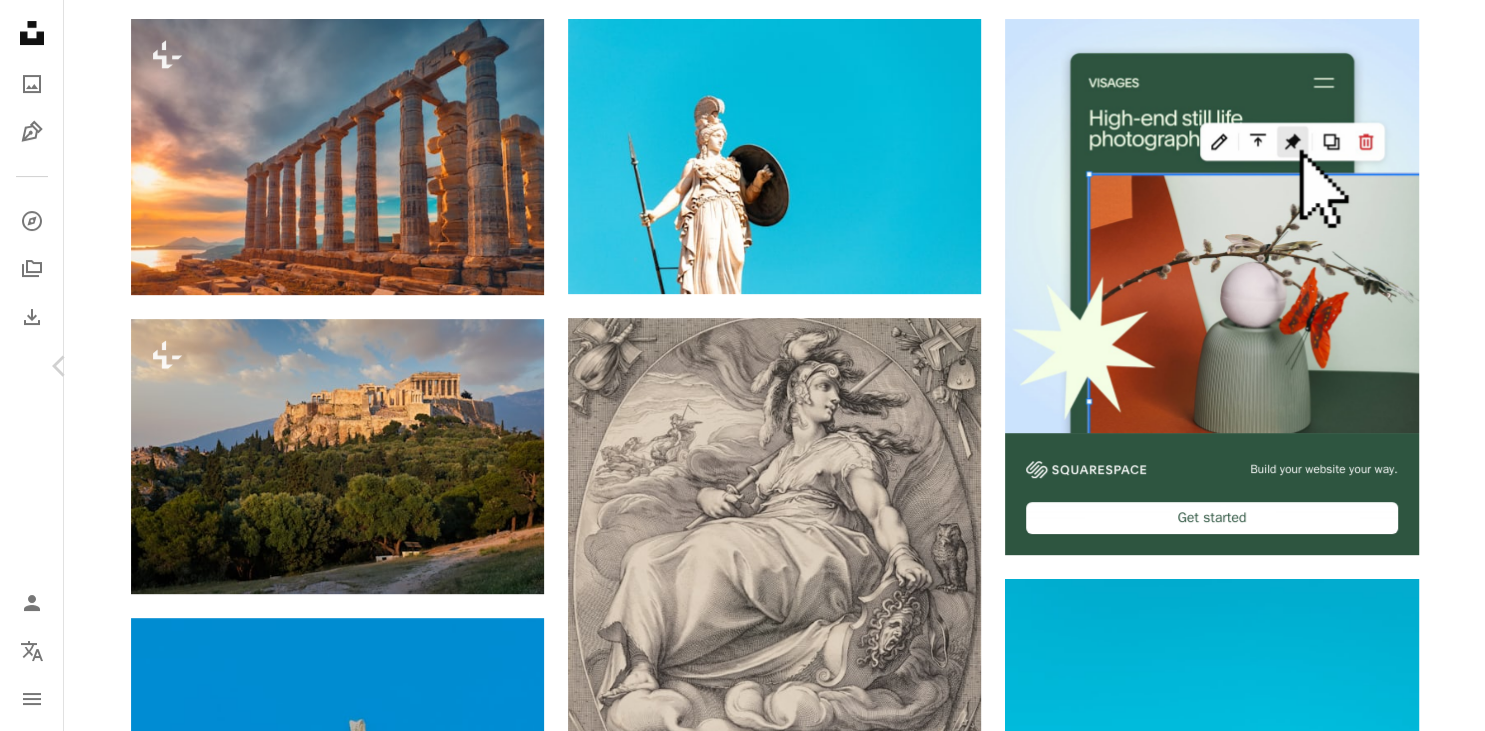 click on "Chevron right" at bounding box center [1425, 366] 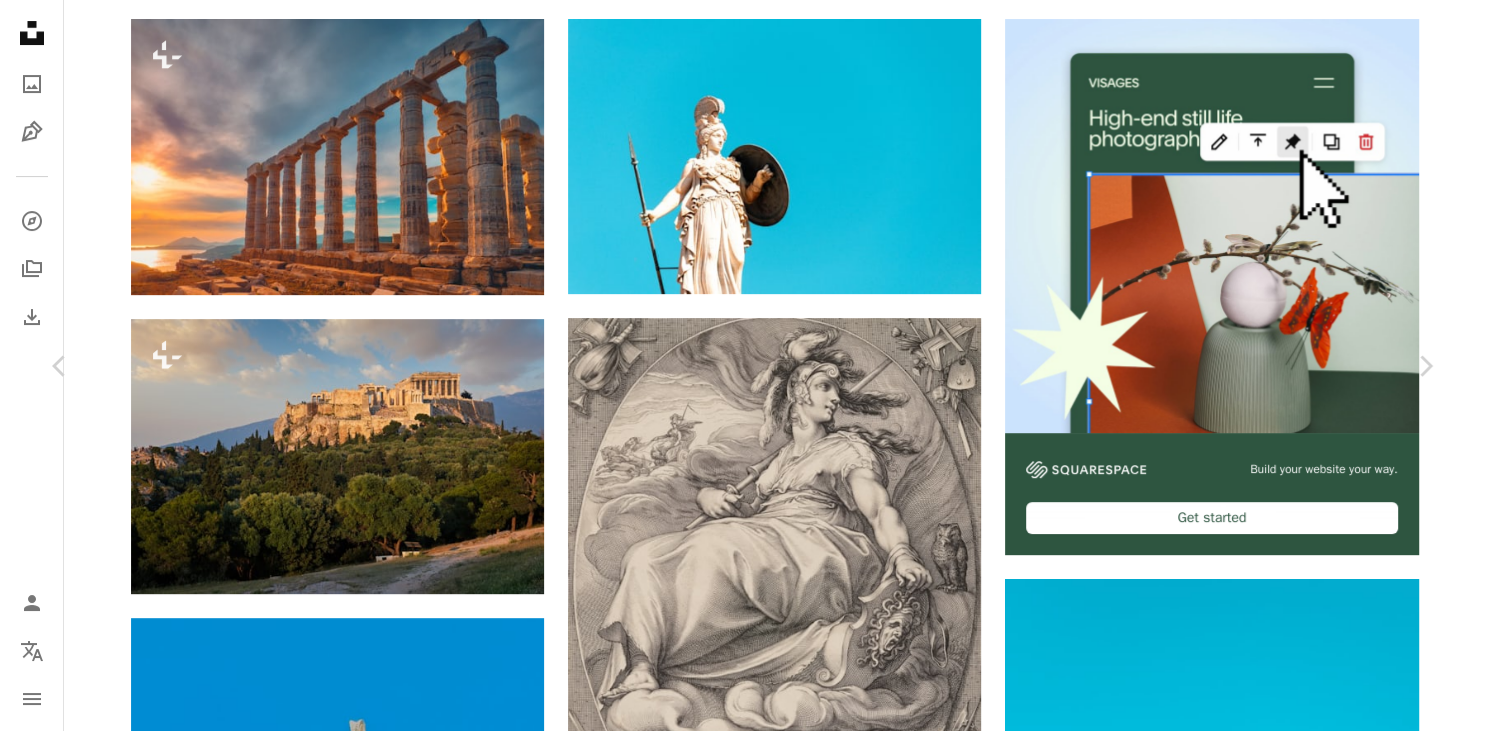 click on "An X shape Chevron left Chevron right [FIRST] [LAST] [USERNAME] A heart A plus sign Download free Chevron down Zoom in Views 16,898 Downloads 452 A forward-right arrow Share Info icon Info More Actions [CITY] A map marker Αθήνα, Αθήνα, Ελλάδα Calendar outlined Published on  [MONTH] [DAY], [YEAR] Camera Apple, iPhone 15 Pro Max Safety Free to use under the  Unsplash License wallpaper portrait summer [COUNTRY] vacation [CITY] goddess athena woman art human face female adult statue bride sculpture head weapon monument Free images Browse premium related images on iStock  |  Save 20% with code UNSPLASH20 View more on iStock  ↗ Related images A heart A plus sign [FIRST] [LAST] Available for hire A checkmark inside of a circle Arrow pointing down A heart A plus sign [FIRST] [LAST] Available for hire A checkmark inside of a circle Arrow pointing down A heart A plus sign [FIRST] [LAST] Arrow pointing down A heart A plus sign [FIRST] [LAST] Arrow pointing down A heart A plus sign [FIRST] [LAST] Available for hire A checkmark inside of a circle Arrow pointing down A heart A plus sign [FIRST] [LAST]   (" at bounding box center [742, 6747] 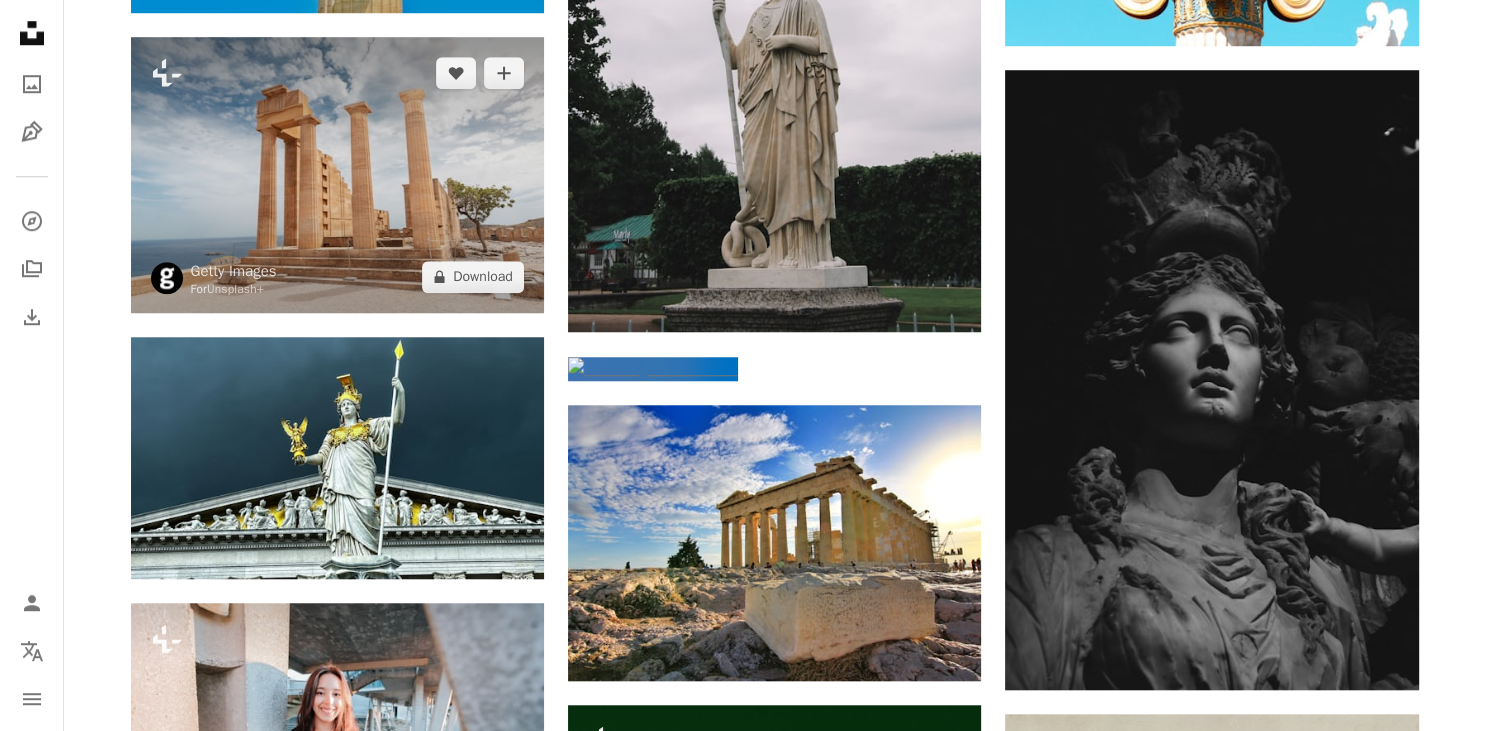scroll, scrollTop: 1647, scrollLeft: 0, axis: vertical 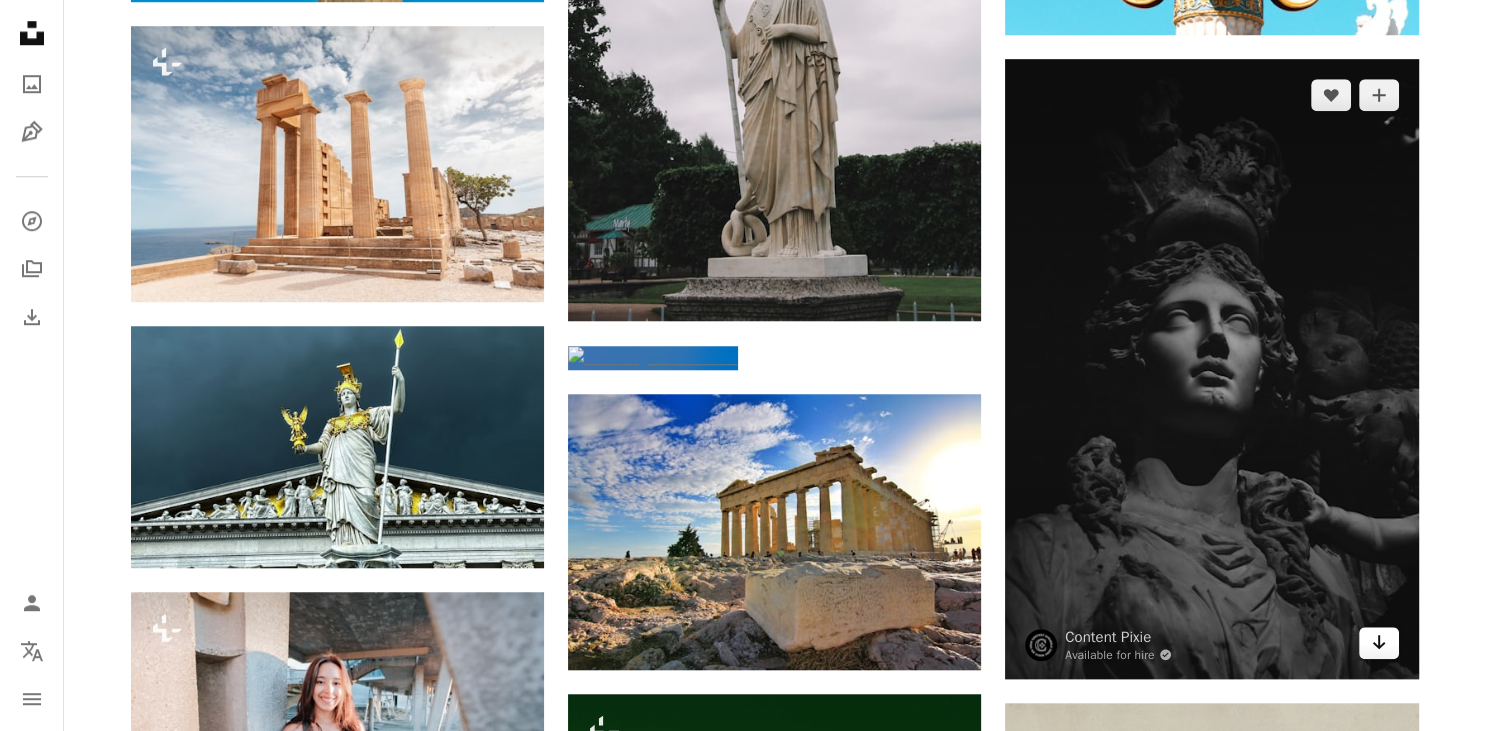 click on "Arrow pointing down" 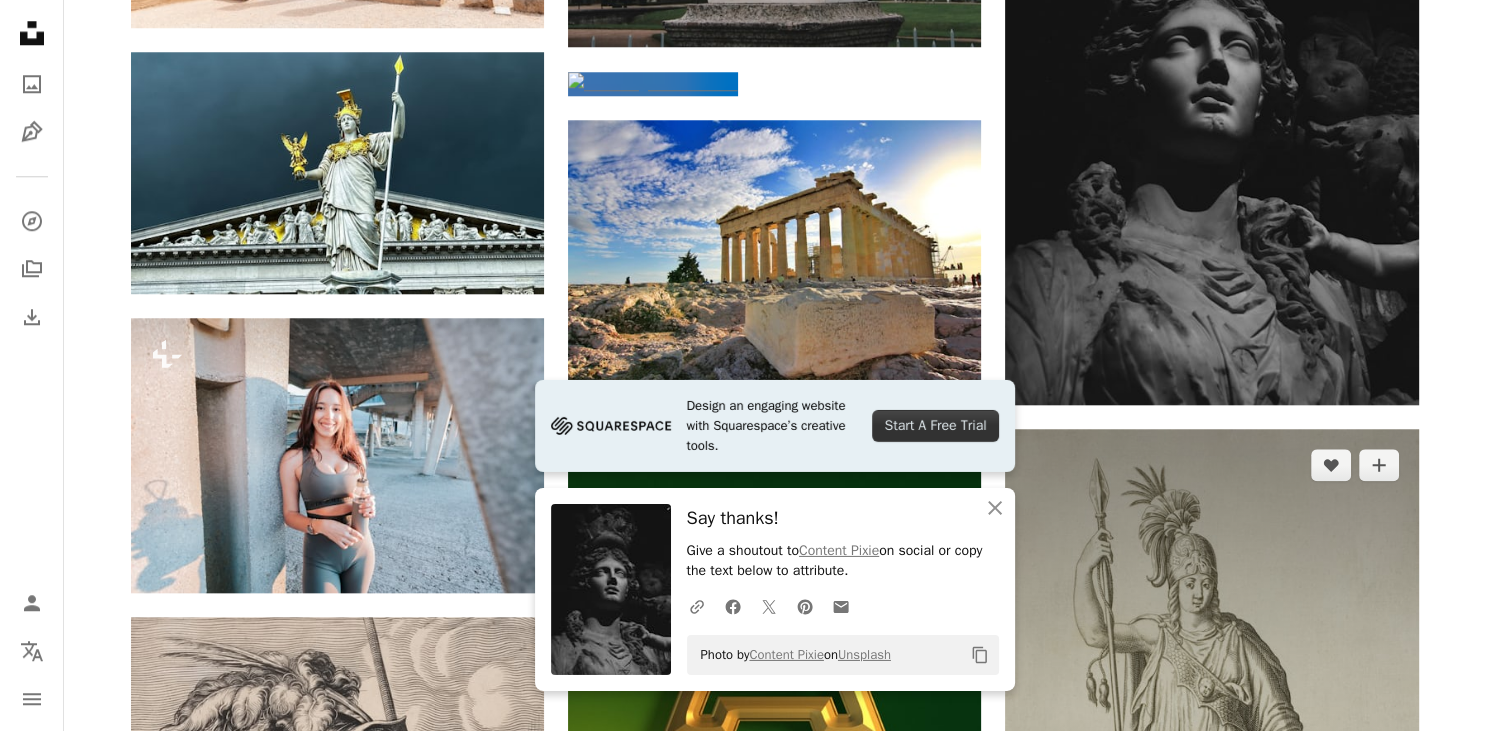 scroll, scrollTop: 2036, scrollLeft: 0, axis: vertical 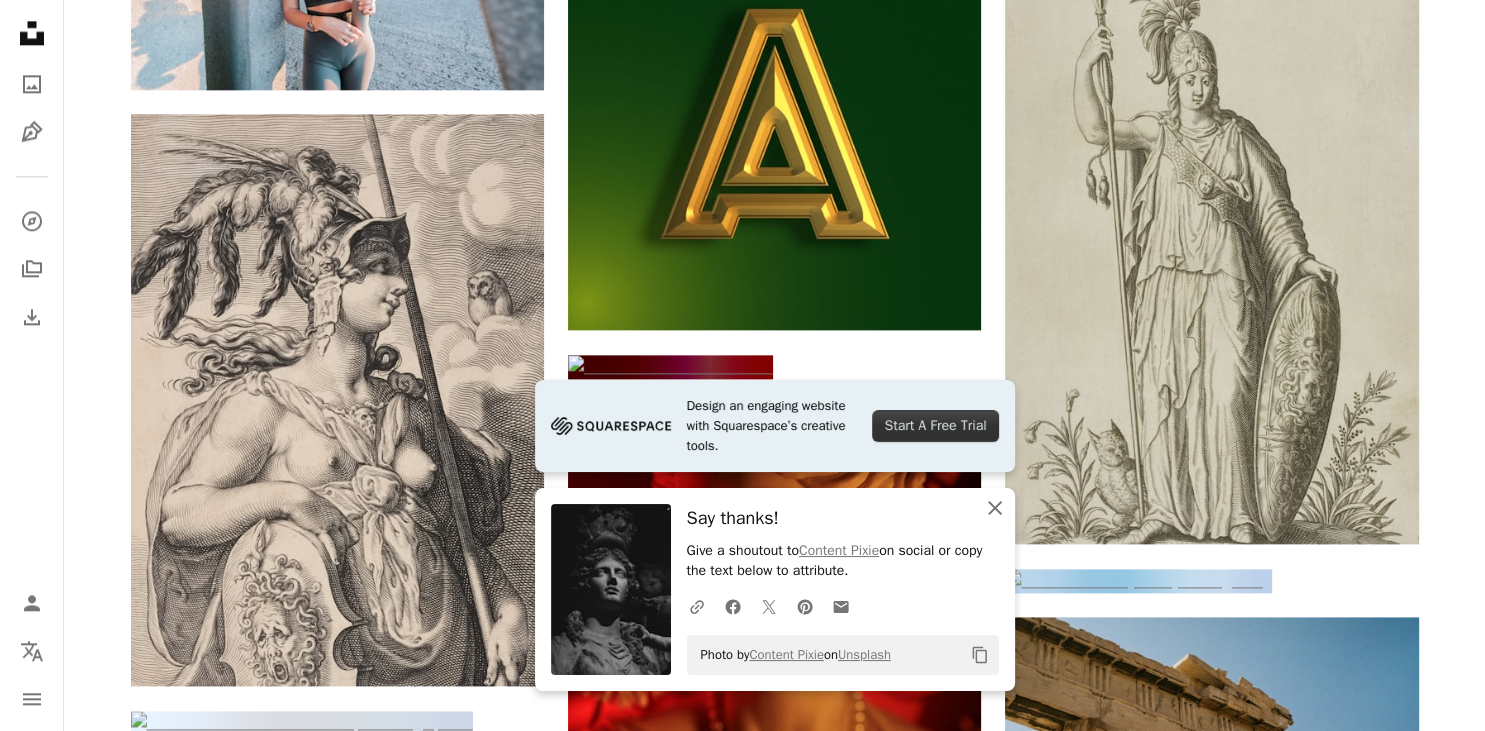 click 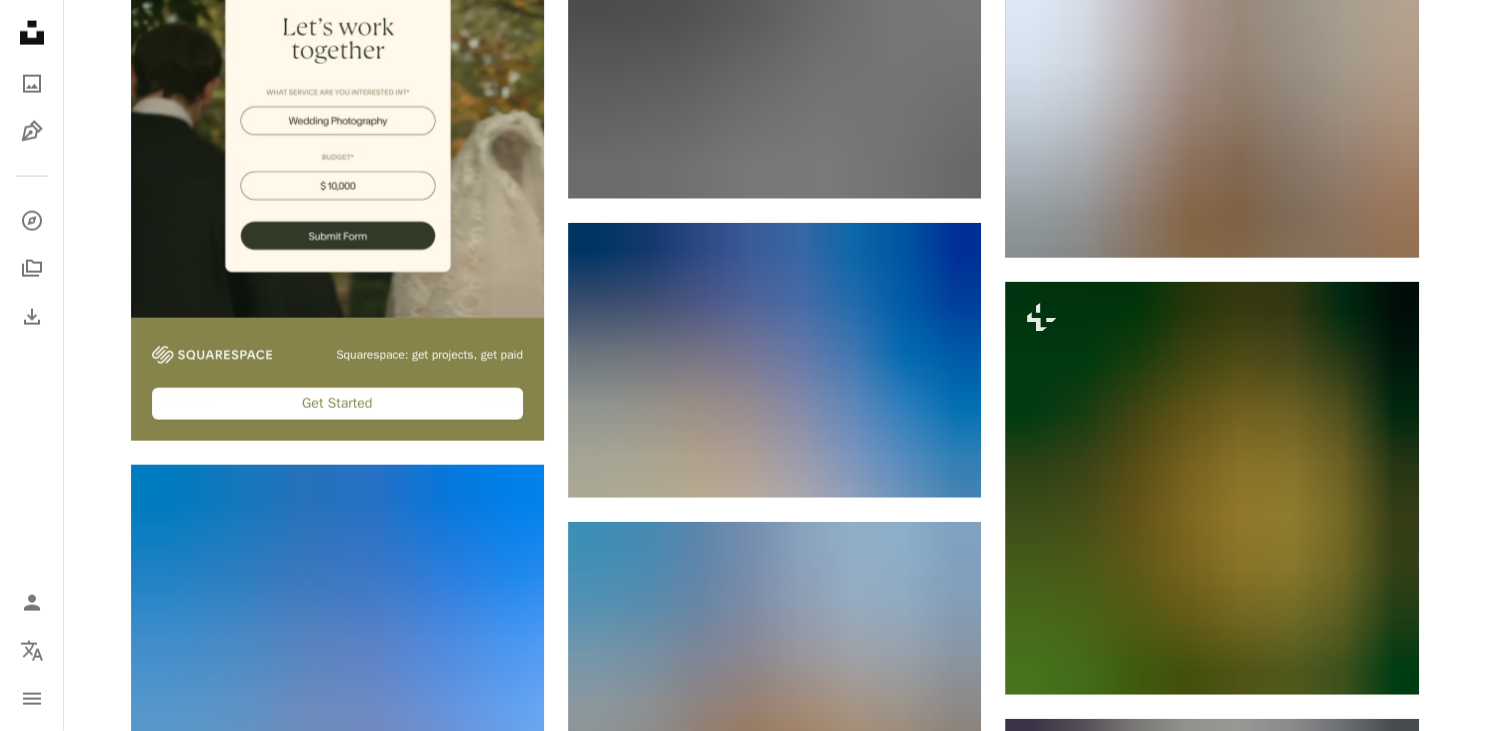 scroll, scrollTop: 4628, scrollLeft: 0, axis: vertical 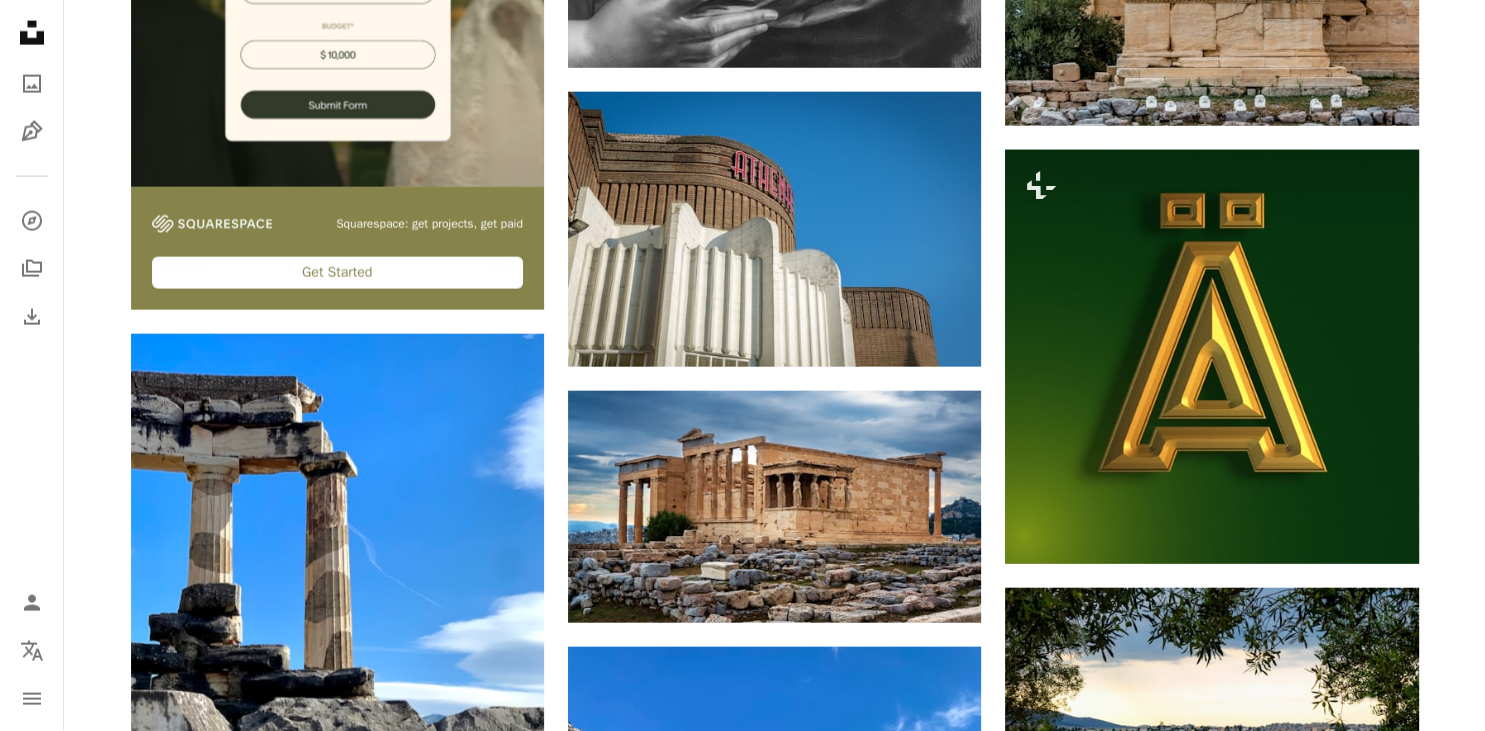 click on "Arrow pointing down" at bounding box center [941, -573] 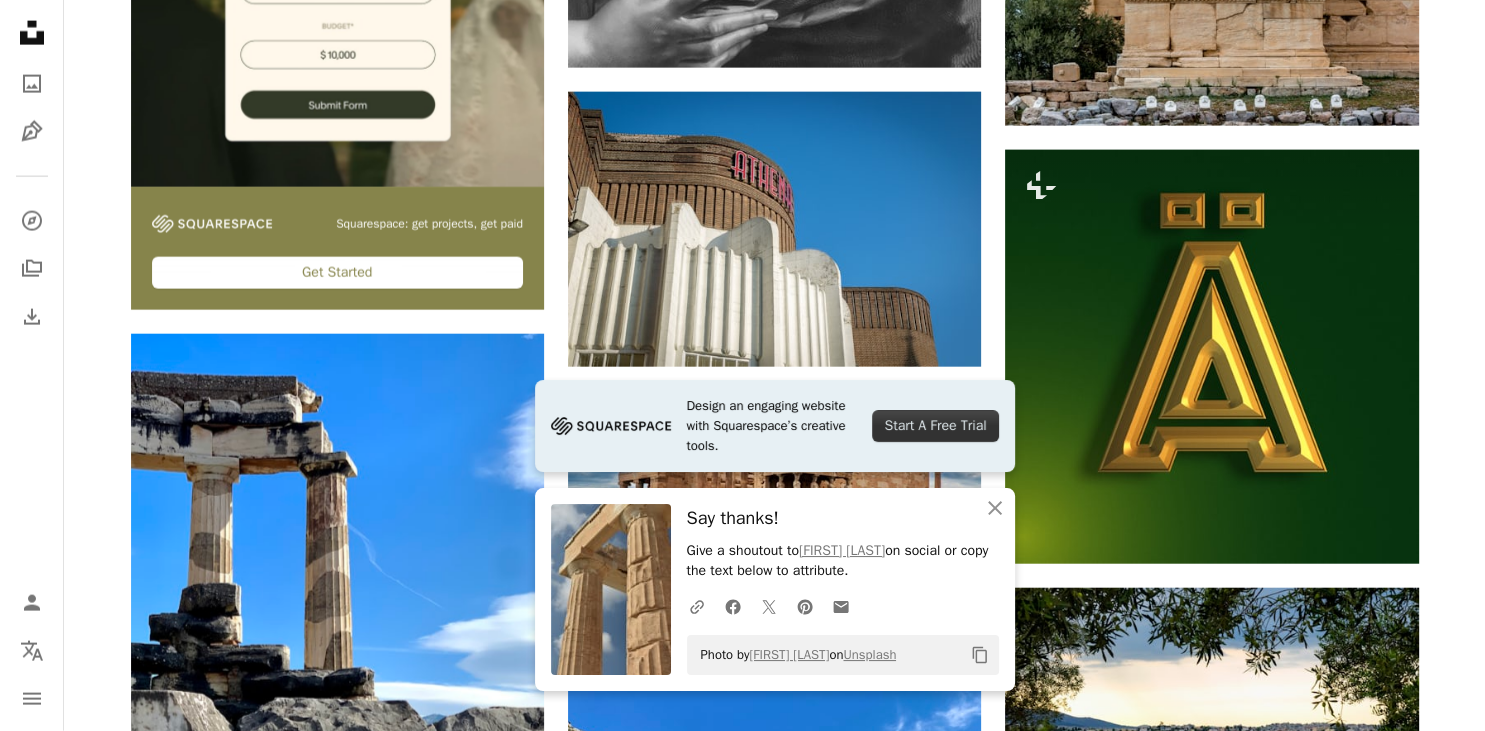 scroll, scrollTop: 4757, scrollLeft: 0, axis: vertical 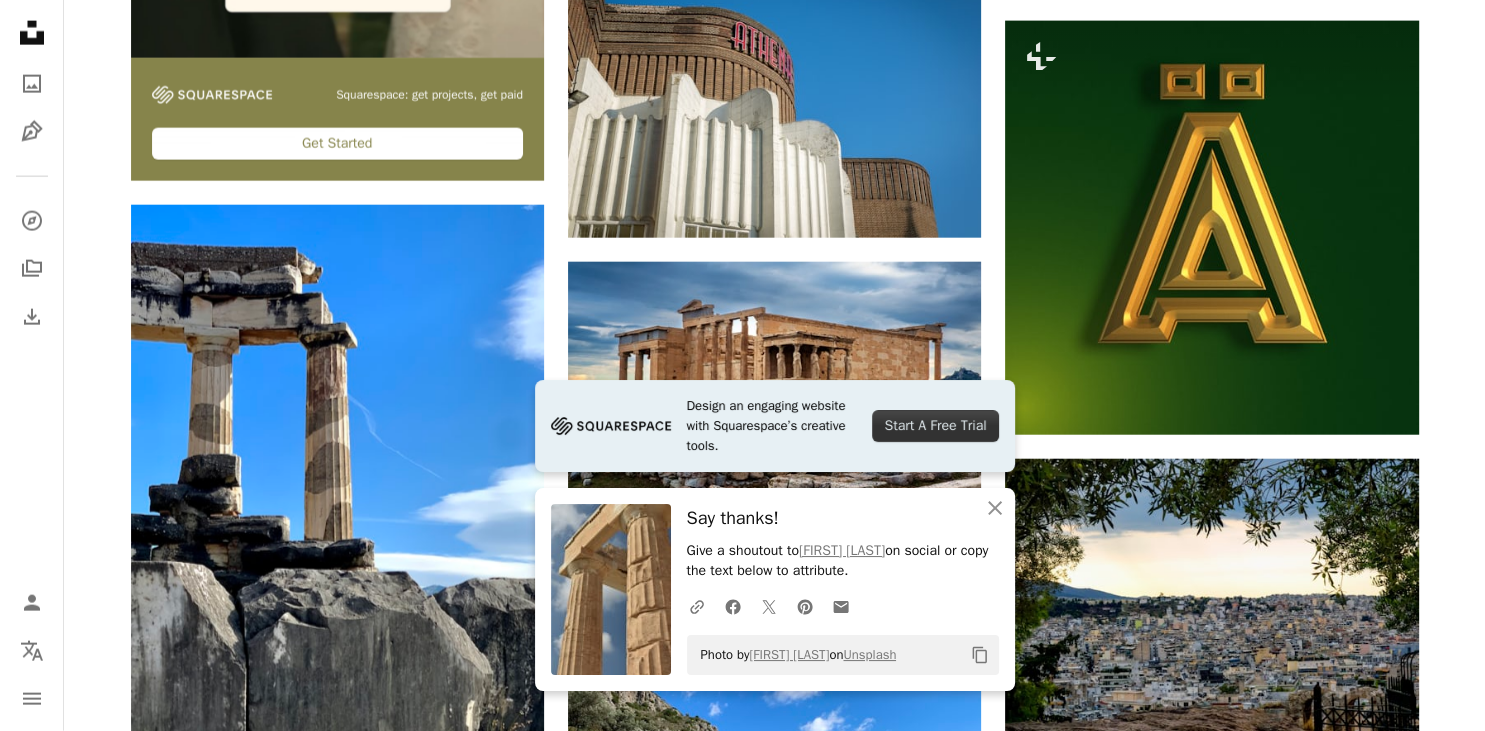 click on "Arrow pointing down" 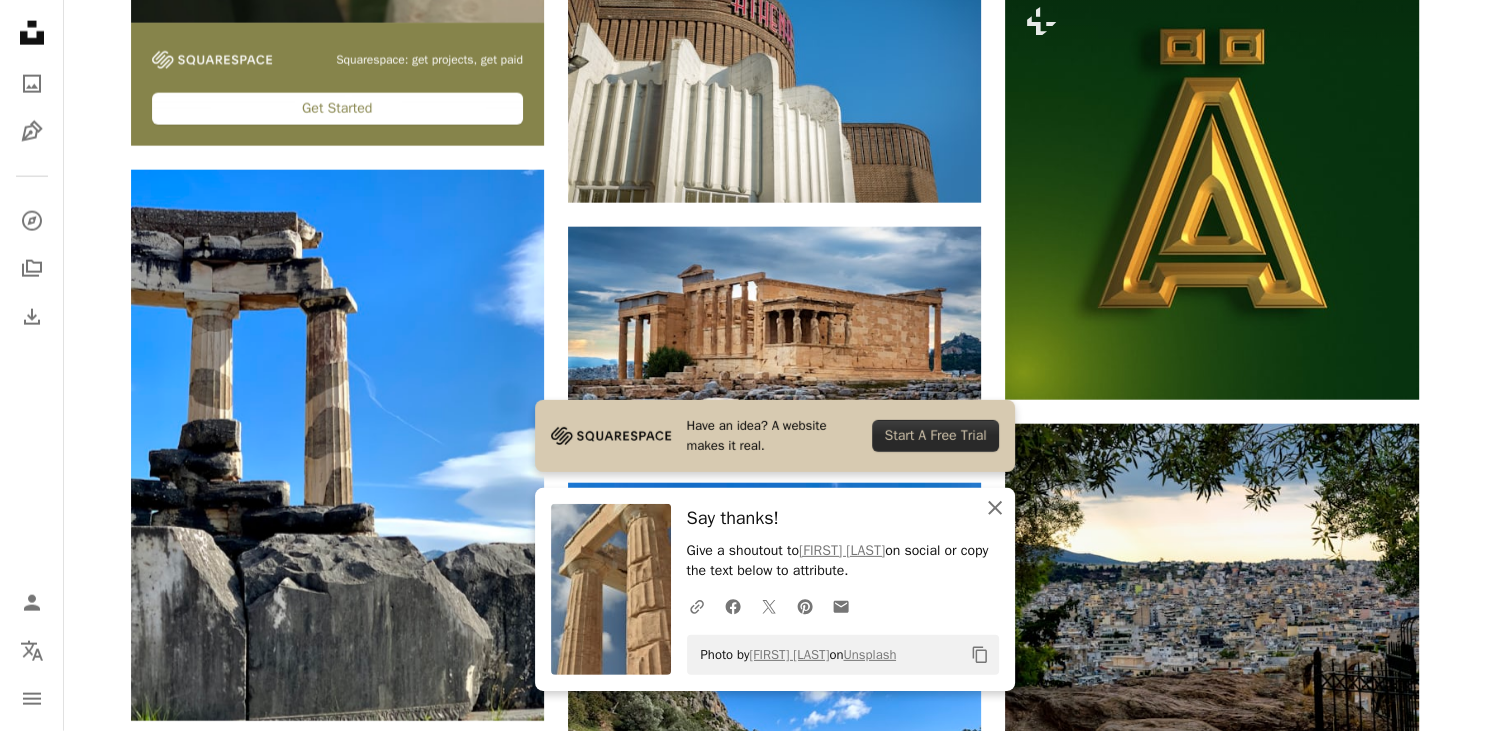 scroll, scrollTop: 5016, scrollLeft: 0, axis: vertical 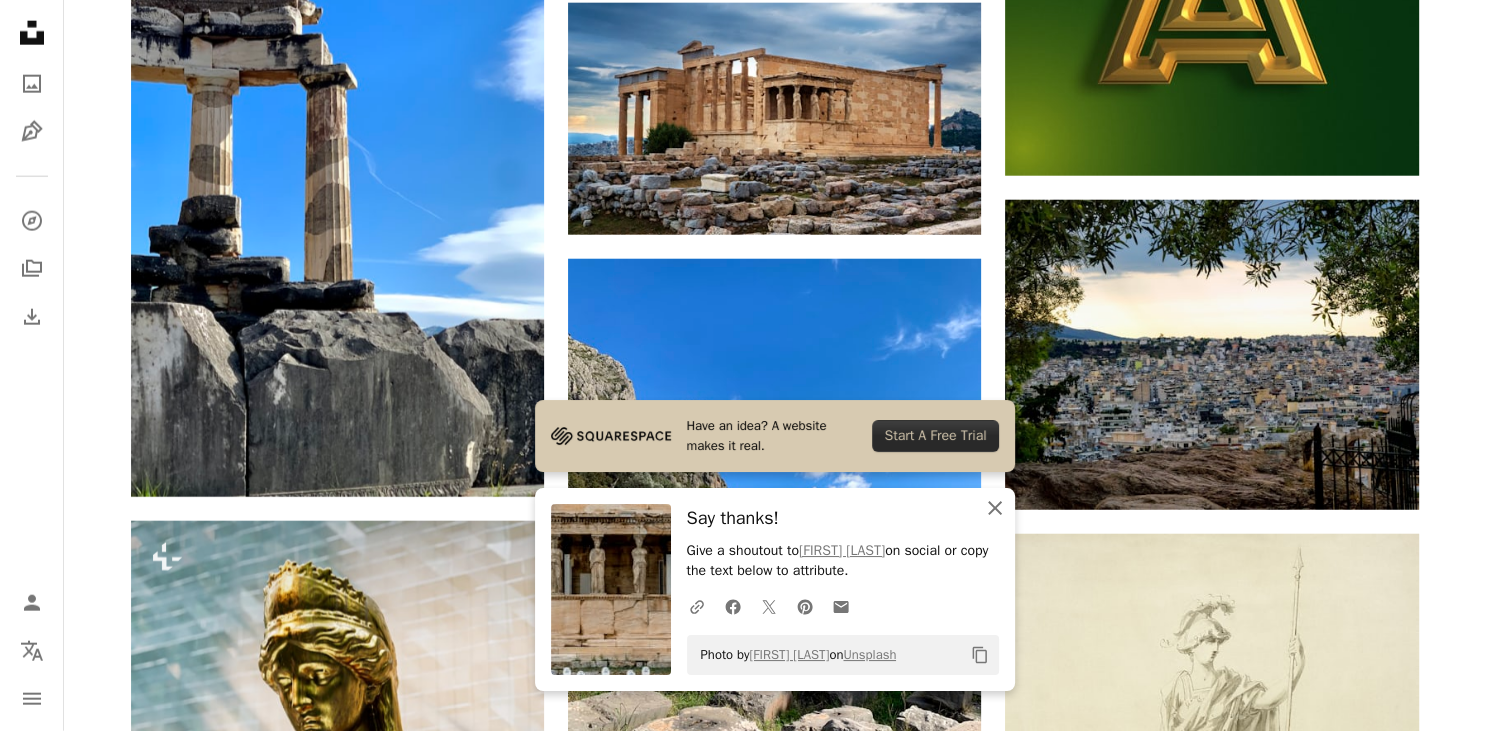 click on "An X shape" 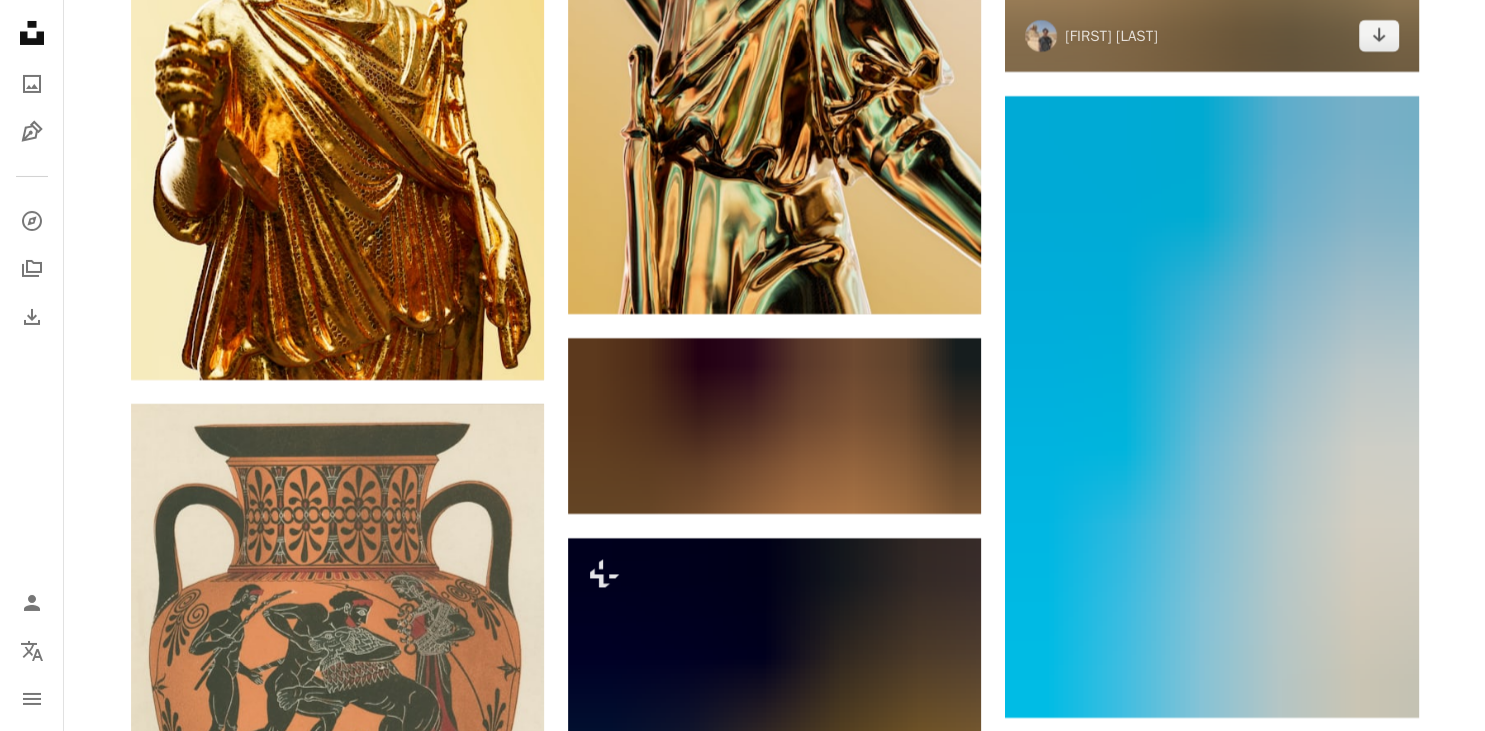 scroll, scrollTop: 7220, scrollLeft: 0, axis: vertical 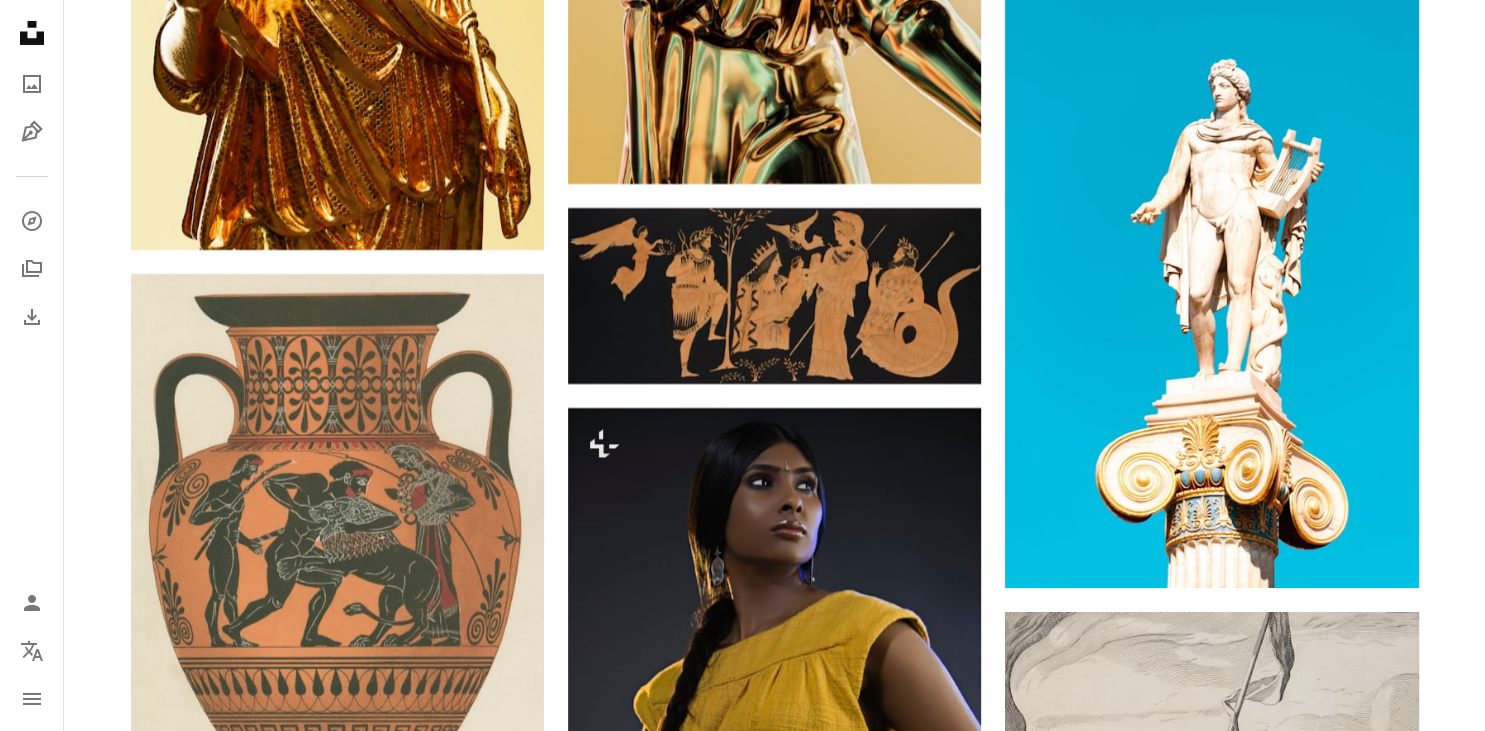 click 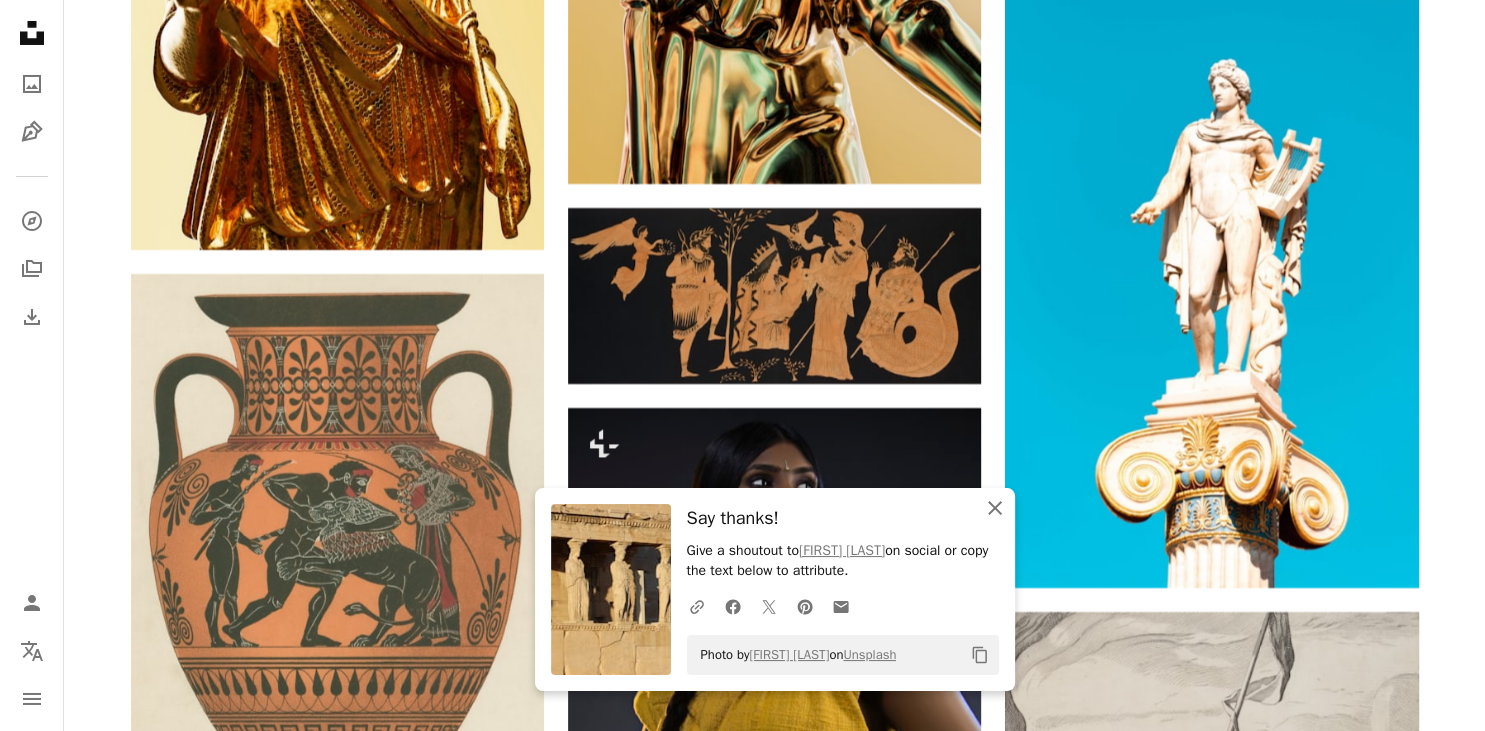click on "An X shape" 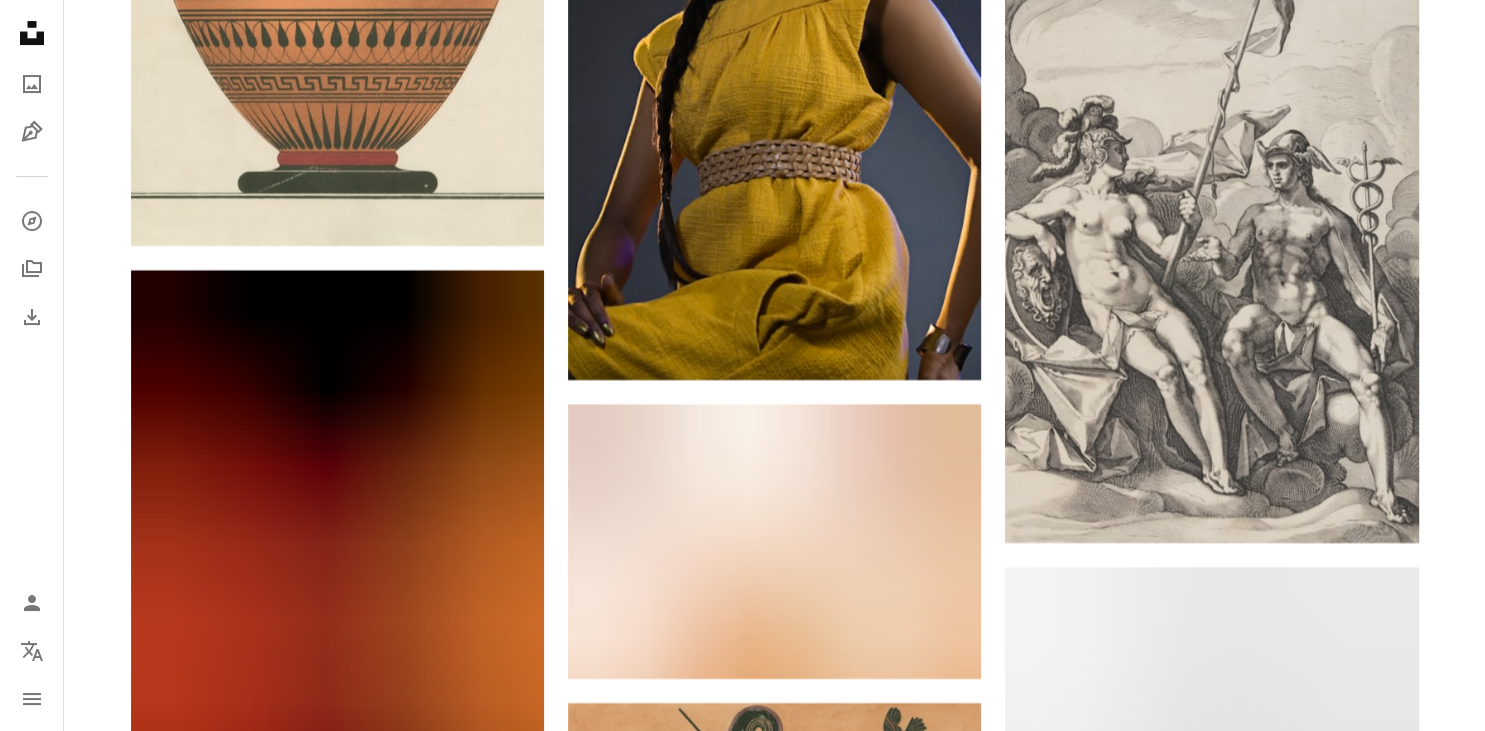 scroll, scrollTop: 8256, scrollLeft: 0, axis: vertical 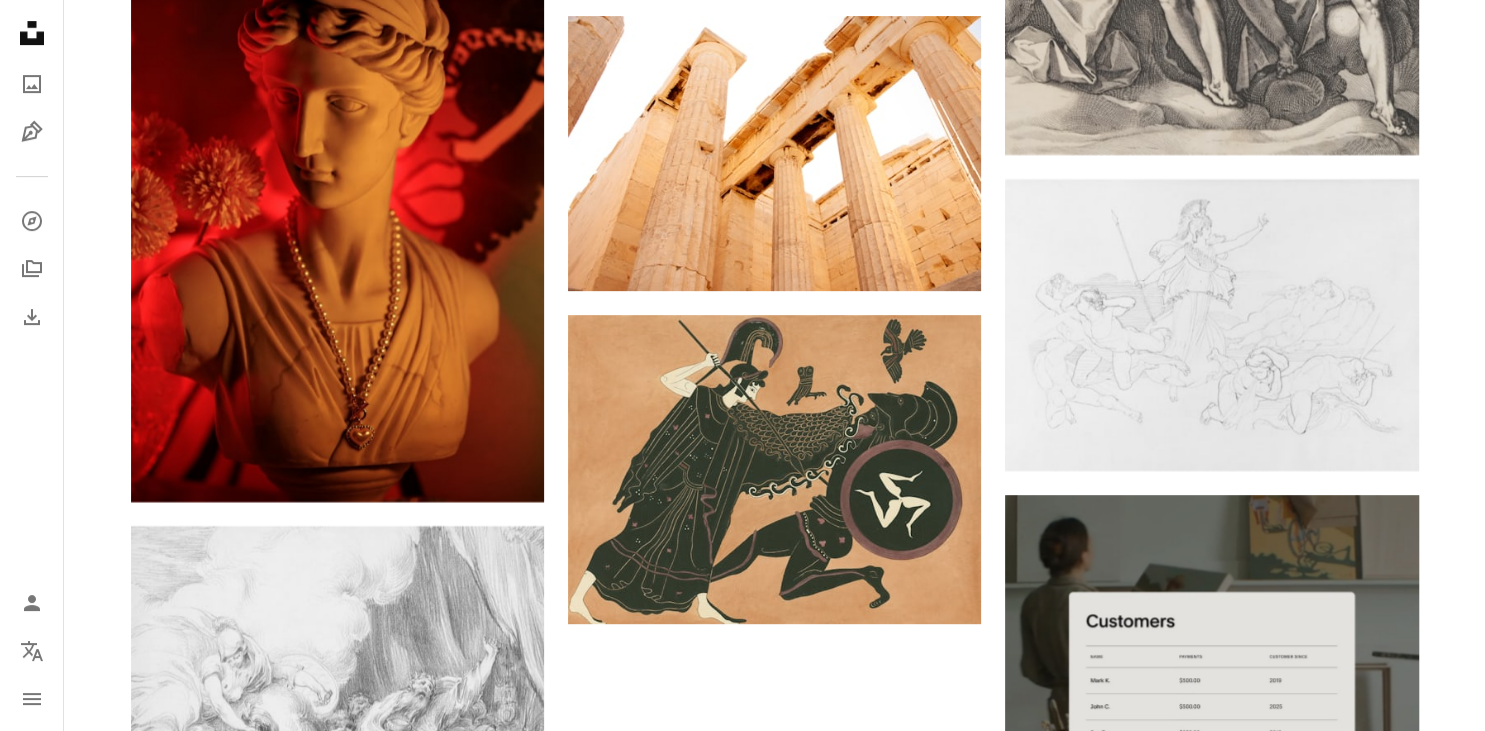 click on "Arrow pointing down" at bounding box center (941, -688) 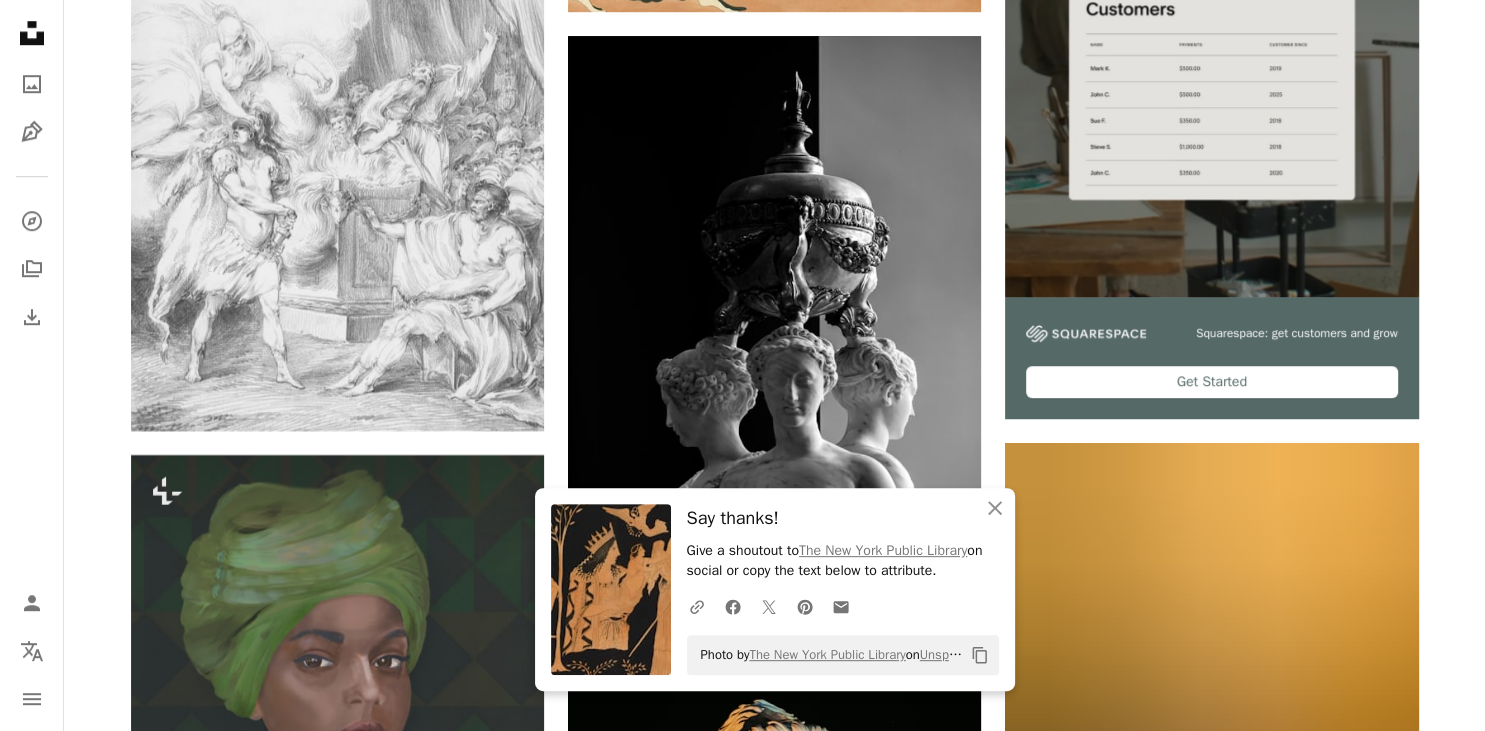 scroll, scrollTop: 8904, scrollLeft: 0, axis: vertical 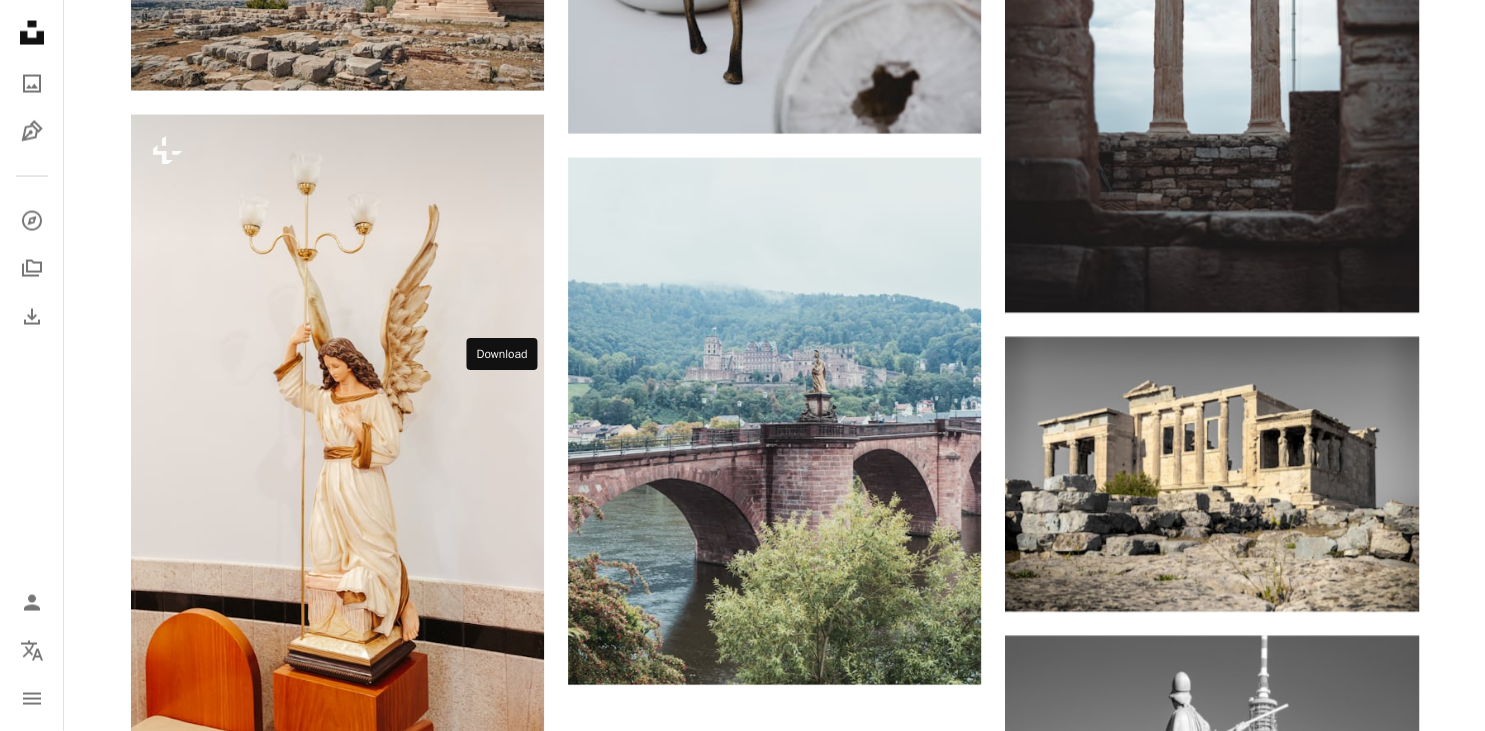click on "Arrow pointing down" at bounding box center [504, -201] 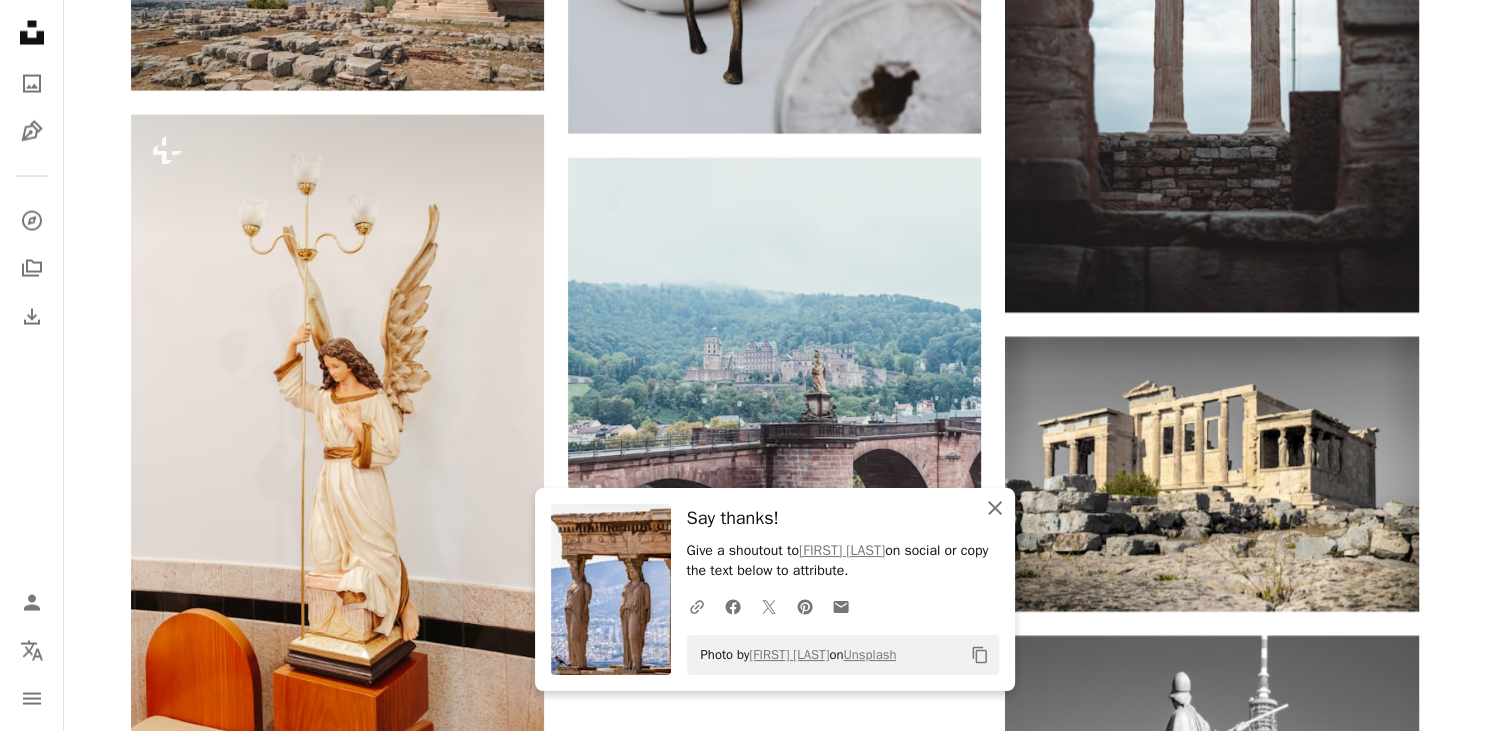 click on "An X shape" 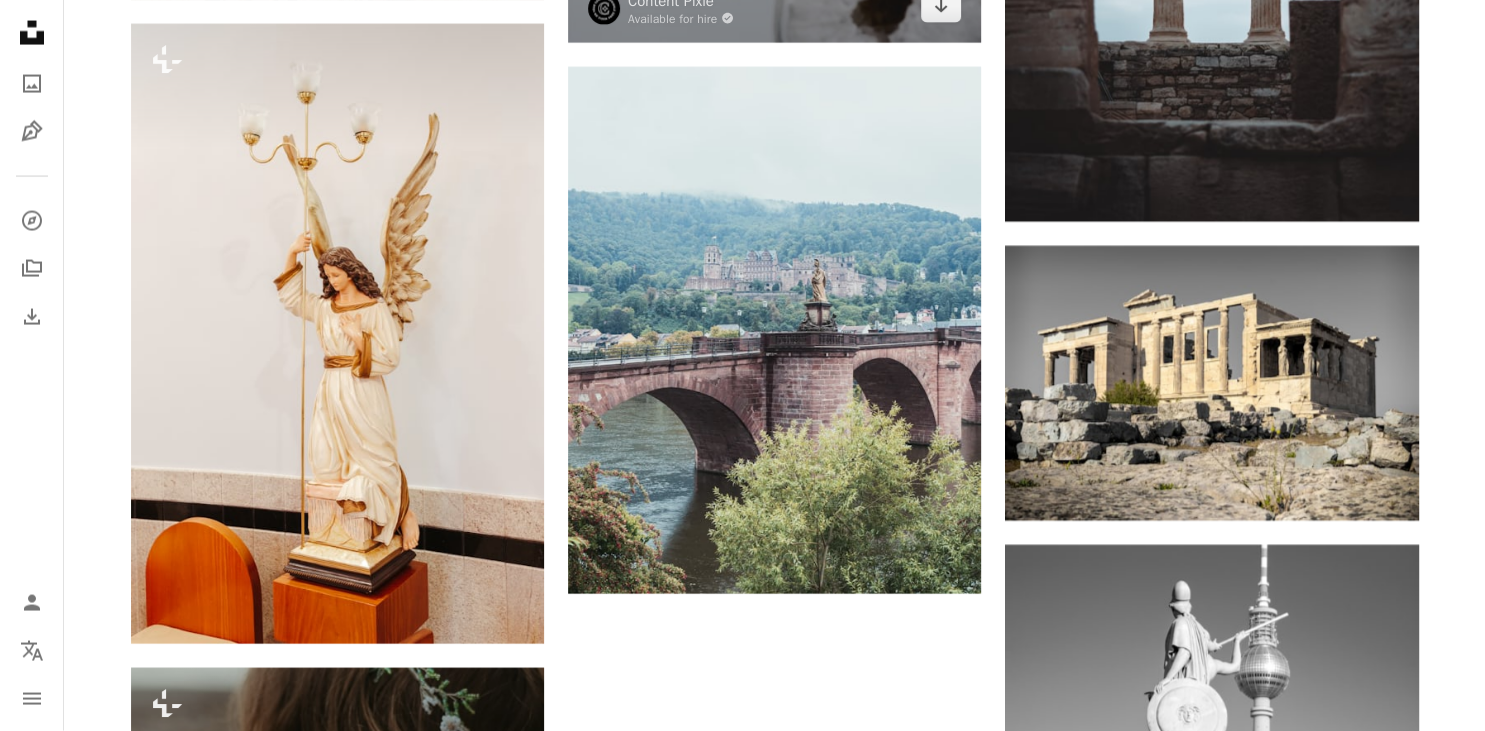 scroll, scrollTop: 11626, scrollLeft: 0, axis: vertical 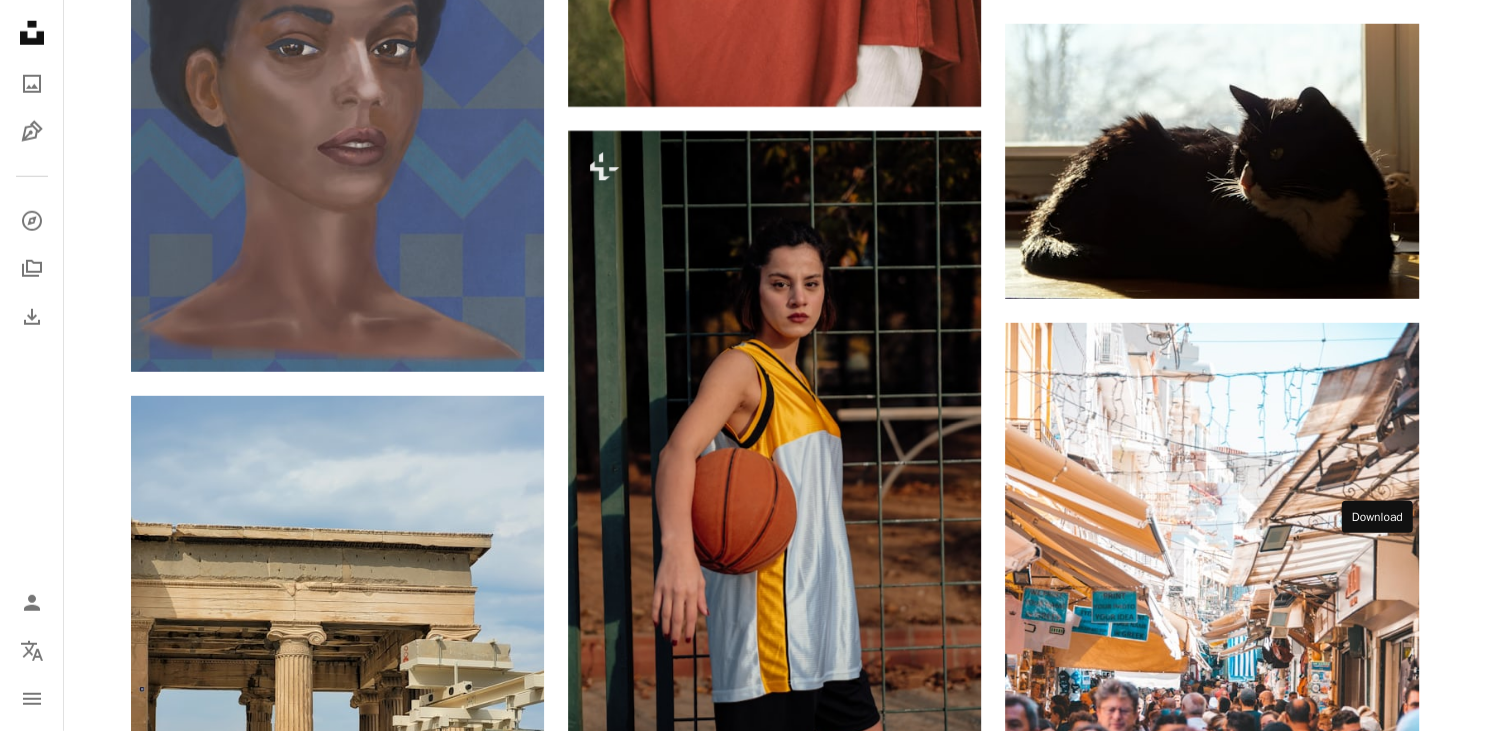 click on "Arrow pointing down" at bounding box center (1379, -36) 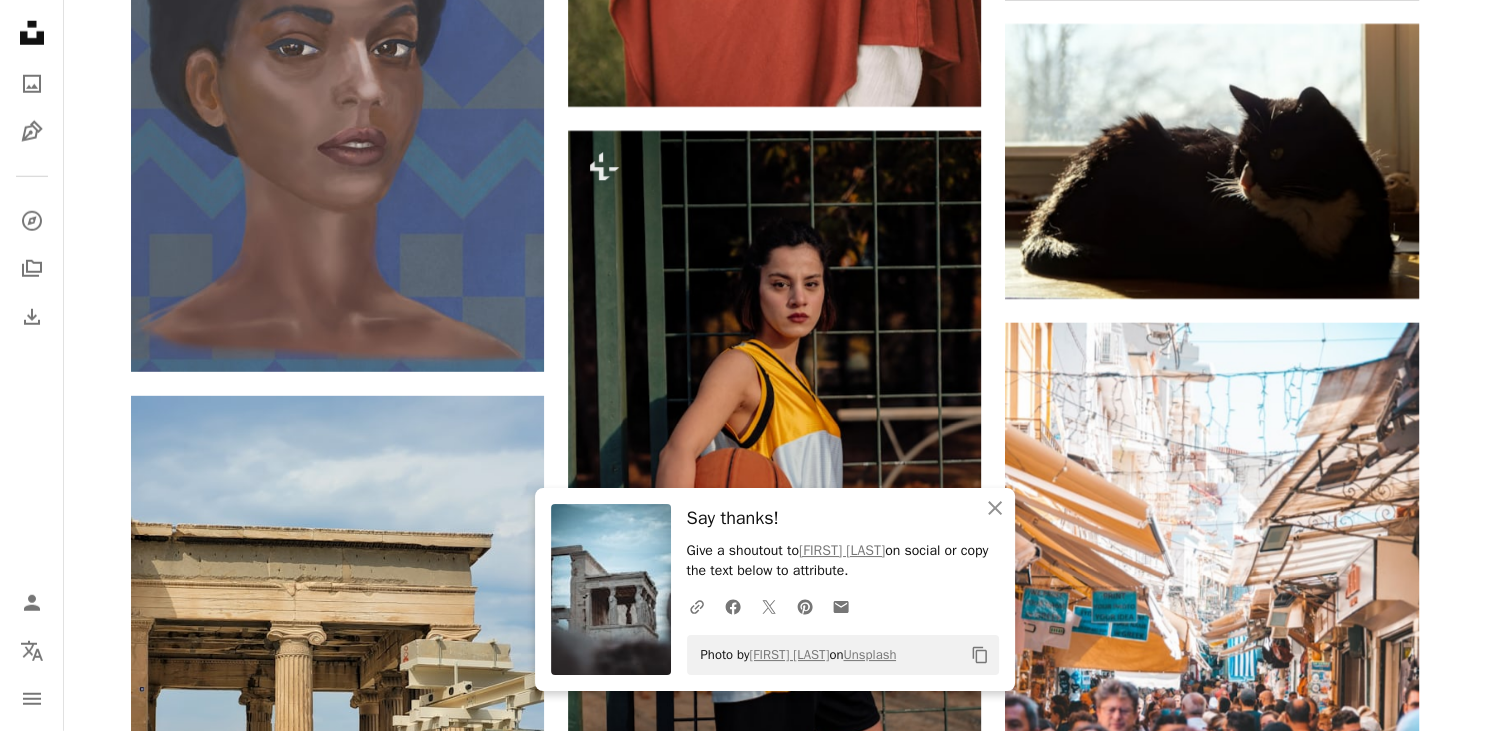 click at bounding box center [337, -488] 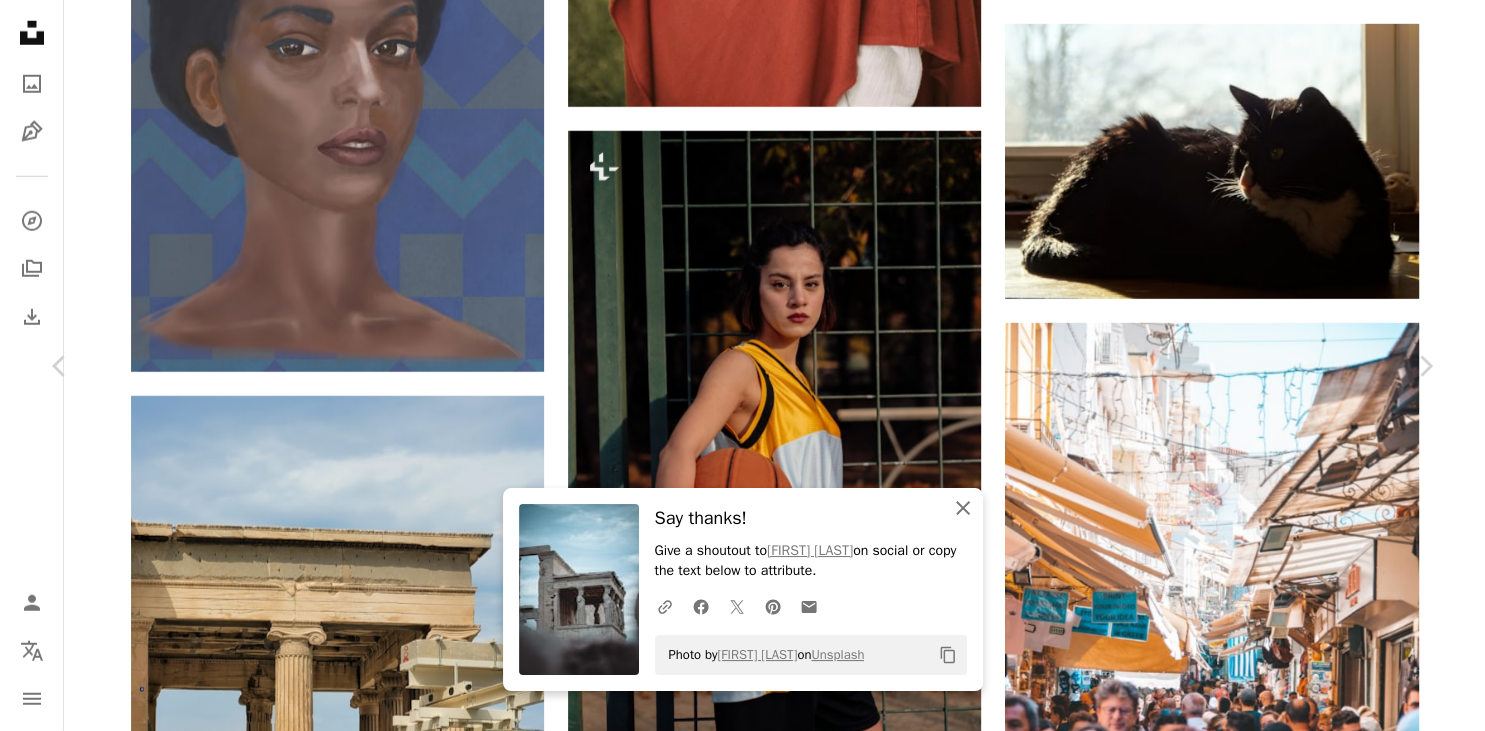 click on "An X shape" 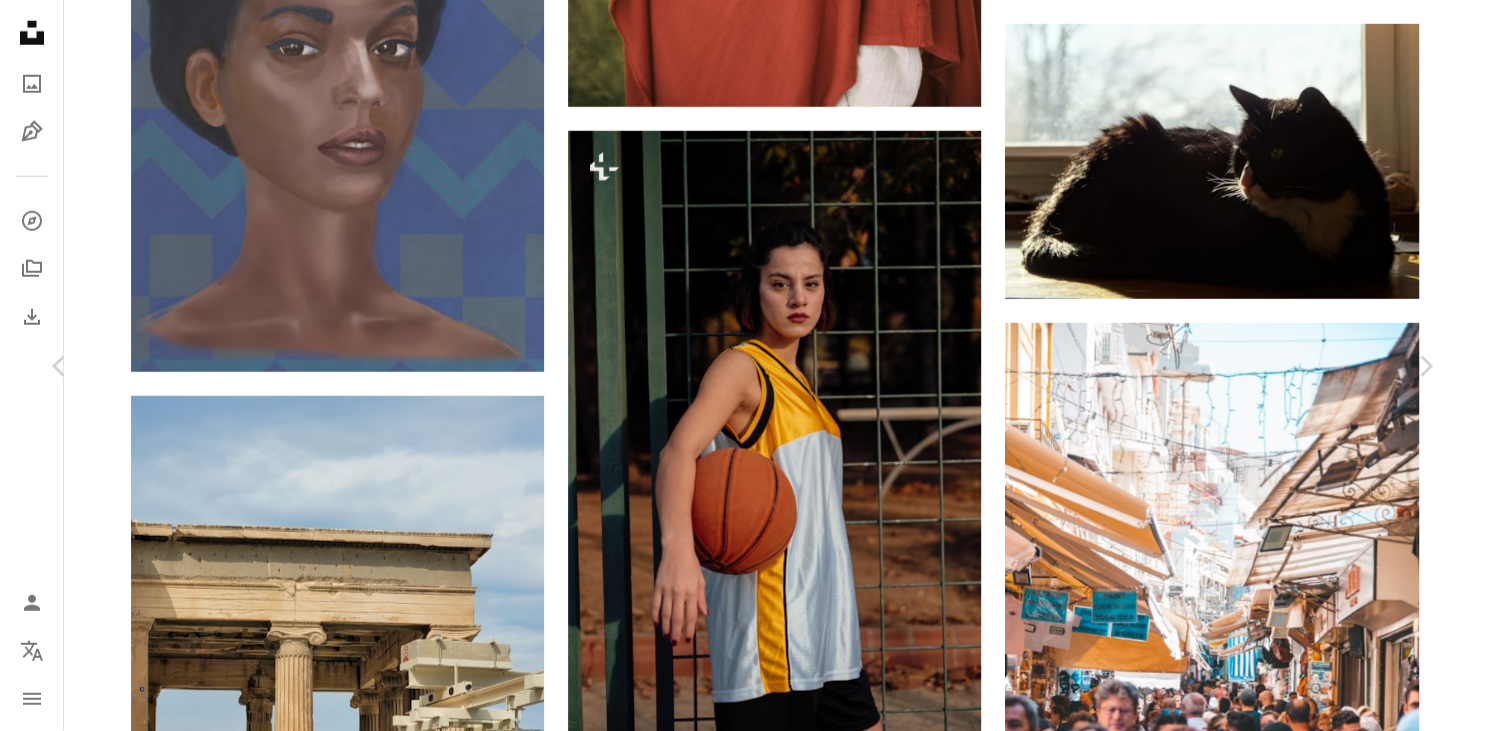 click on "A forward-right arrow Share More Actions" at bounding box center (1260, 5217) 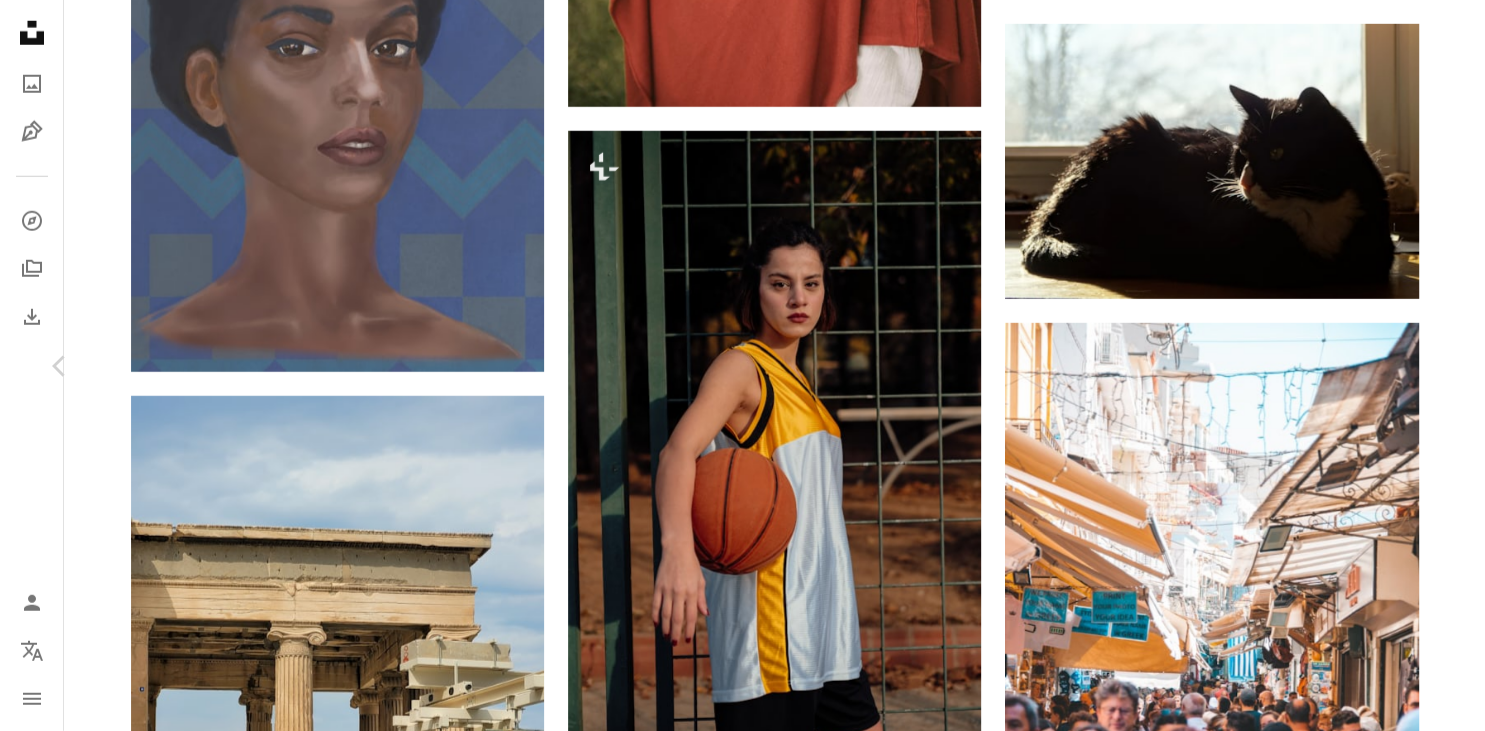 click on "Chevron right" at bounding box center [1425, 366] 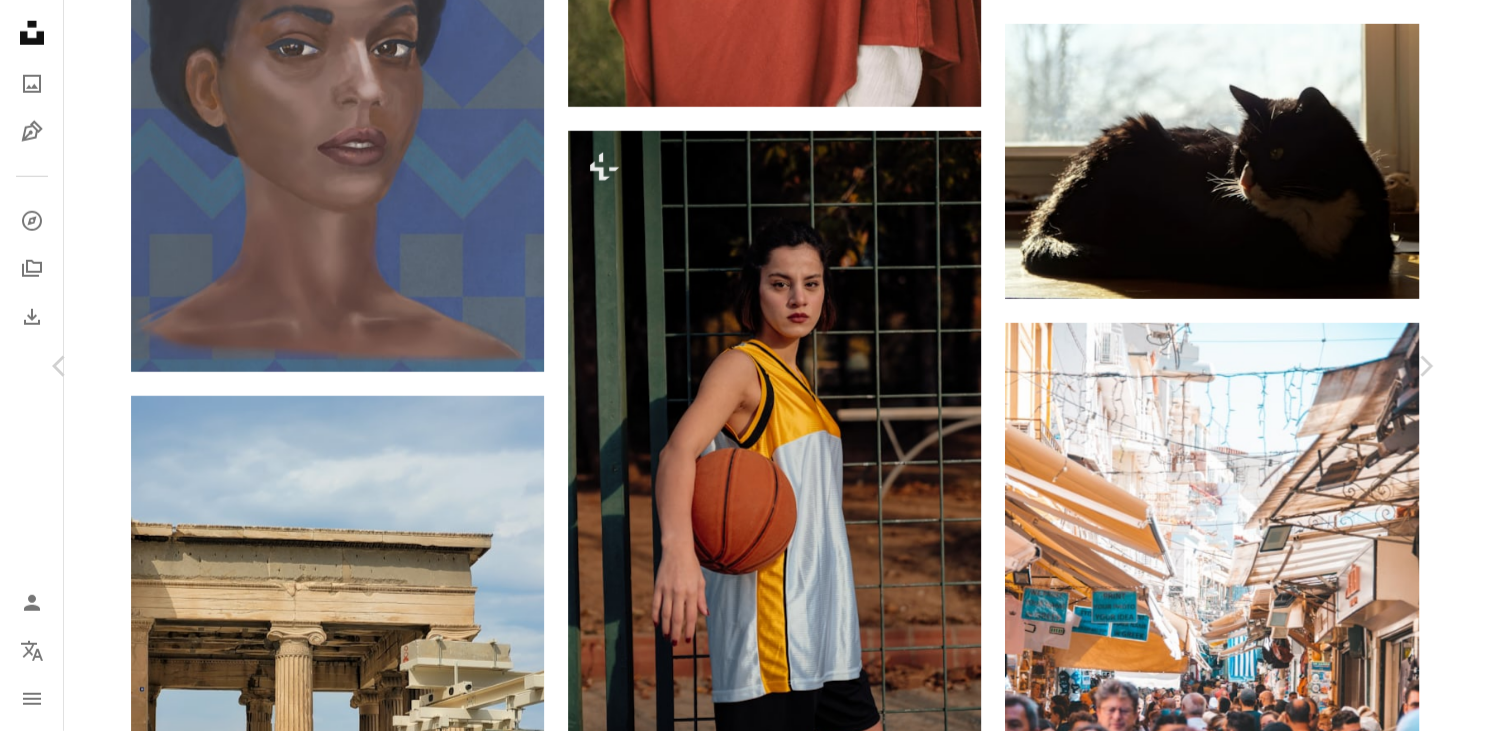click on "An X shape Chevron left Chevron right Ruben Hanssen Available for hire A checkmark inside of a circle A heart A plus sign Download free Chevron down Zoom in Views 157,918 Downloads 1,253 A forward-right arrow Share Info icon Info More Actions Old Bridge of Heidelberg against the fortress on a cloudy day A map marker Heidelberg, [COUNTRY] Calendar outlined Published on October 10, 2020 Camera SONY, ILCE-7M3 Safety Free to use under the Unsplash License river germany bridge castle old cloudy fortress misty heidelberg athena old bridge minerva building architecture grey arch viaduct arched duitsland Public domain images Browse premium related images on iStock | Save 20% with code UNSPLASH20 View more on iStock ↗ Related images A heart A plus sign Hümâ H. Yardım Available for hire A checkmark inside of a circle Arrow pointing down A heart A plus sign Léna Le Roy Available for hire A checkmark inside of a circle Arrow pointing down Plus sign for Unsplash+ A heart A plus sign Georgi Kalaydzhiev For For" at bounding box center (742, 4873) 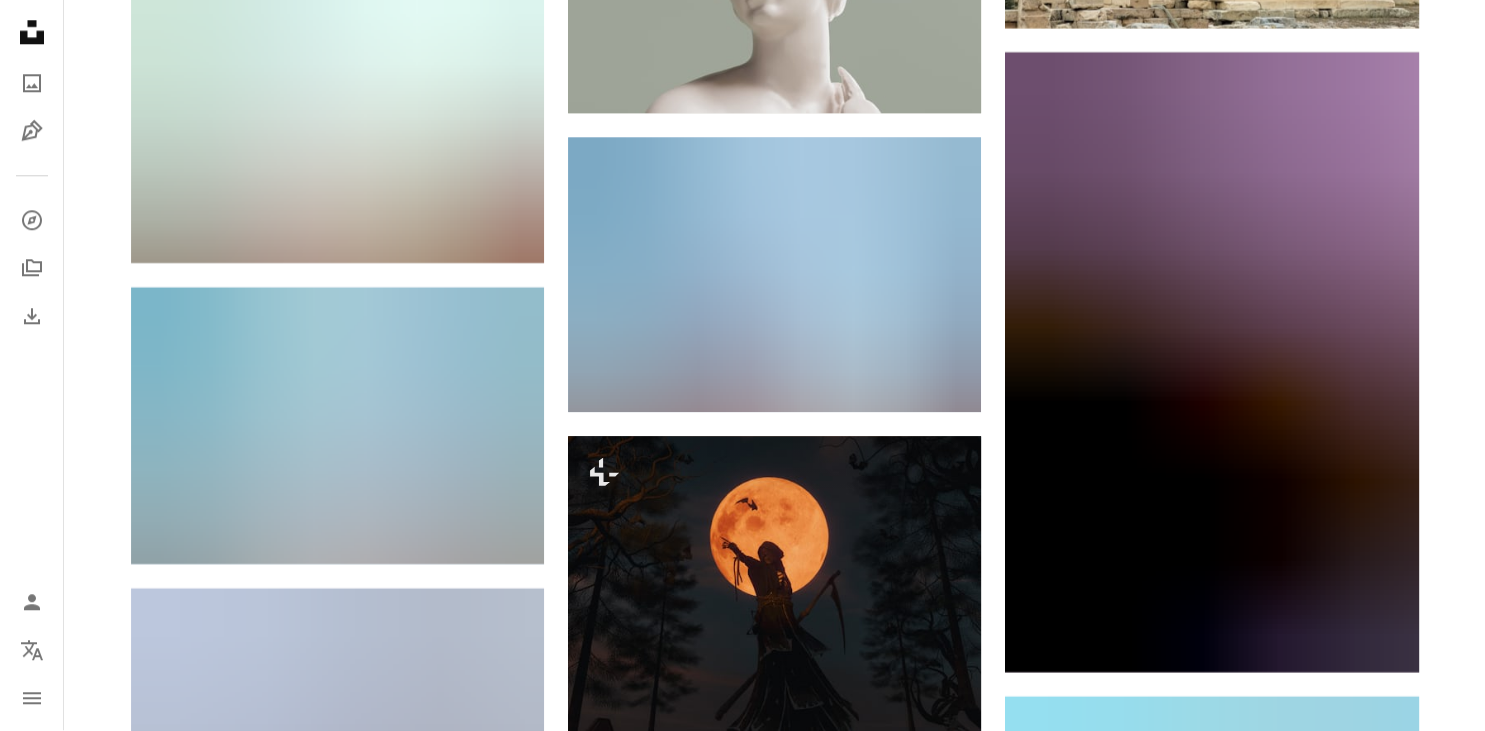scroll, scrollTop: 16940, scrollLeft: 0, axis: vertical 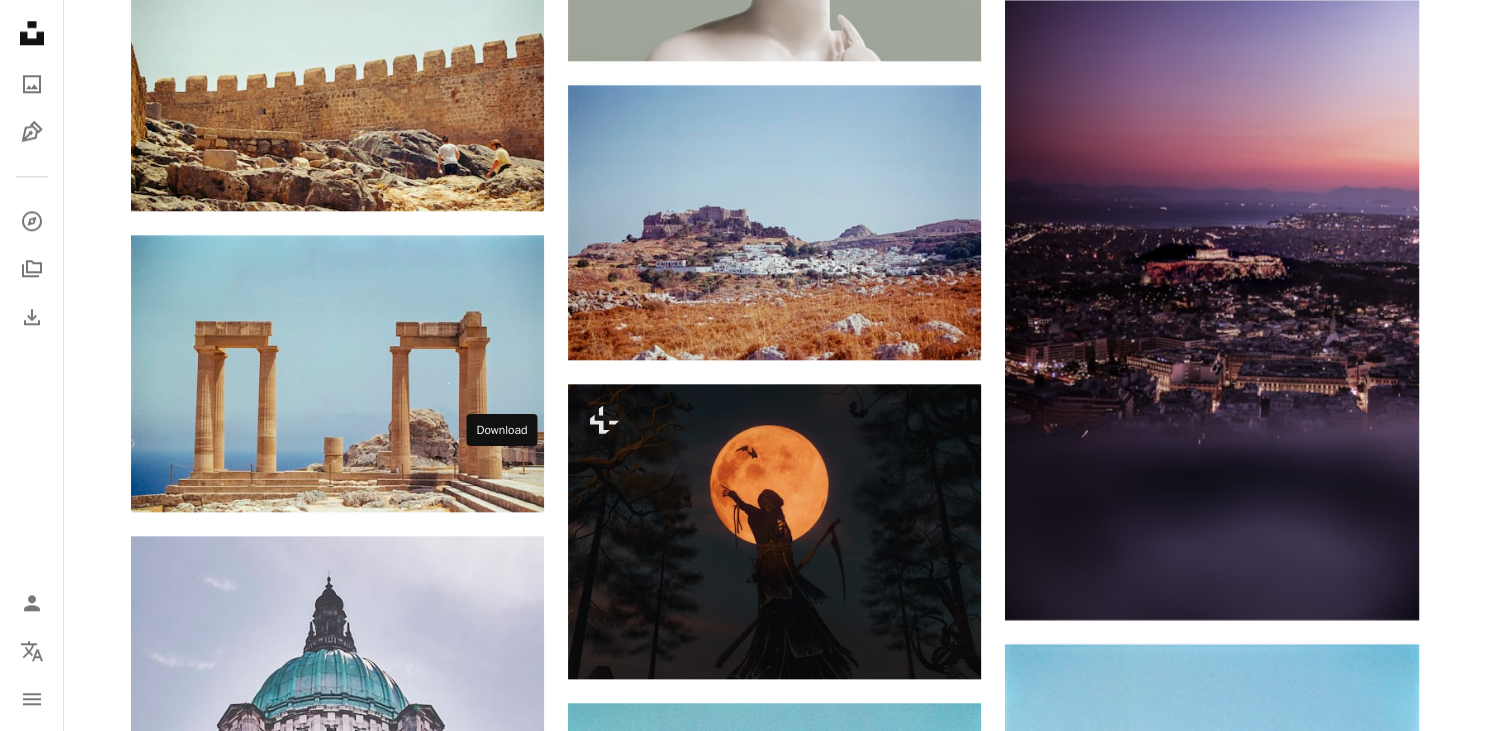 click on "Arrow pointing down" 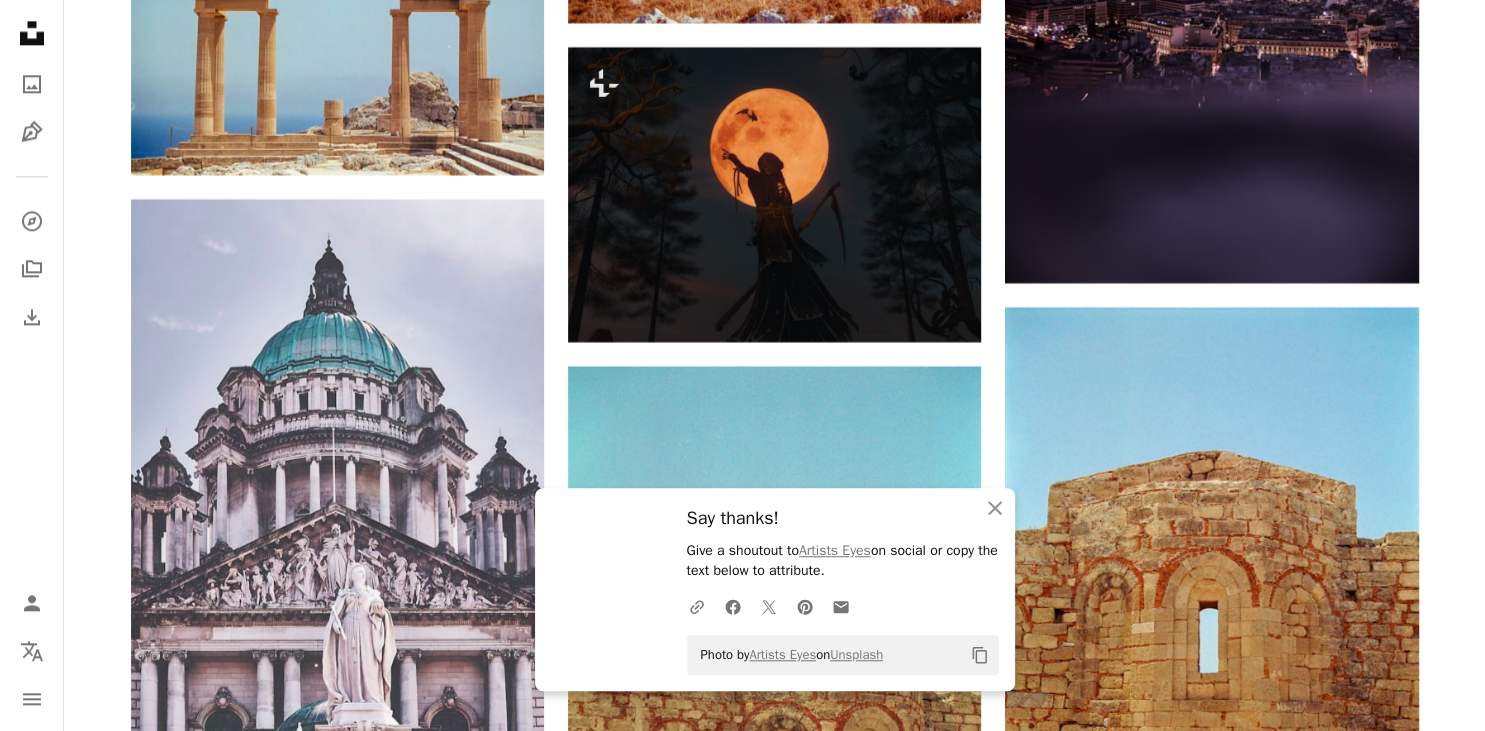 scroll, scrollTop: 17199, scrollLeft: 0, axis: vertical 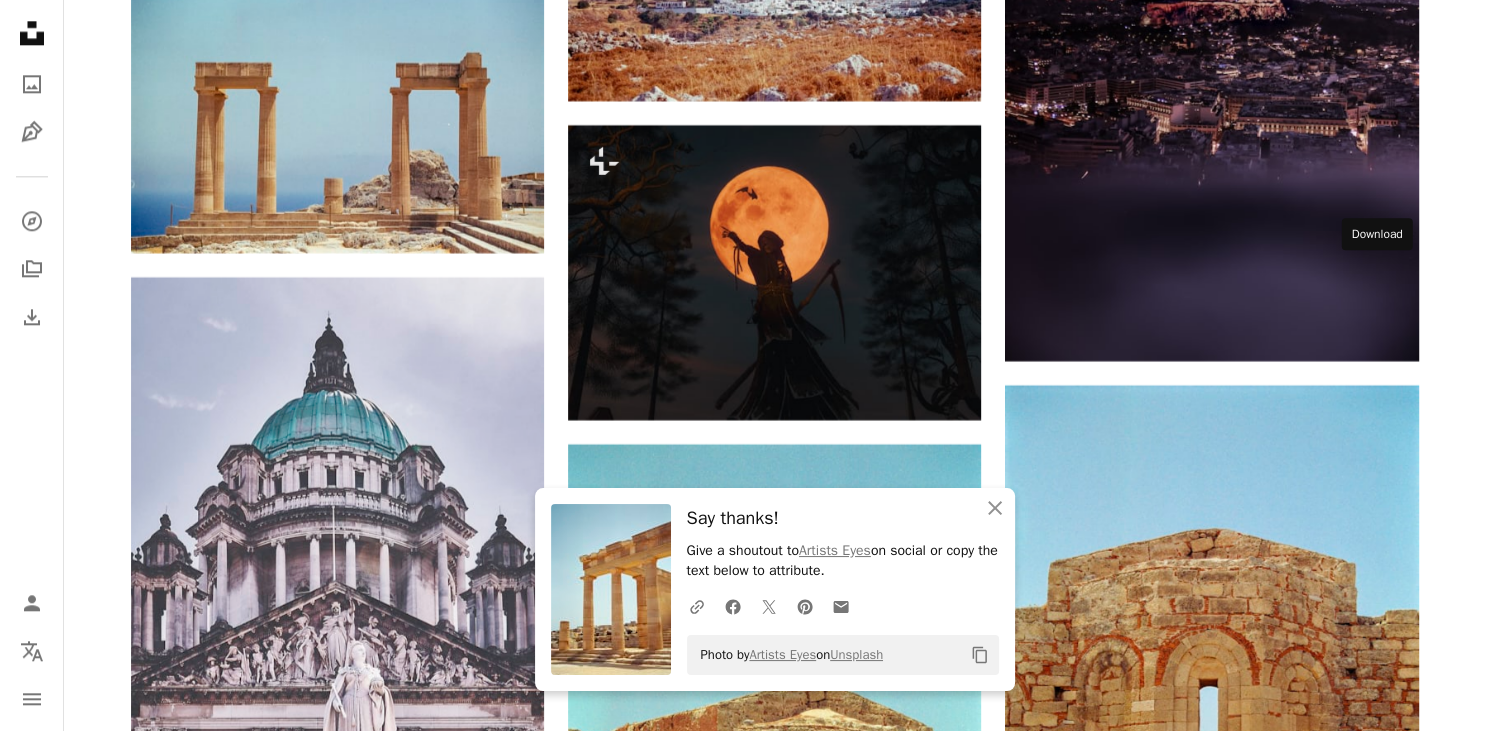 click on "Arrow pointing down" at bounding box center [1379, -319] 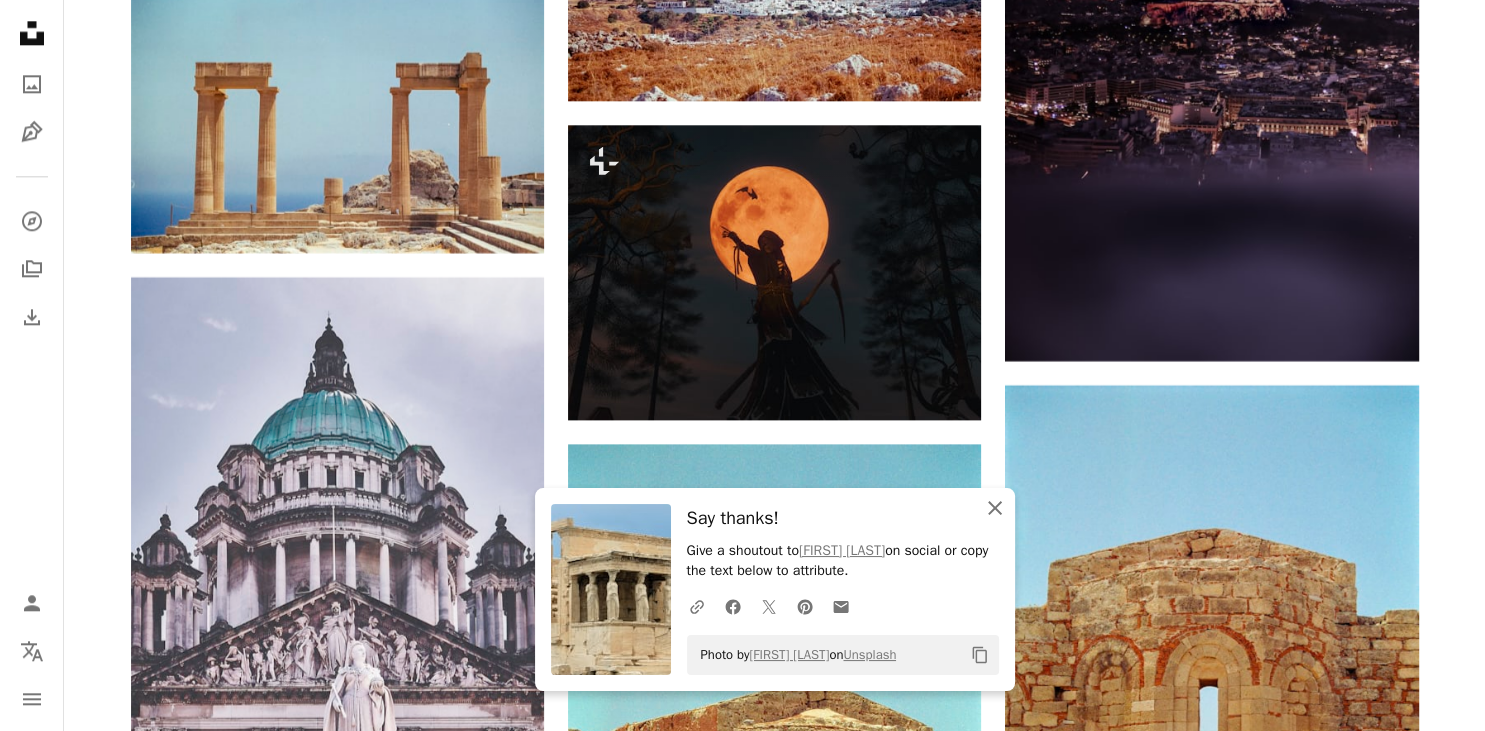 click on "An X shape" 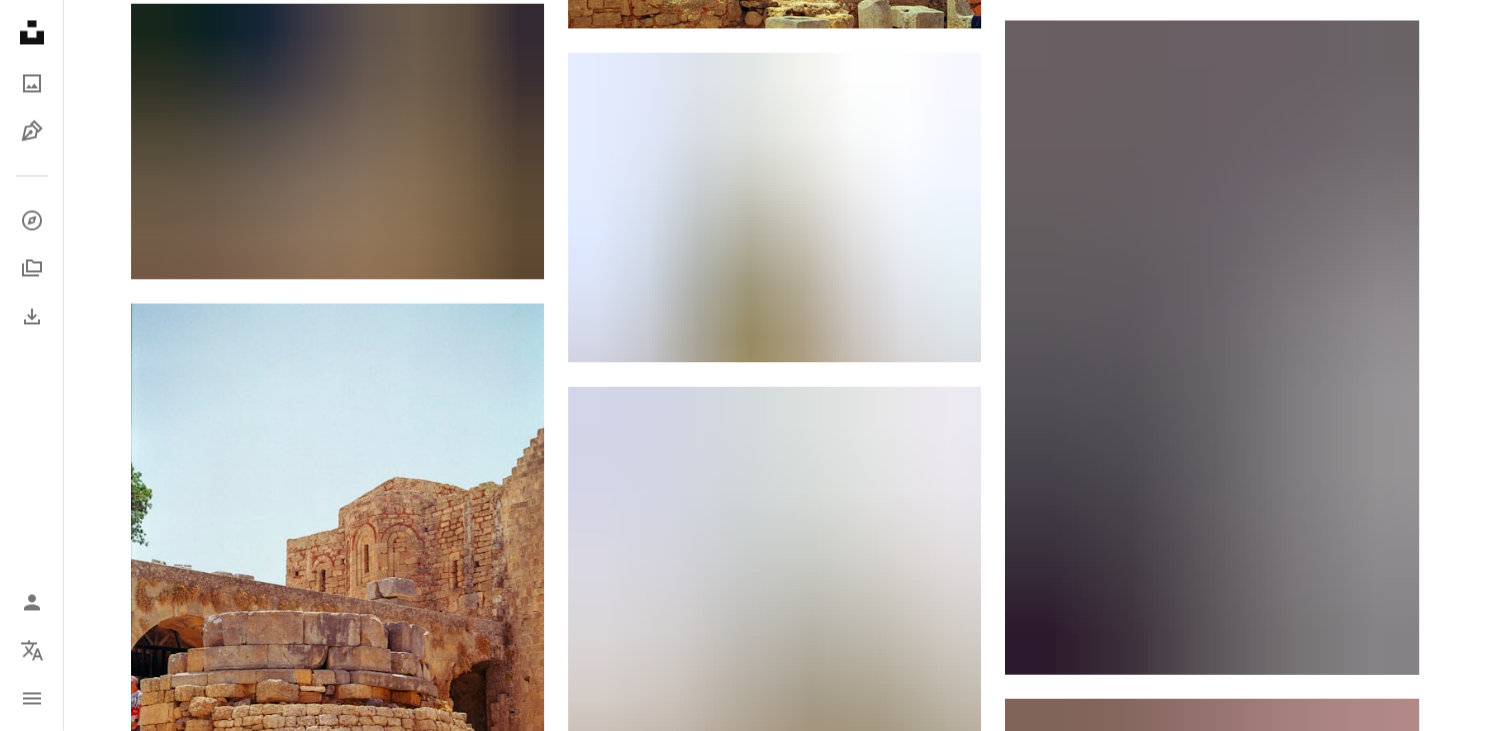 scroll, scrollTop: 18236, scrollLeft: 0, axis: vertical 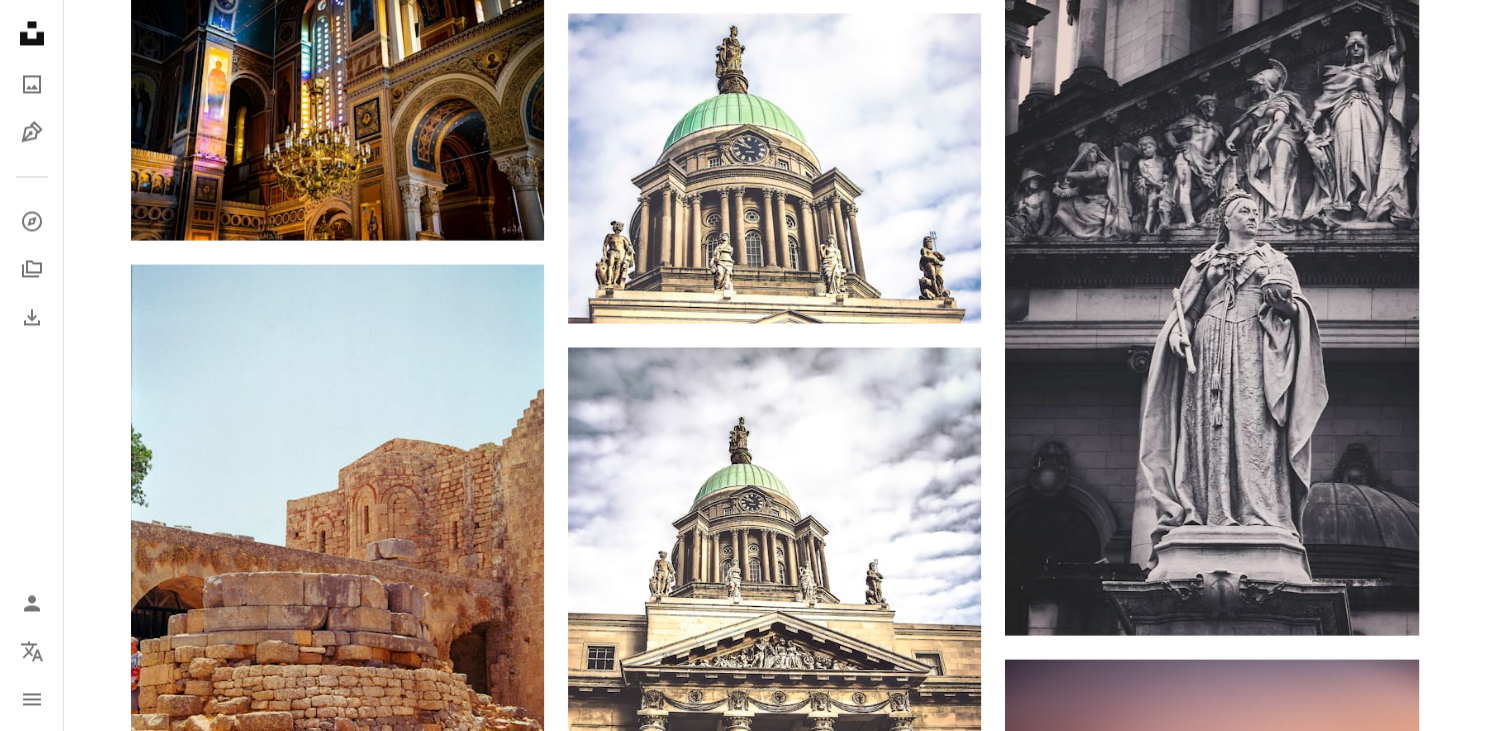 click on "Plus sign for Unsplash+ A heart A plus sign Getty Images For Unsplash+ A lock Download Plus sign for Unsplash+ A heart A plus sign Getty Images For Unsplash+ A lock Download A heart A plus sign Irena Kefala Arrow pointing down Plus sign for Unsplash+ A heart A plus sign Getty Images For Unsplash+ A lock Download A heart A plus sign Debabrata Dash Available for hire A checkmark inside of a circle Arrow pointing down Plus sign for Unsplash+ A heart A plus sign A. C. For Unsplash+ A lock Download A heart A plus sign Art Institute of Chicago Arrow pointing down A heart A plus sign Tucker Monticelli Available for hire A checkmark inside of a circle Arrow pointing down A heart A plus sign Vladimir Yelizarov Available for hire A checkmark inside of a circle Arrow pointing down A heart A plus sign Thanos Gkirinis Arrow pointing down –– ––– ––– – ––– ––– –––– – Get Started For" at bounding box center [774, -7768] 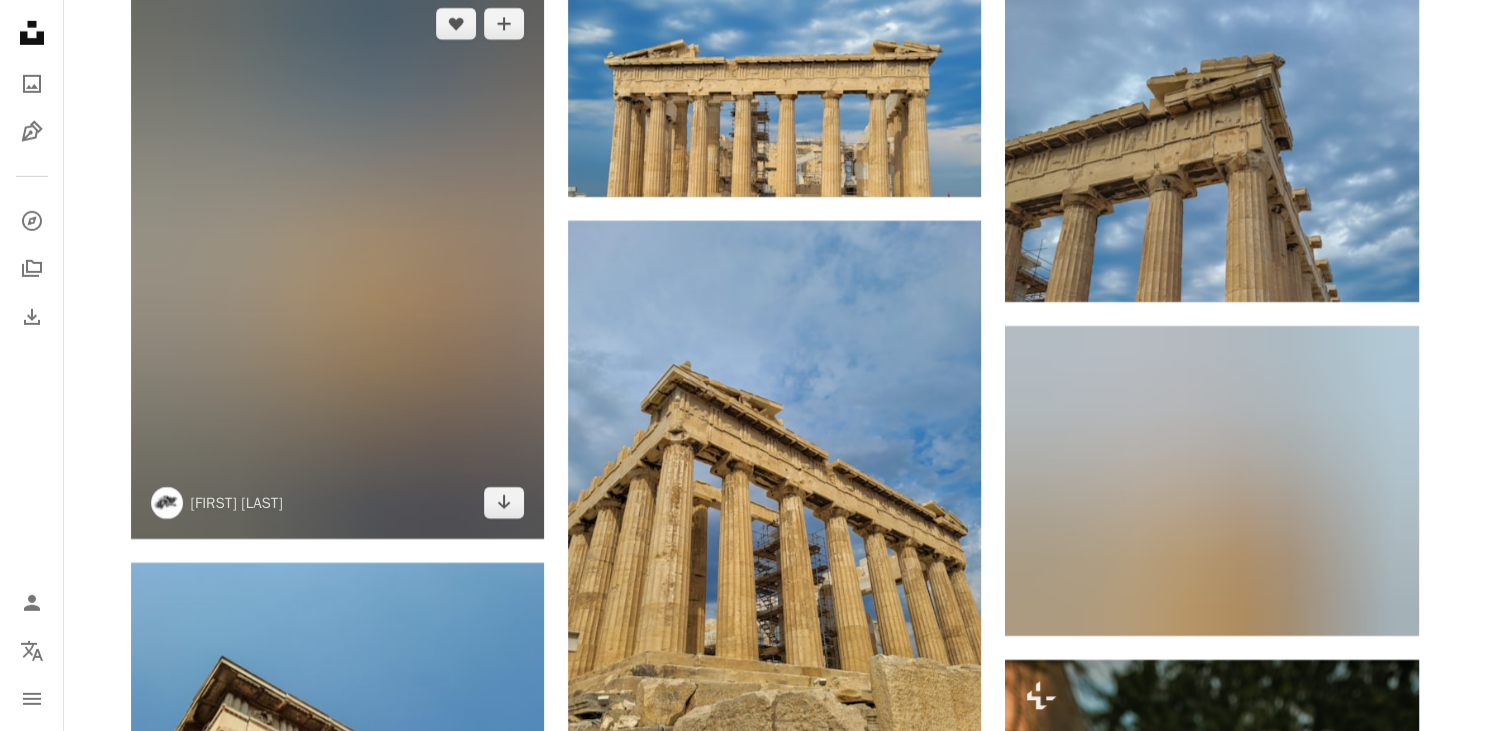 scroll, scrollTop: 21605, scrollLeft: 0, axis: vertical 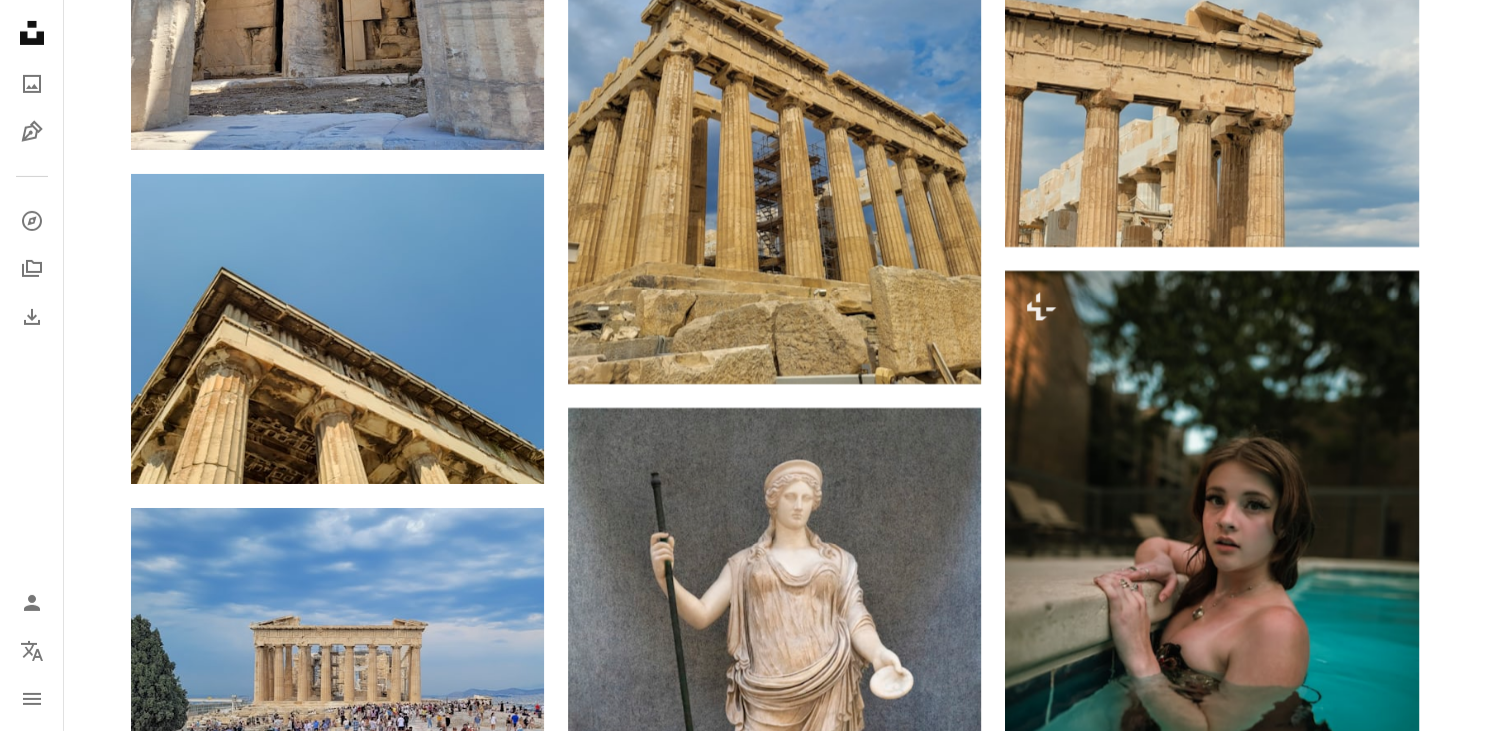 click 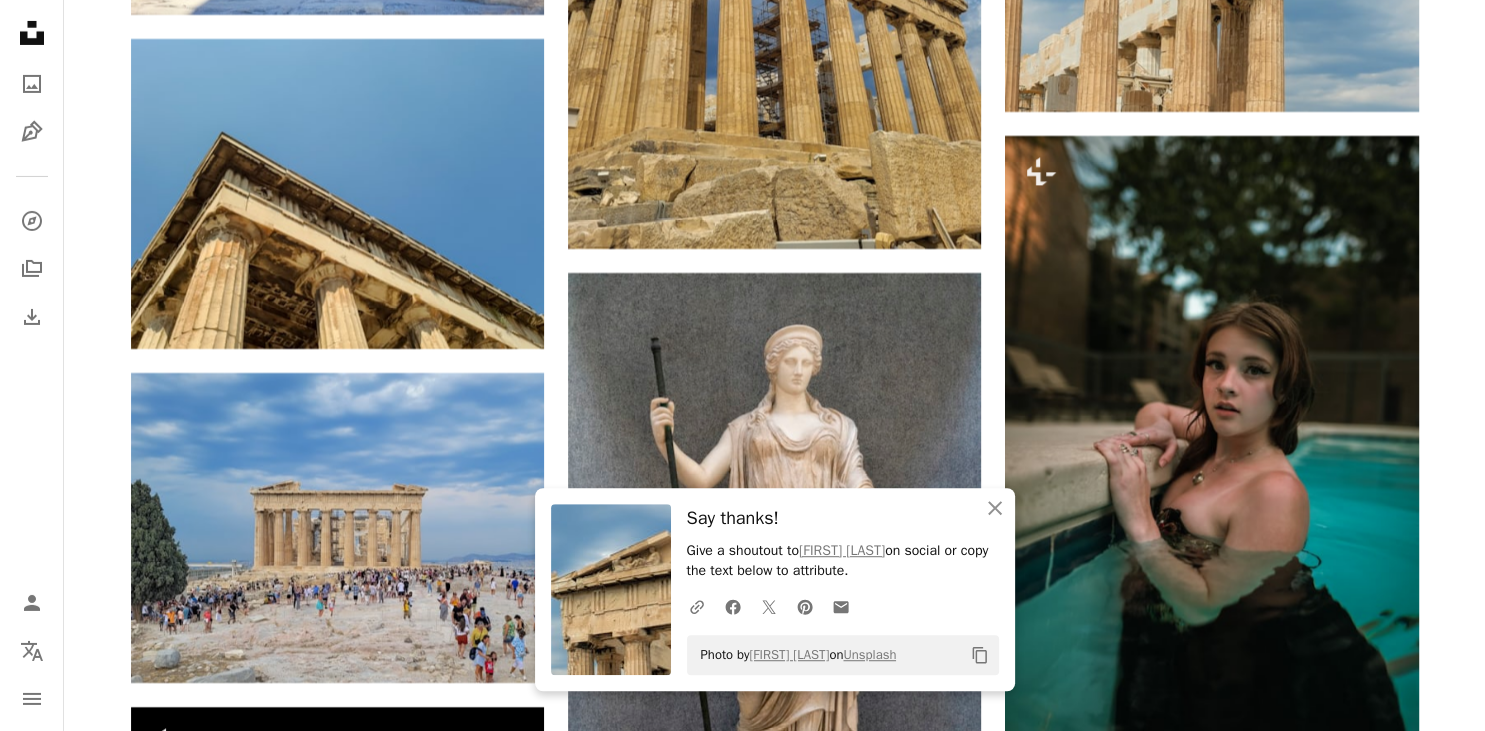 scroll, scrollTop: 21864, scrollLeft: 0, axis: vertical 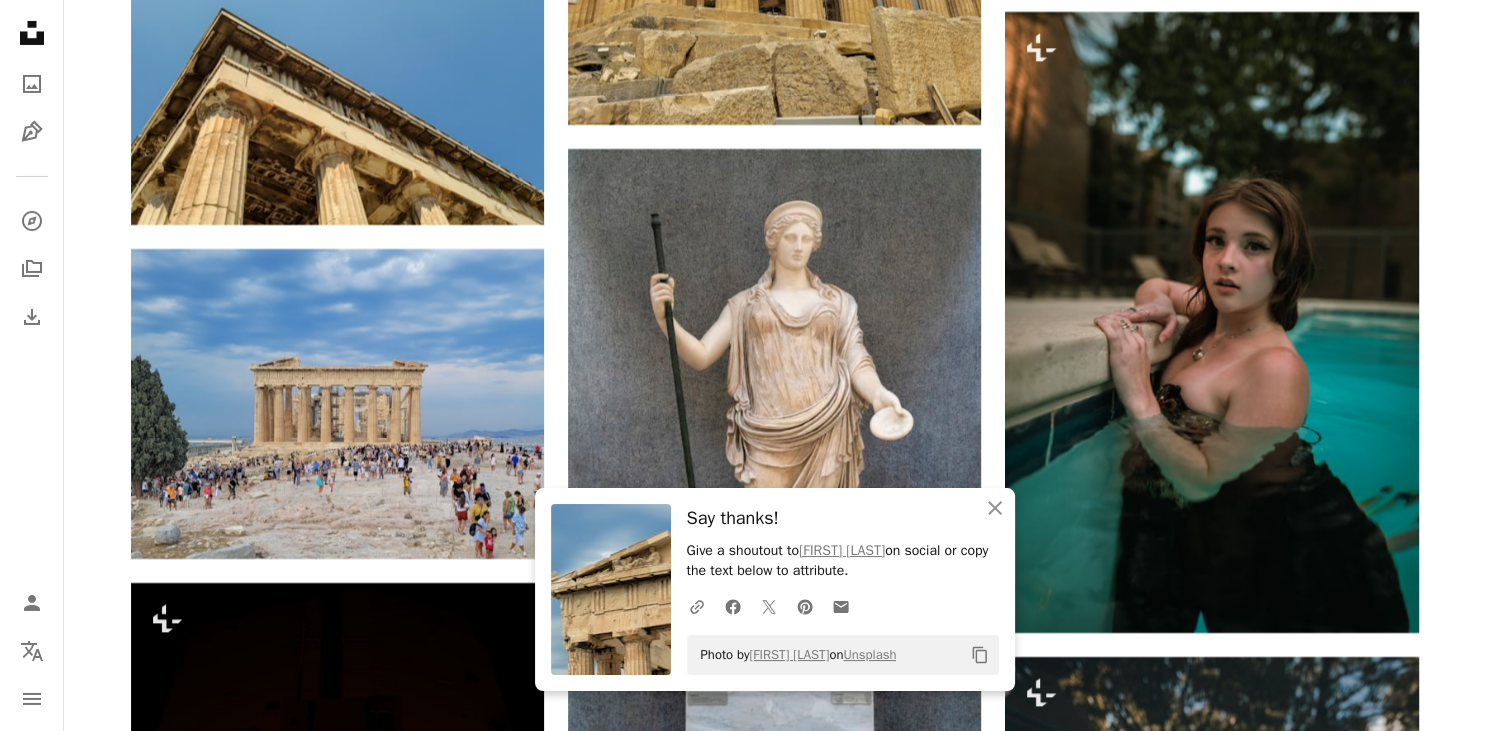 click on "Arrow pointing down" 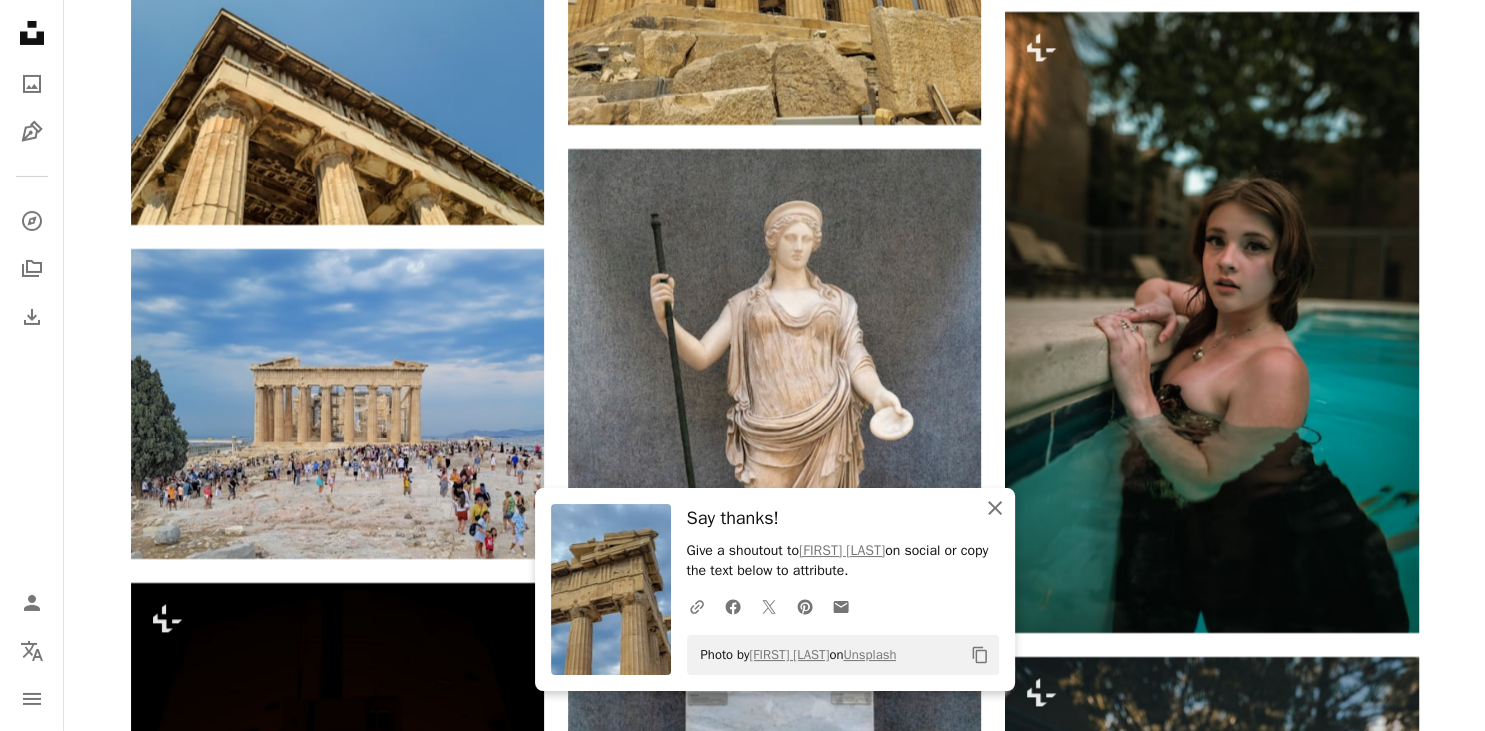 click on "An X shape" 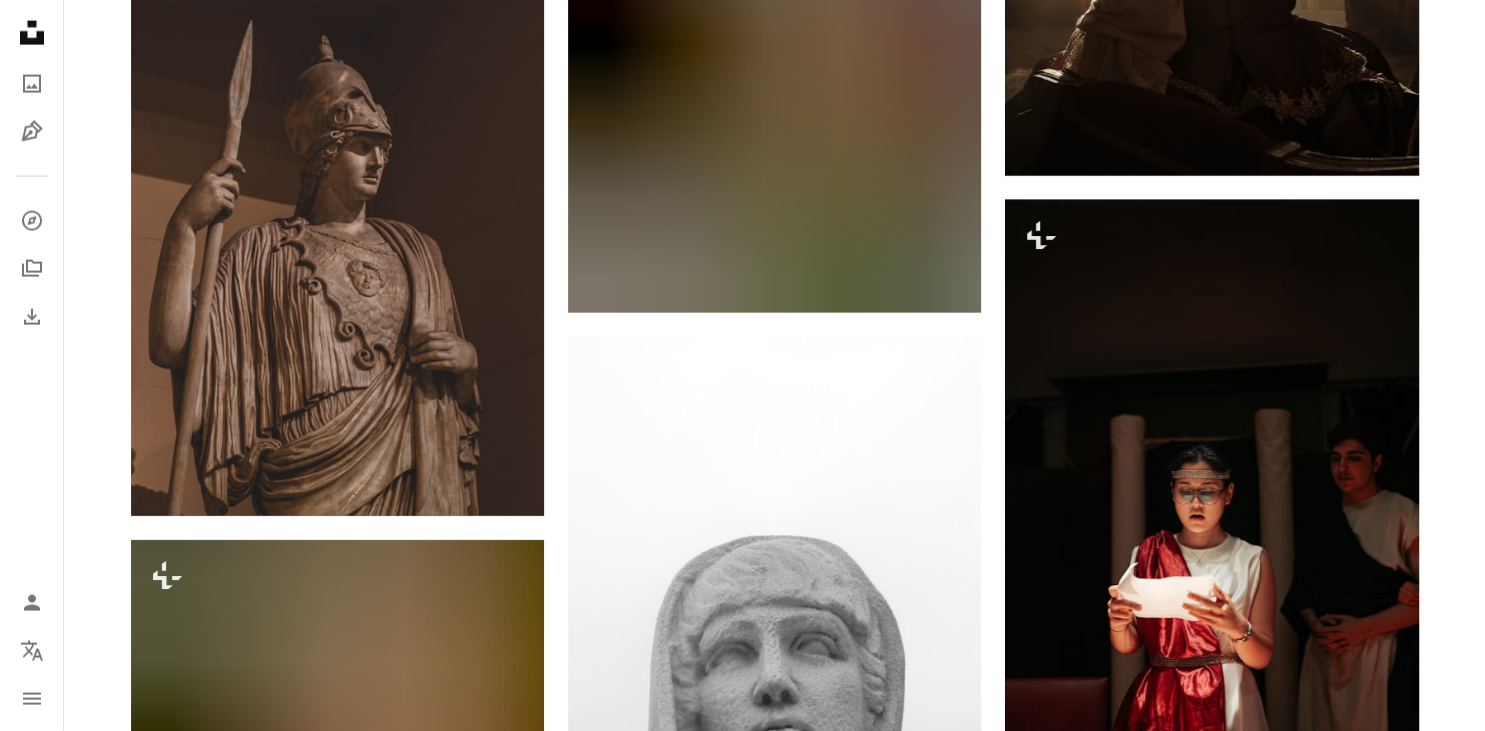 scroll, scrollTop: 26789, scrollLeft: 0, axis: vertical 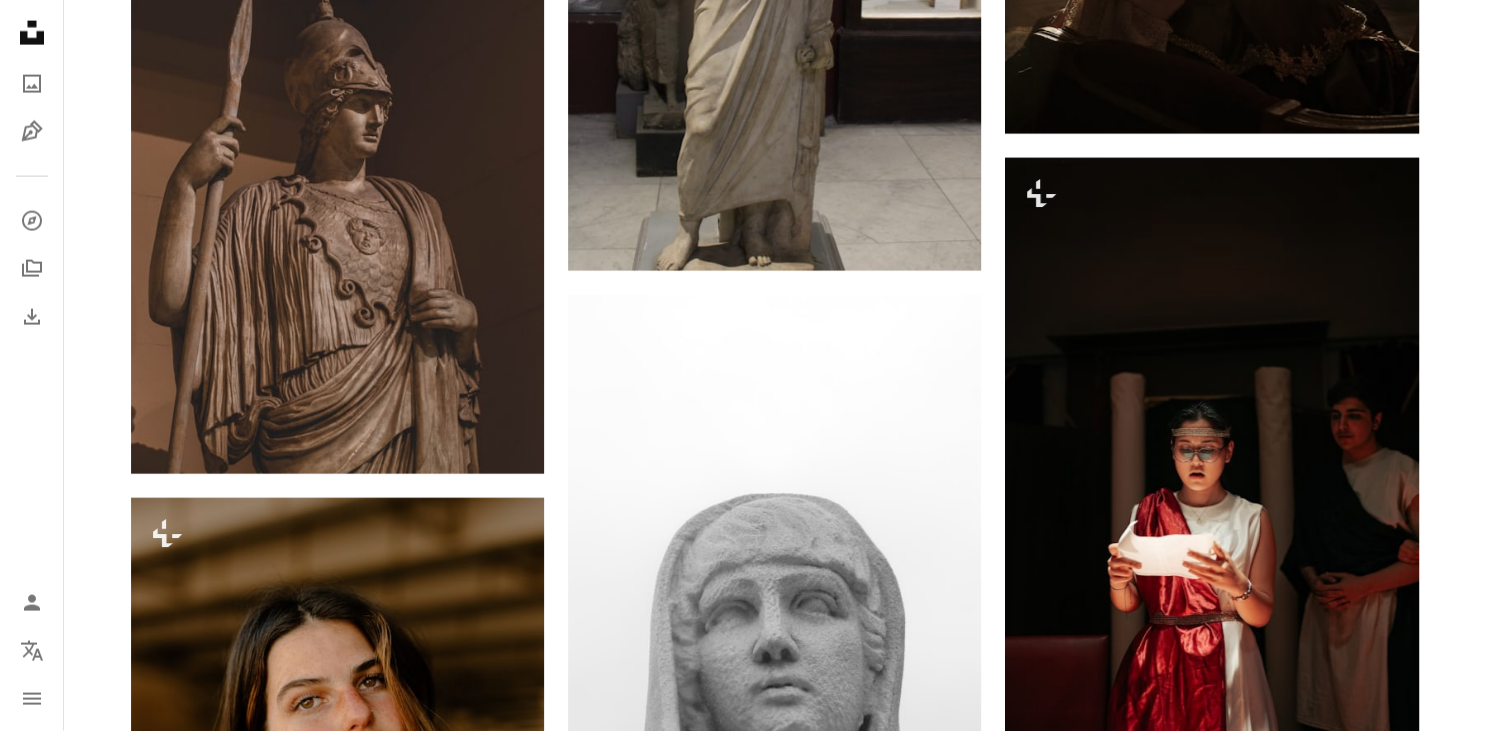 click on "Plus sign for Unsplash+ A heart A plus sign Getty Images For Unsplash+ A lock Download Plus sign for Unsplash+ A heart A plus sign Getty Images For Unsplash+ A lock Download A heart A plus sign Irena Kefala Arrow pointing down Plus sign for Unsplash+ A heart A plus sign Getty Images For Unsplash+ A lock Download A heart A plus sign Debabrata Dash Available for hire A checkmark inside of a circle Arrow pointing down Plus sign for Unsplash+ A heart A plus sign A. C. For Unsplash+ A lock Download A heart A plus sign Art Institute of Chicago Arrow pointing down A heart A plus sign Tucker Monticelli Available for hire A checkmark inside of a circle Arrow pointing down A heart A plus sign Vladimir Yelizarov Available for hire A checkmark inside of a circle Arrow pointing down A heart A plus sign Thanos Gkirinis Arrow pointing down –– ––– ––– – ––– ––– –––– – Get Started For" at bounding box center (774, -11025) 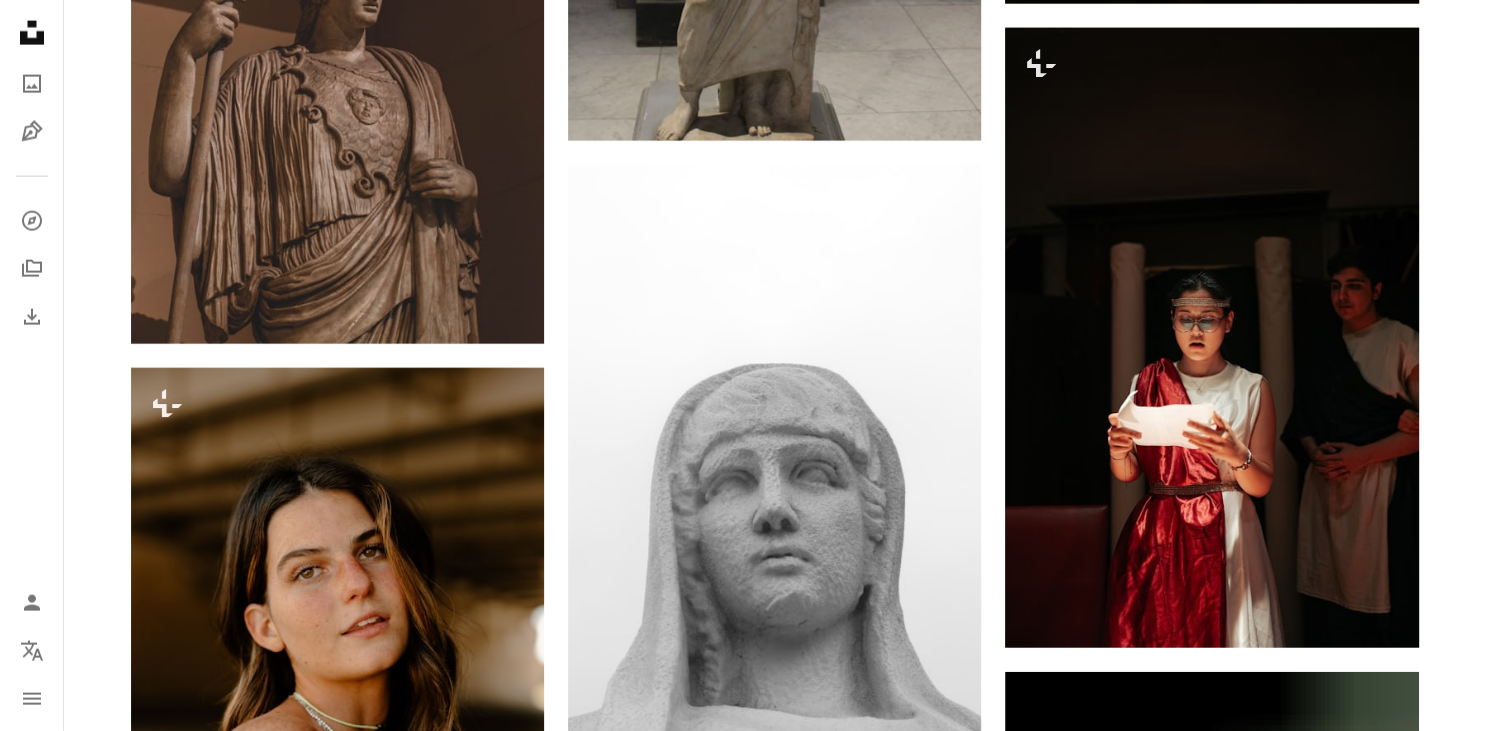 scroll, scrollTop: 27308, scrollLeft: 0, axis: vertical 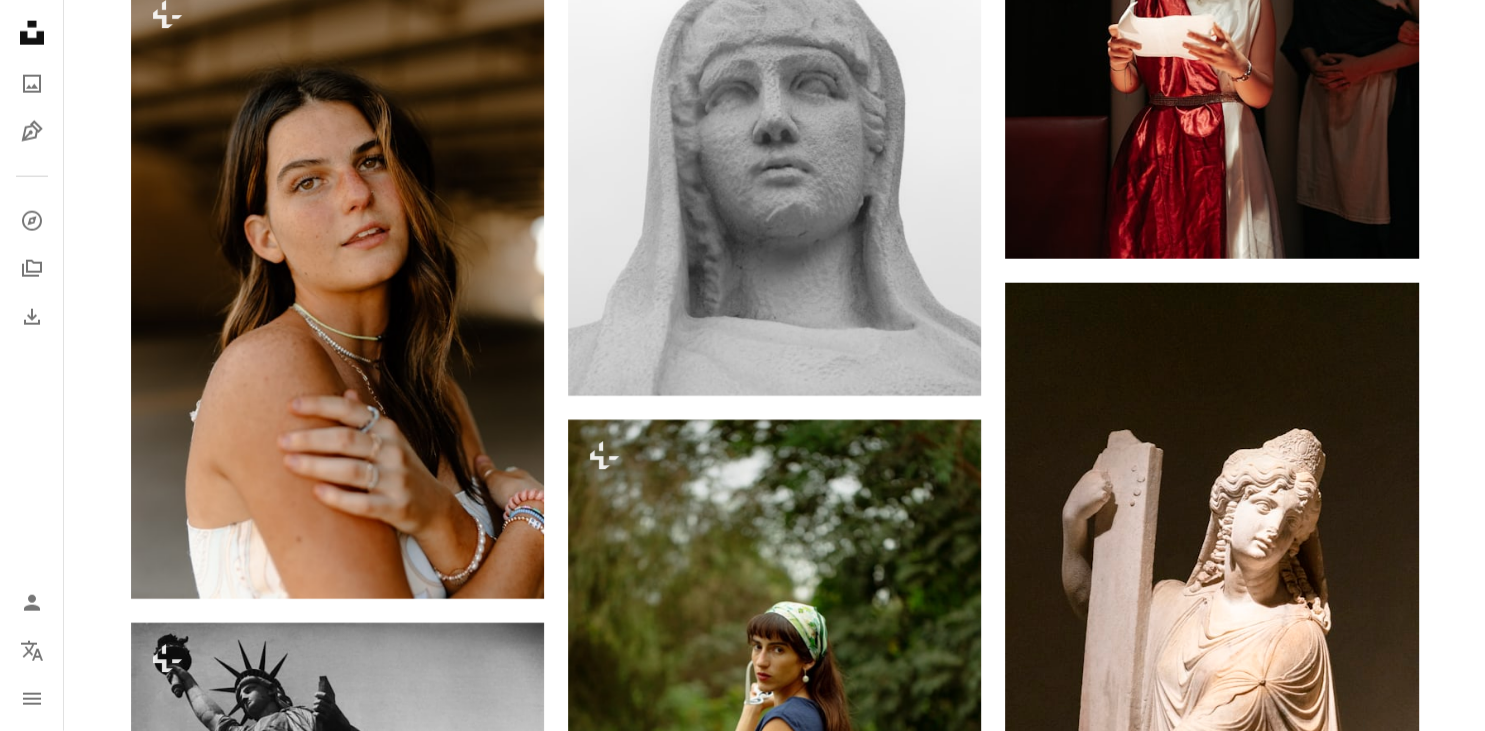 click at bounding box center [1211, -695] 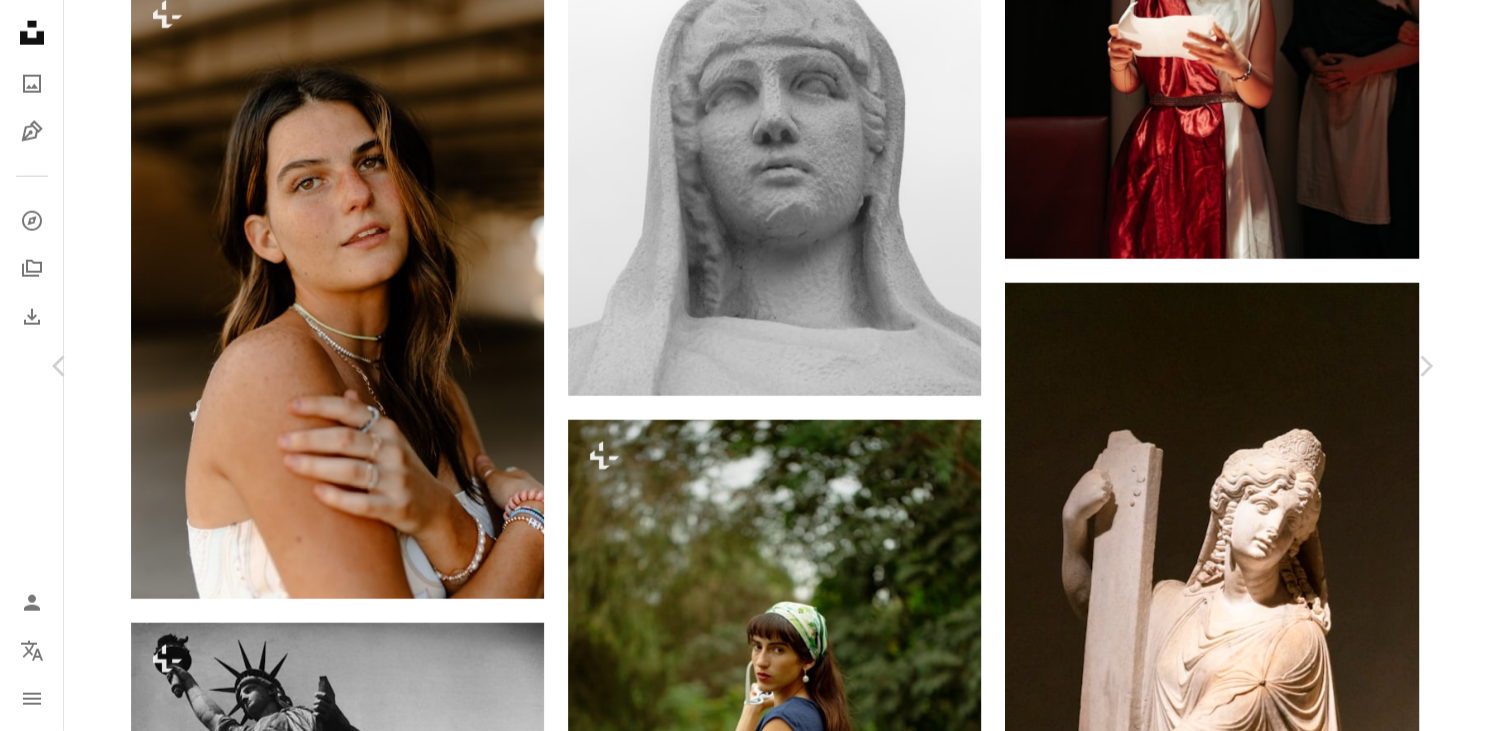 click on "More Actions" at bounding box center (1305, 4431) 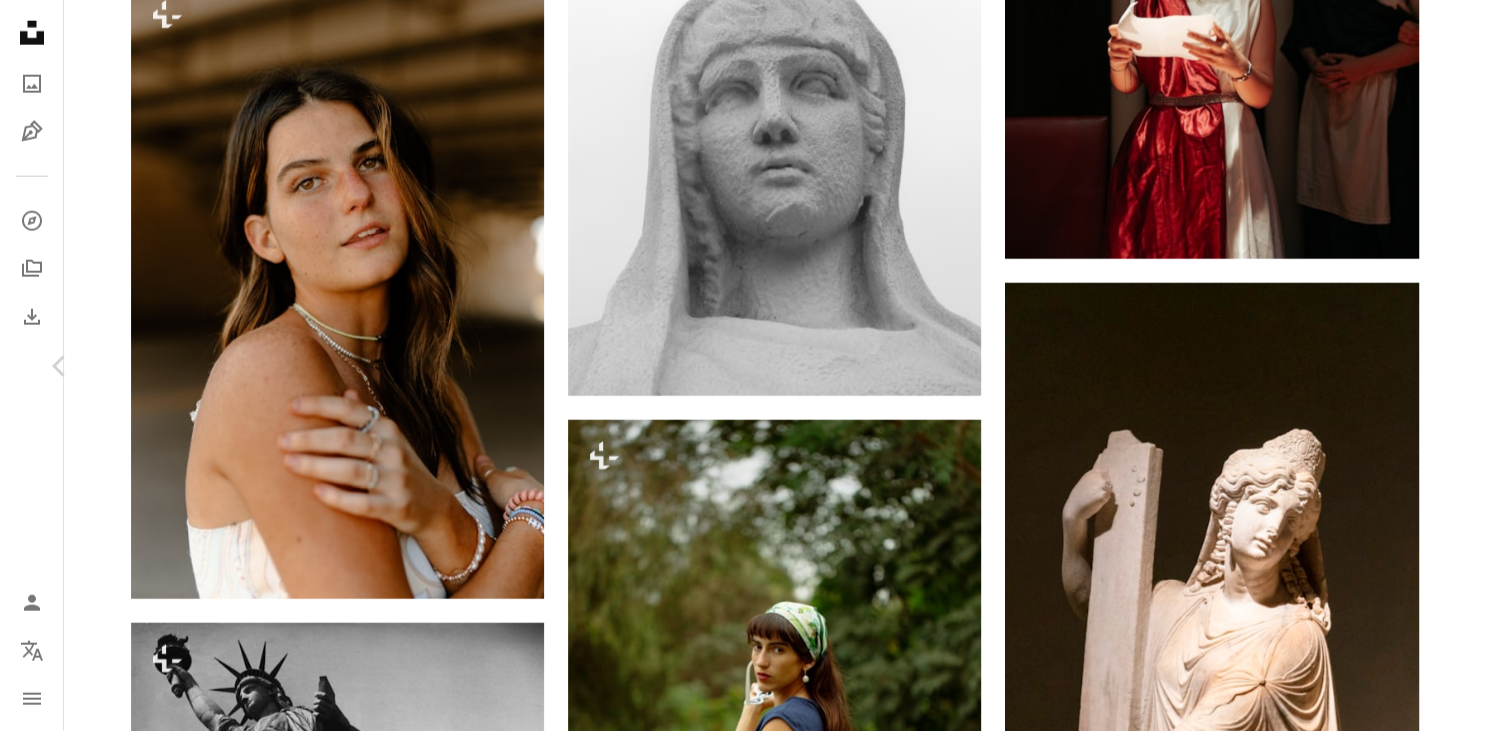 drag, startPoint x: 1397, startPoint y: 417, endPoint x: 1414, endPoint y: 421, distance: 17.464249 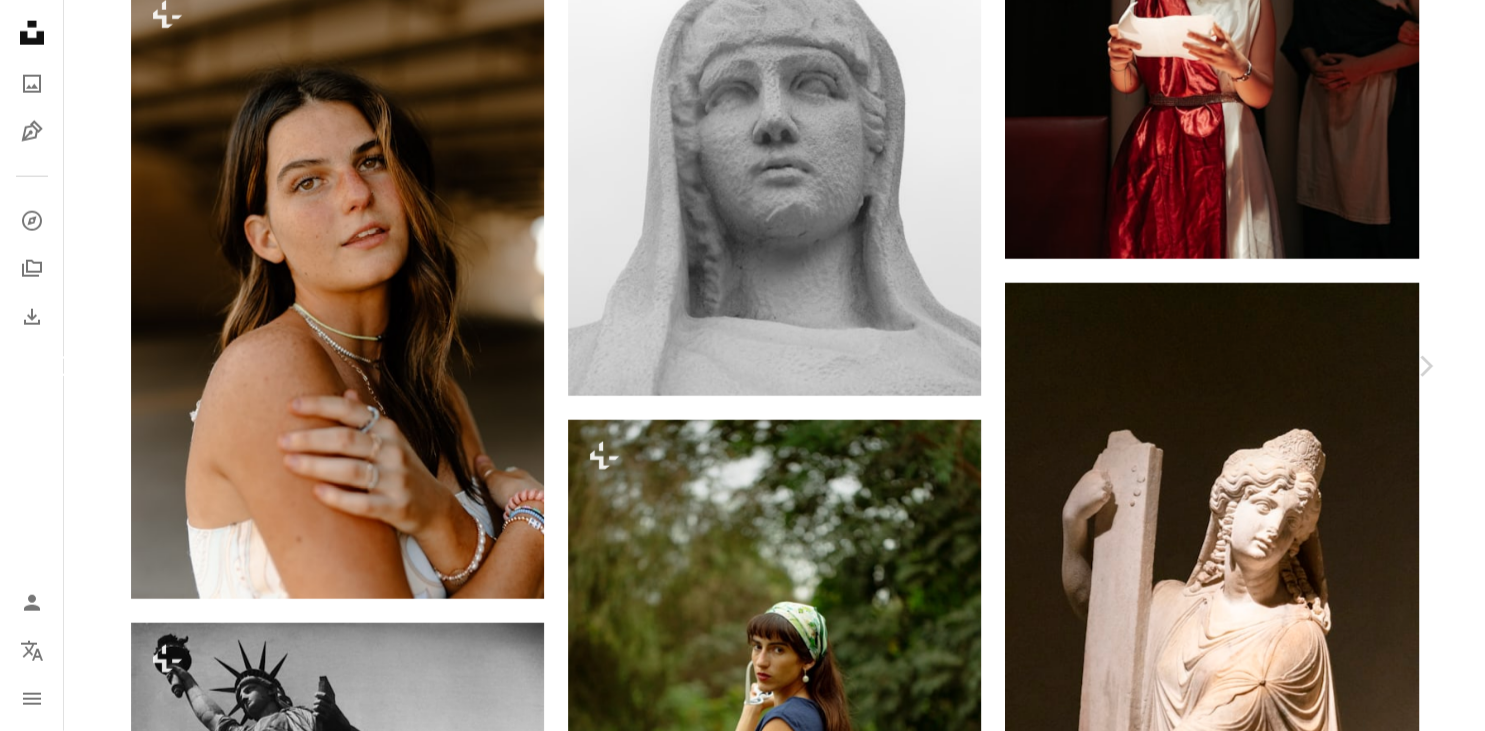 click on "Chevron left" at bounding box center (60, 366) 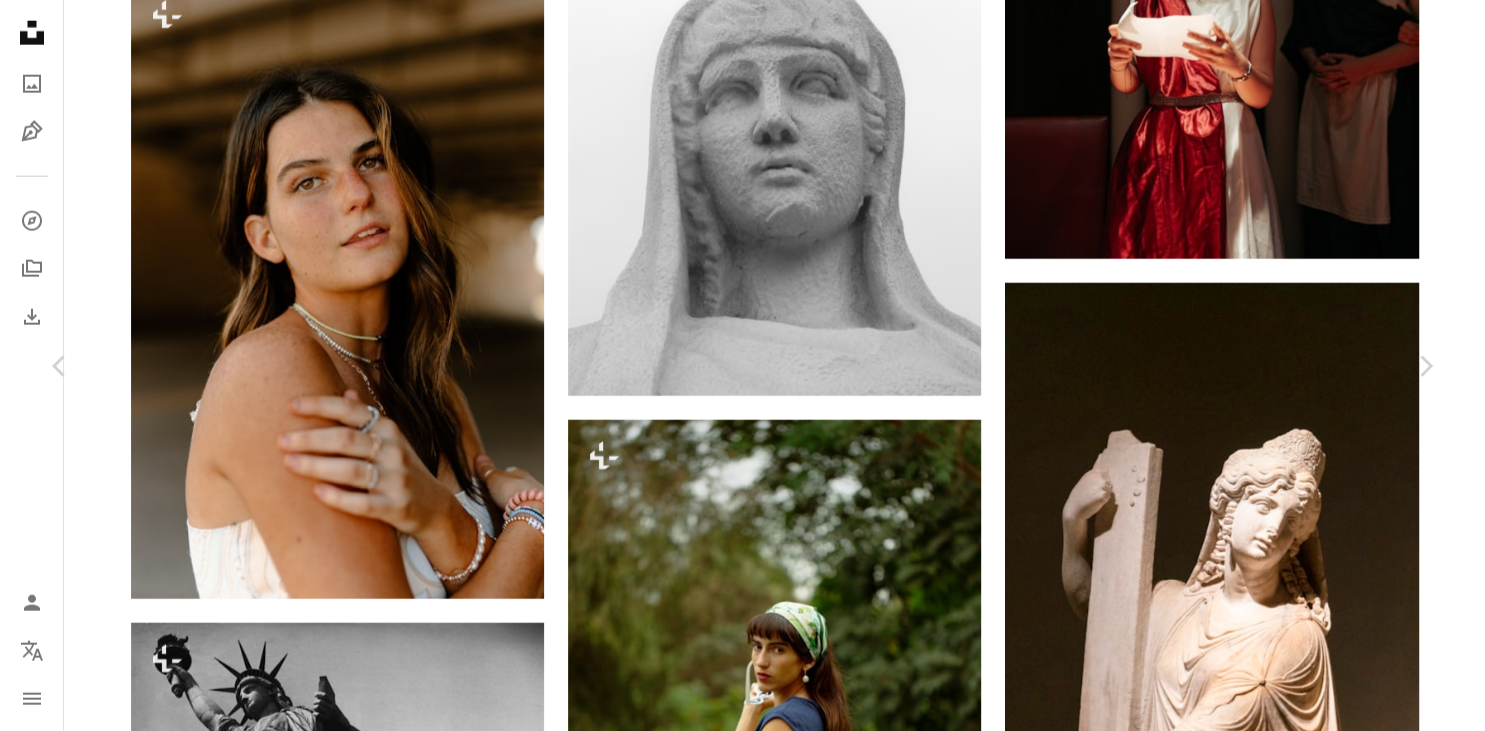 click on "An X shape Chevron left Chevron right Andrej Lišakov For Unsplash+ A heart A plus sign A lock Download Zoom in A forward-right arrow Share More Actions portrait of a woman in medieval clothes in a royal interior Calendar outlined Published on September 27, 2023 Camera FUJIFILM, X100V Safety Licensed under the Unsplash+ License woman castle dark girl silhouette crown medieval palace queen princess royal royalty royal family royal interior Free images From this series Chevron right Plus sign for Unsplash+ Plus sign for Unsplash+ Plus sign for Unsplash+ Related images Plus sign for Unsplash+ A heart A plus sign Curated Lifestyle For Unsplash+ A lock Download Plus sign for Unsplash+ A heart A plus sign Ngozi Ejionueme For Unsplash+ A lock Download Plus sign for Unsplash+ A heart A plus sign Getty Images For Unsplash+ A lock Download A heart" at bounding box center [742, 4088] 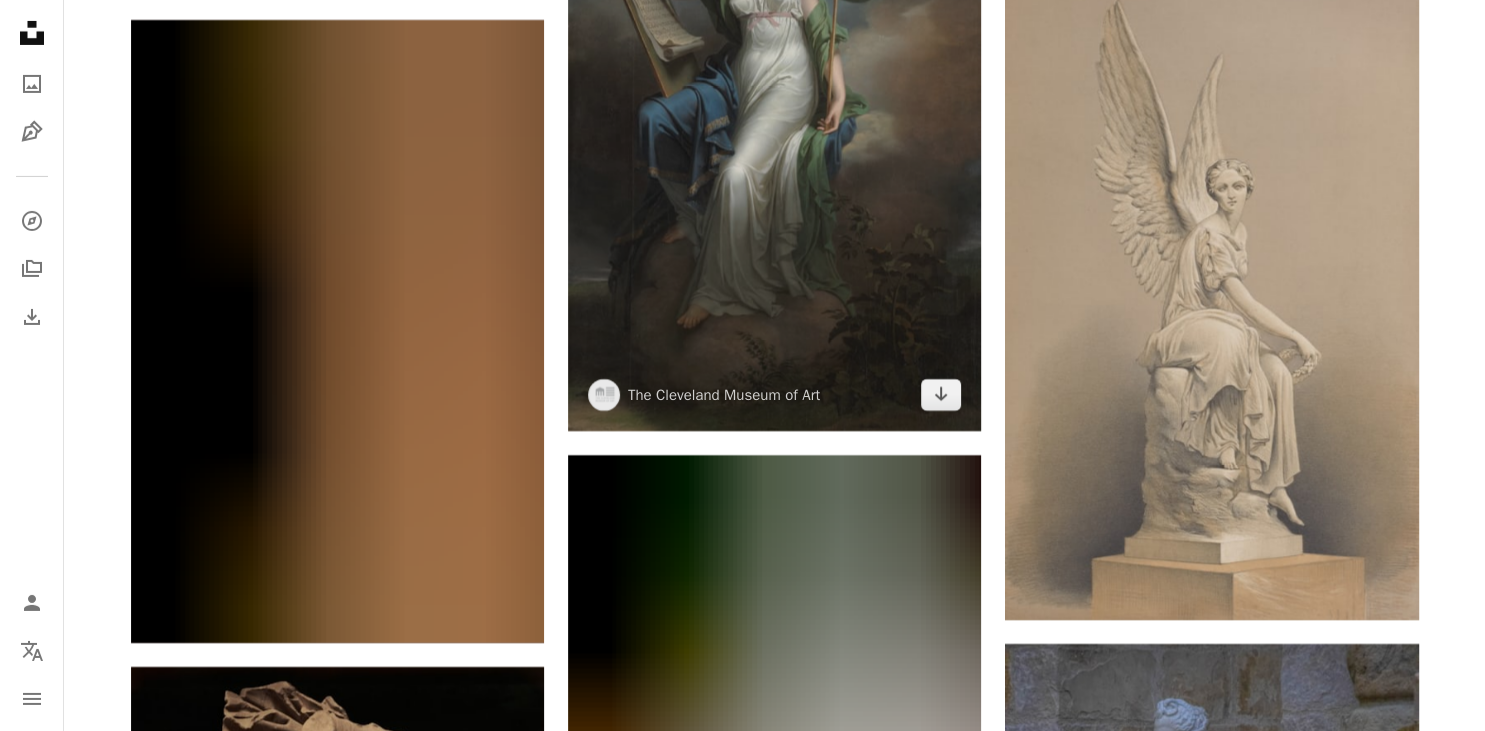 scroll, scrollTop: 29640, scrollLeft: 0, axis: vertical 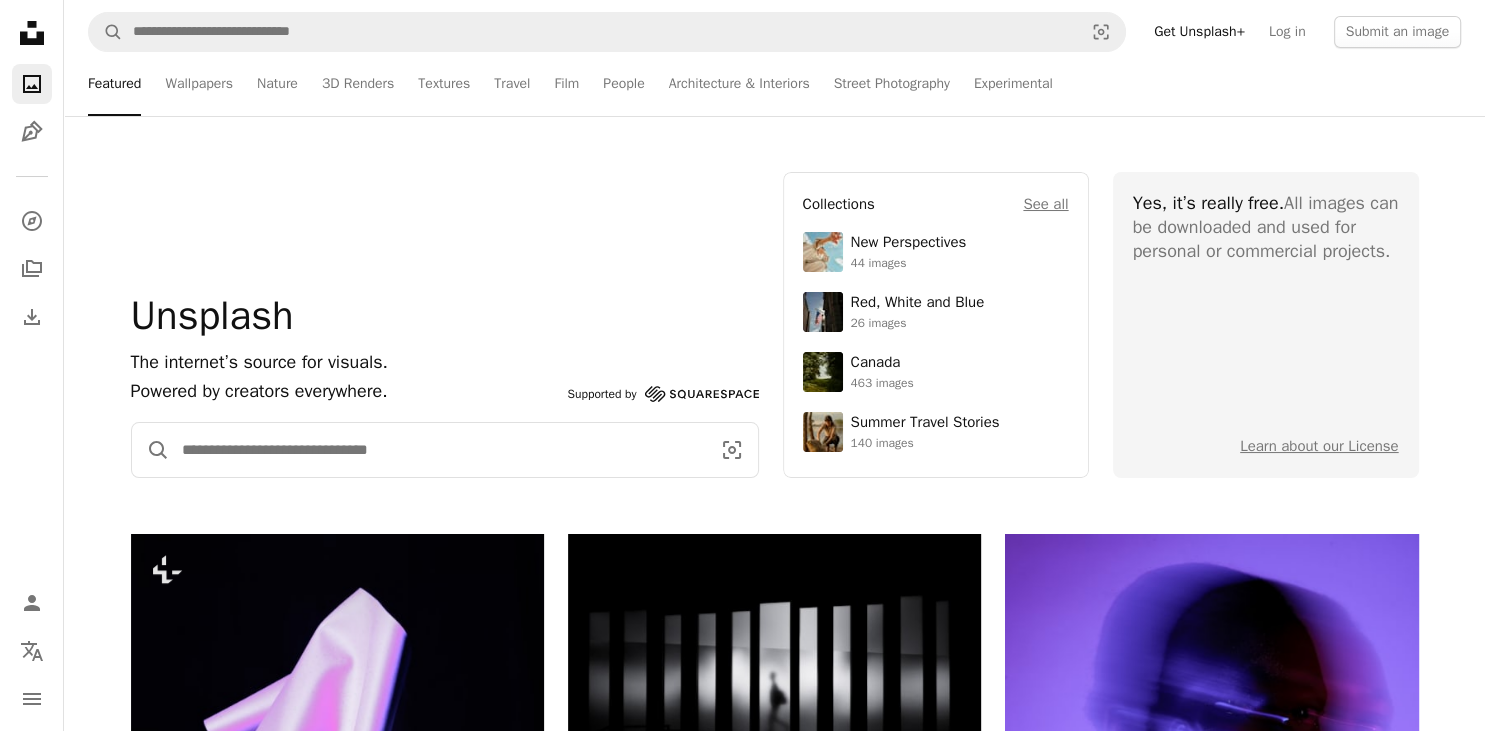 click at bounding box center (438, 450) 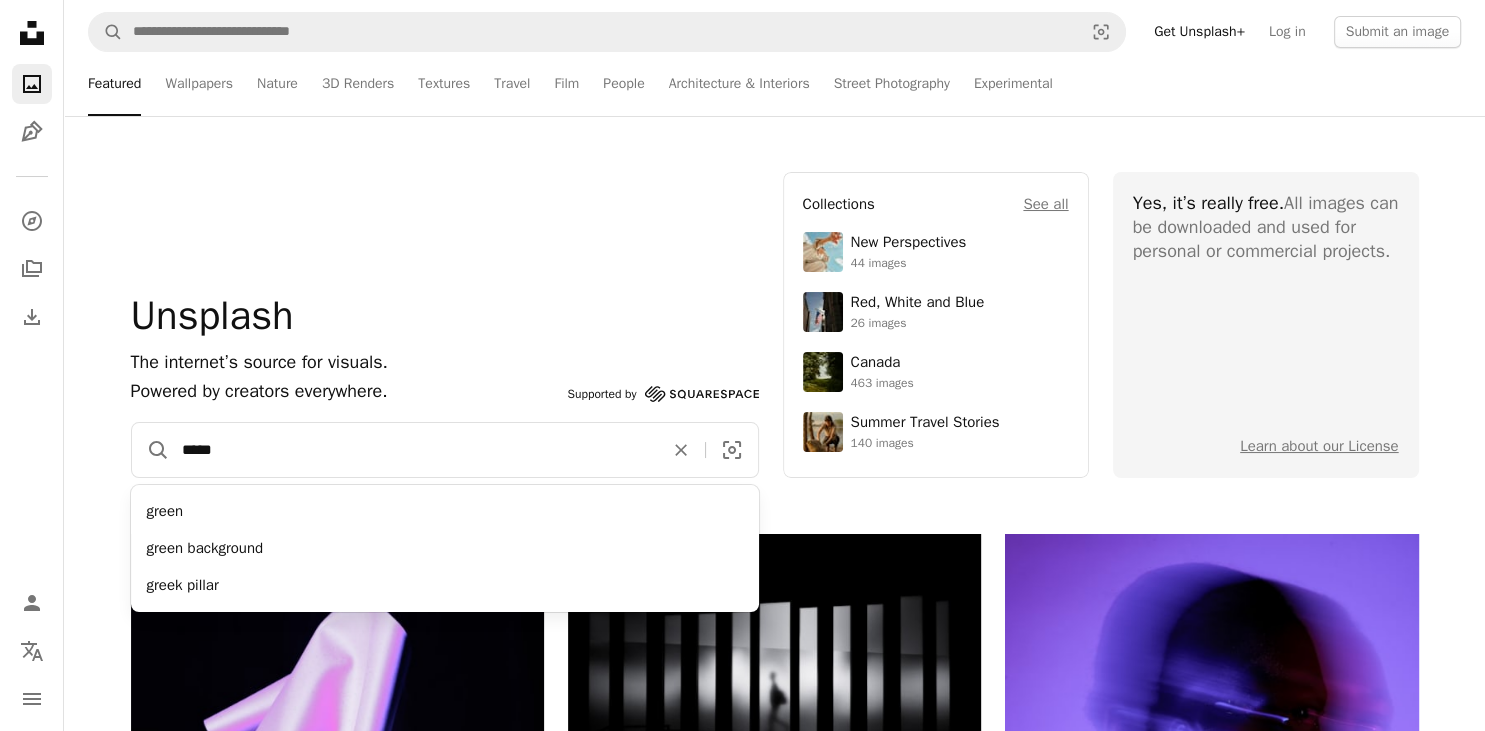 type on "******" 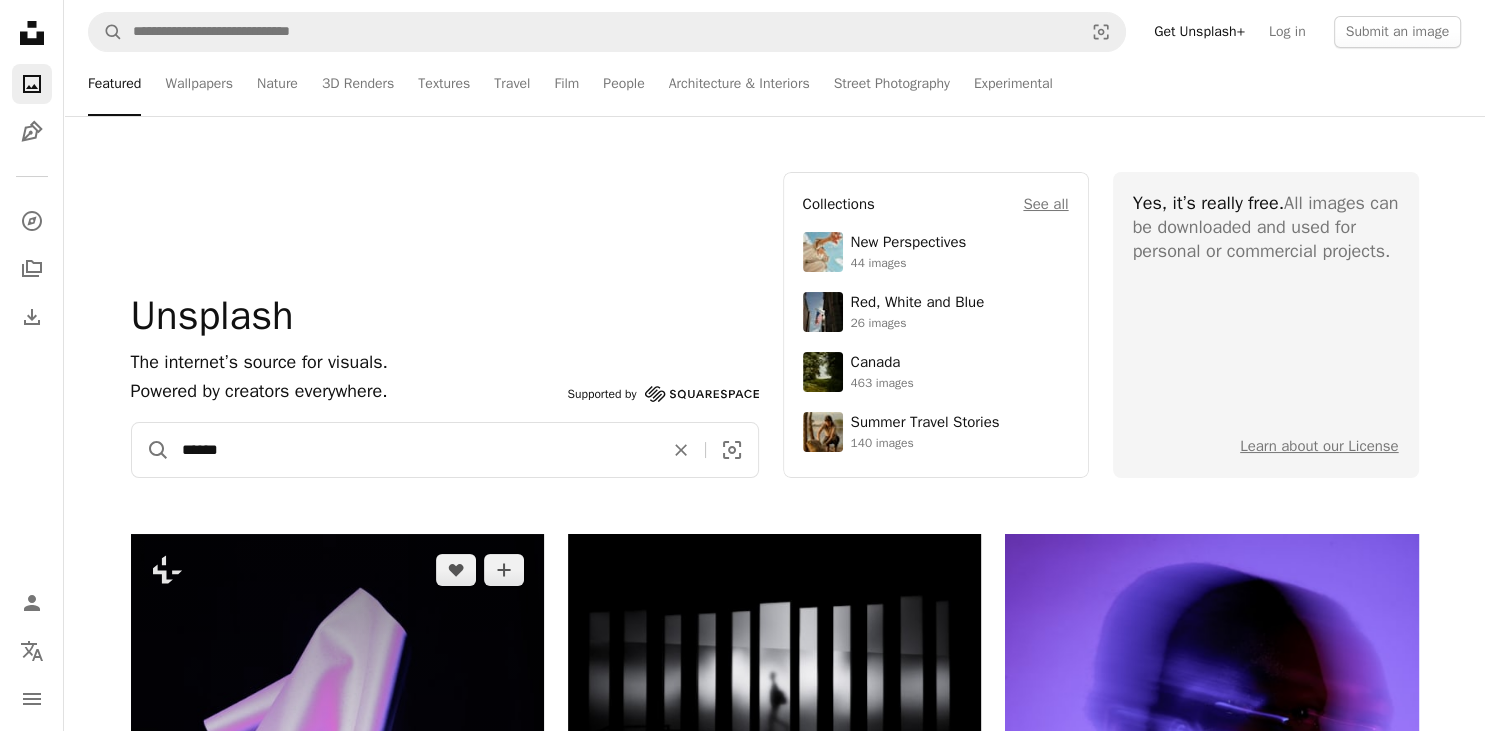 click on "A magnifying glass" at bounding box center [151, 450] 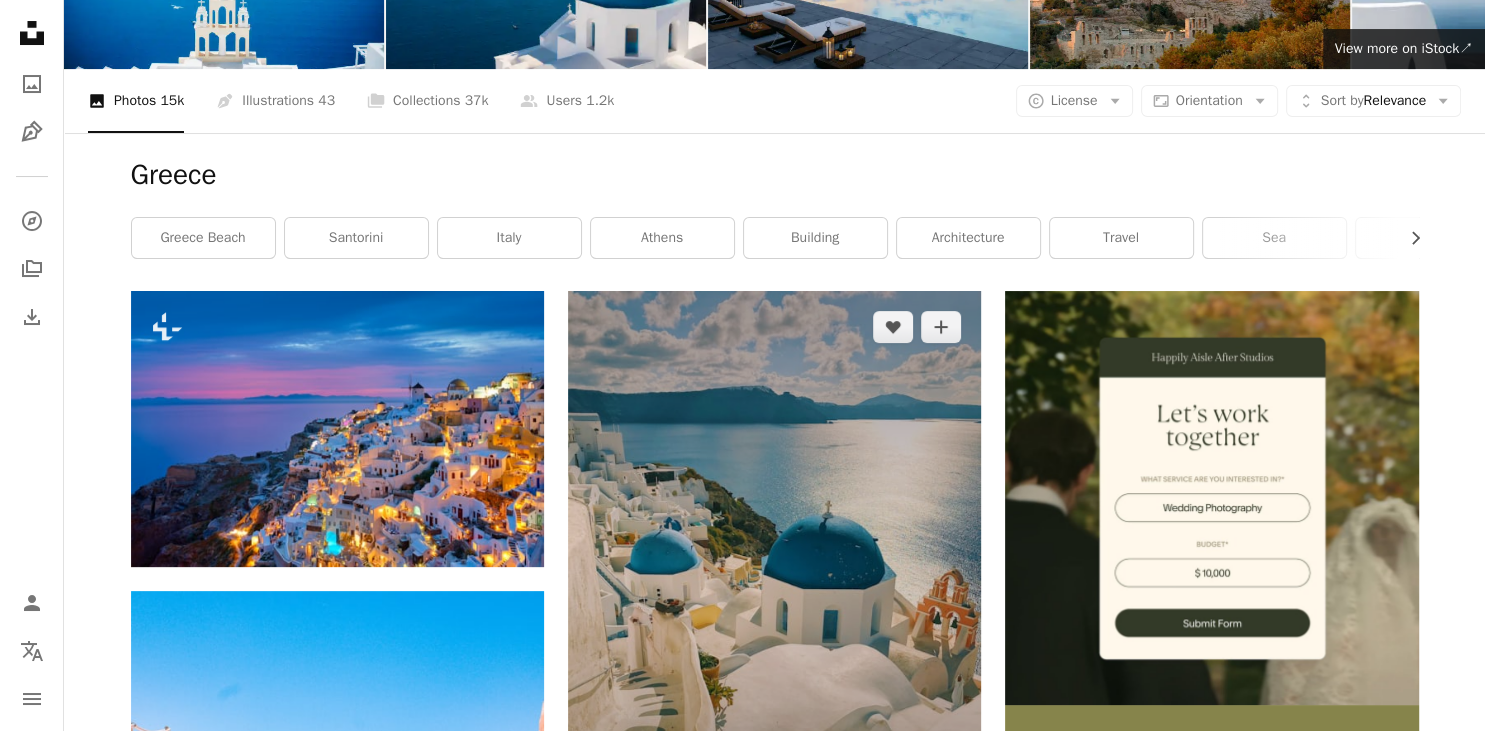 scroll, scrollTop: 259, scrollLeft: 0, axis: vertical 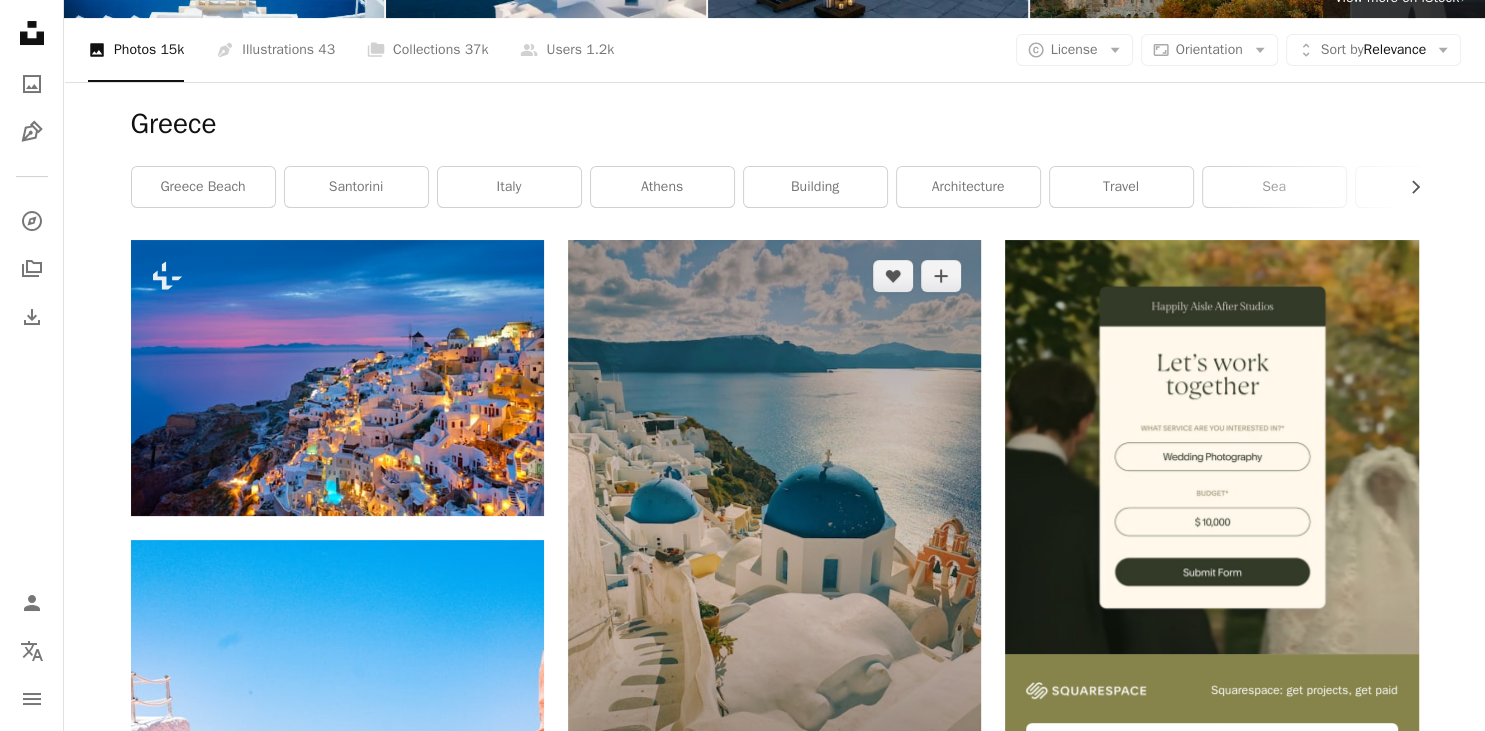 click at bounding box center [774, 515] 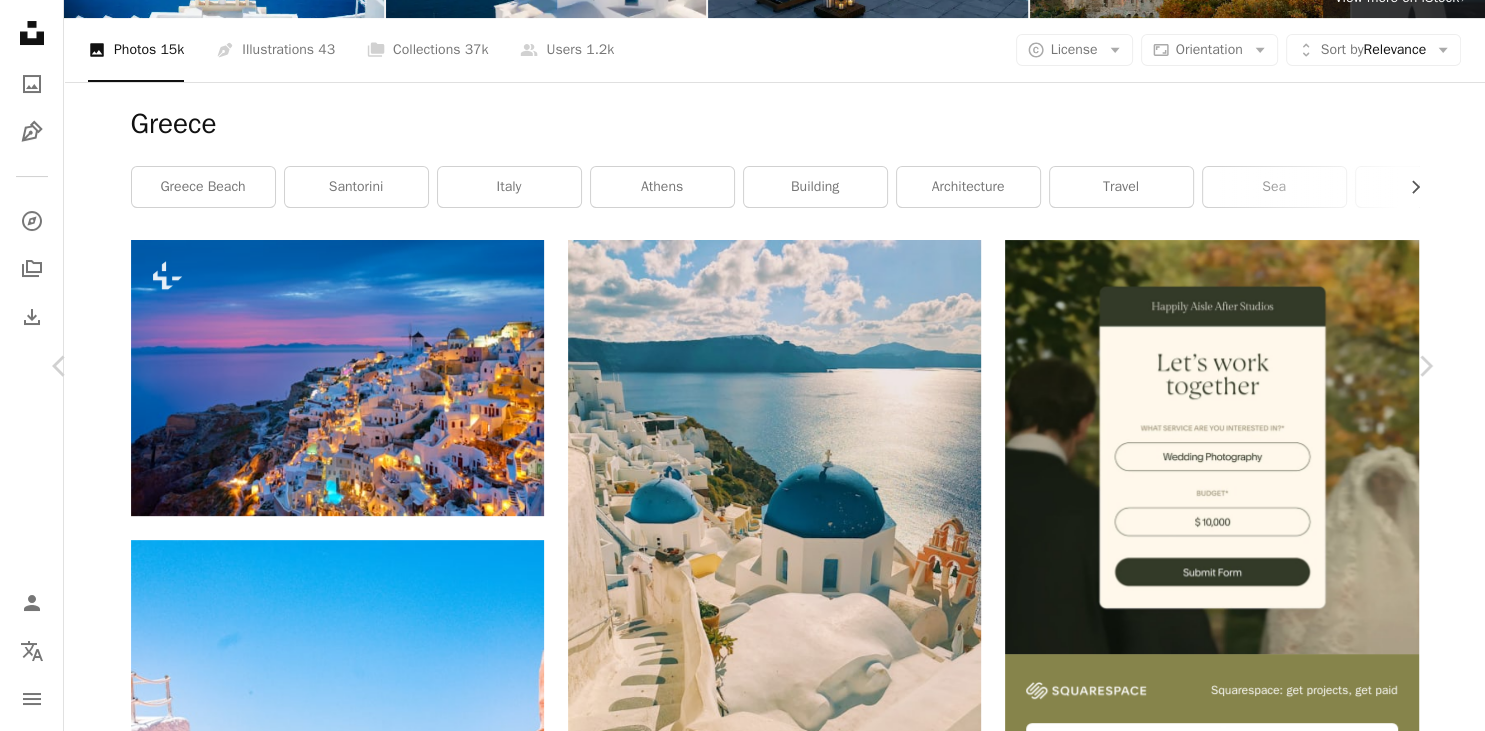 click on "Download free" at bounding box center (1236, 4624) 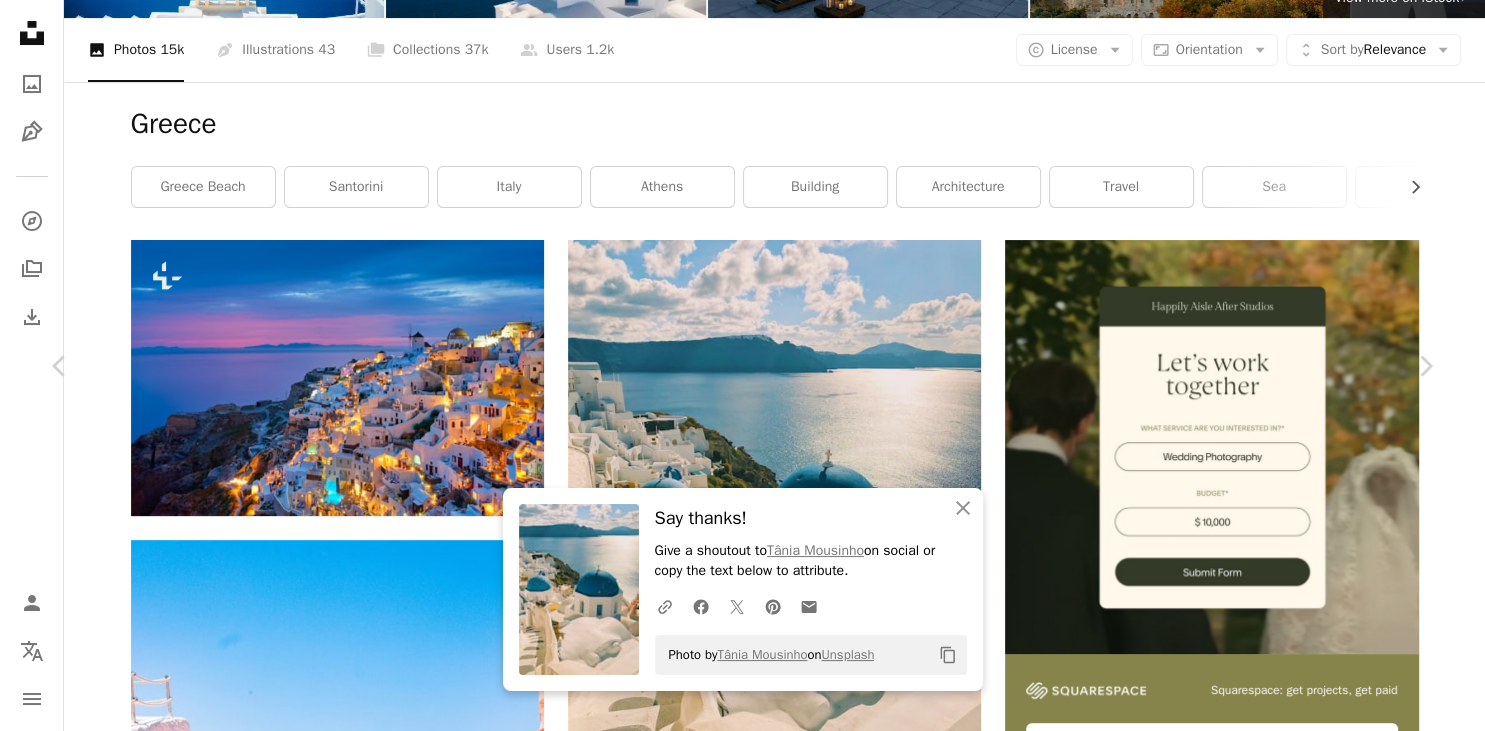 click on "An X shape Close Say thanks! Give a shoutout to Tânia Mousinho on social or copy the text below to attribute. A URL sharing icon (chains) Facebook icon X (formerly Twitter) icon Pinterest icon An envelope Photo by Tânia Mousinho on Unsplash
Copy content Tânia Mousinho Available for hire A checkmark inside of a circle A heart A plus sign Download free Chevron down Zoom in Views 6,670,302 Downloads 89,390 Featured in Nature A forward-right arrow Share Info icon Info More Actions A map marker Santorini, [COUNTRY] Calendar outlined Published on February 15, 2021 Camera Apple, iPhone 8 Plus Safety Free to use under the Unsplash License wallpaper iphone wallpaper travel sea iphone greece santorini oia iphone photography land building architecture mosque grey scenery urban outdoors countryside neighborhood coast Free pictures Browse premium related images on iStock | Save 20% with code UNSPLASH20 View more on iStock ↗ Related images A heart A plus sign For" at bounding box center [742, 4942] 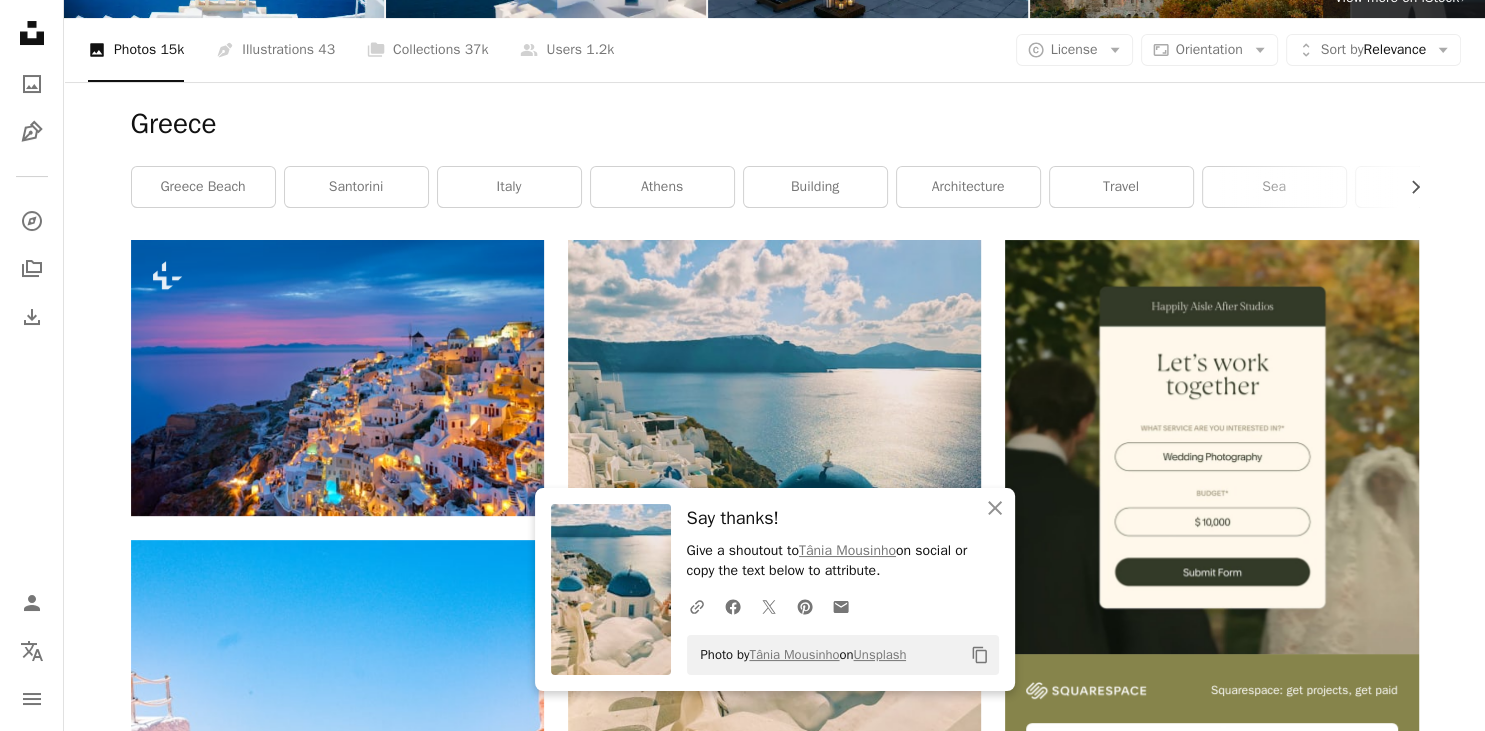 click on "Greece Chevron right greece beach santorini italy athens building architecture travel sea oium house outdoor city" at bounding box center [775, 161] 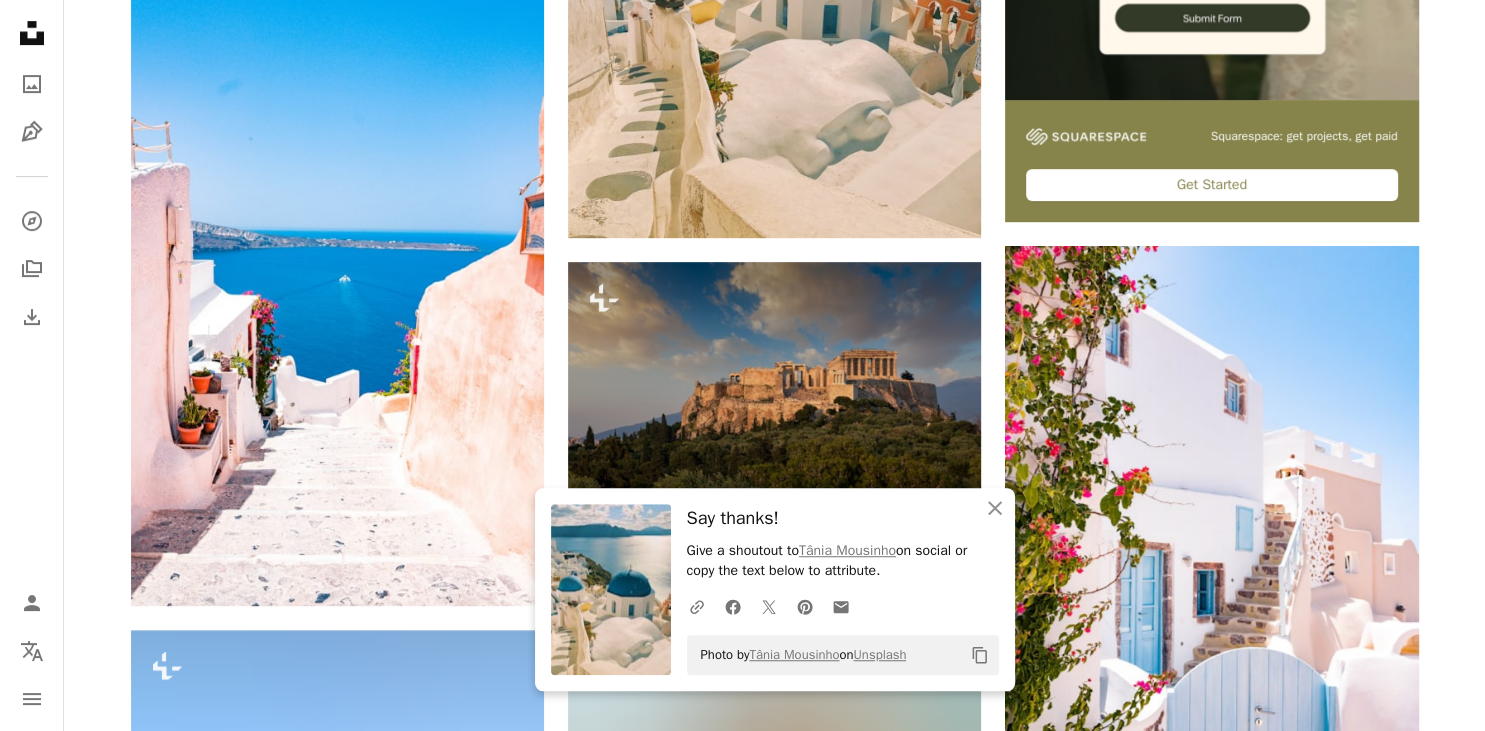 scroll, scrollTop: 907, scrollLeft: 0, axis: vertical 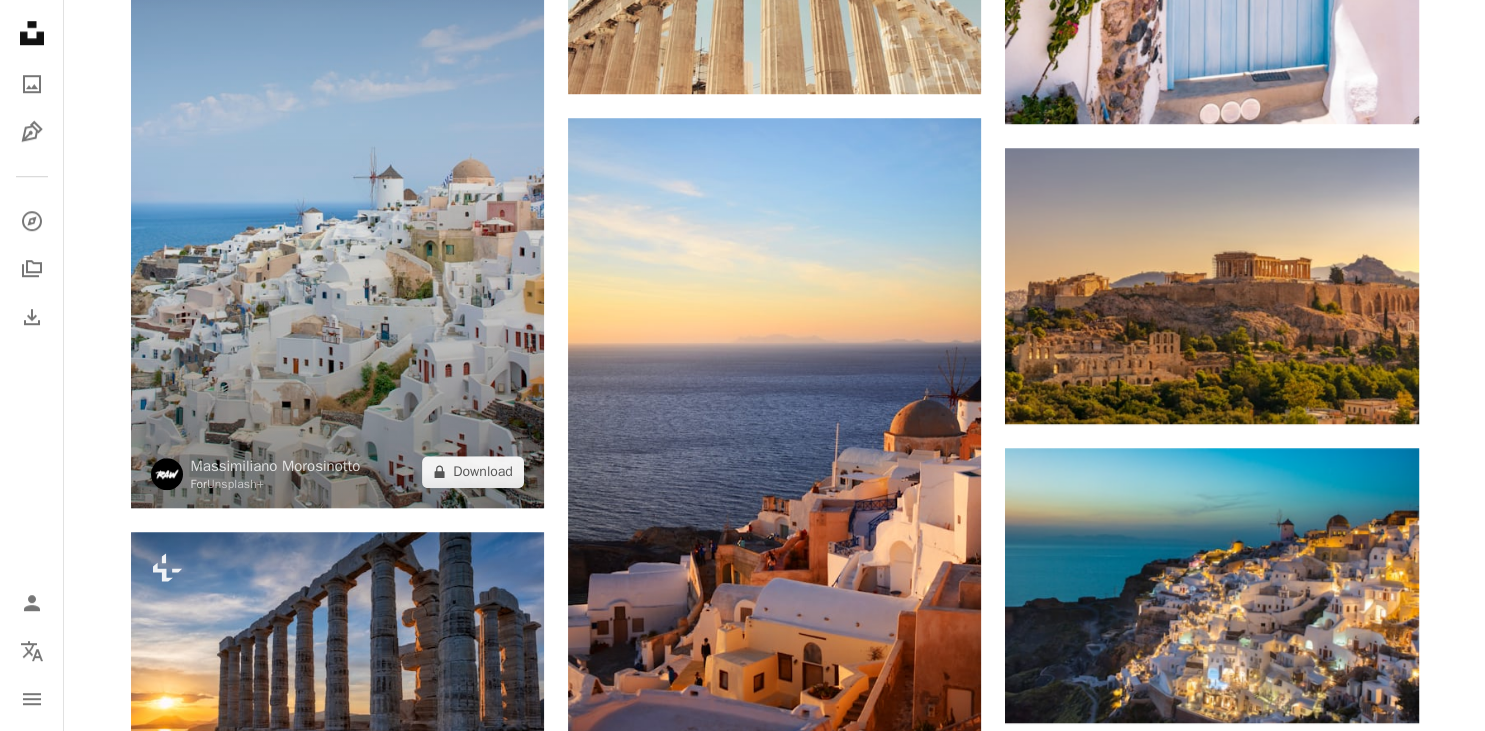 click at bounding box center [337, 198] 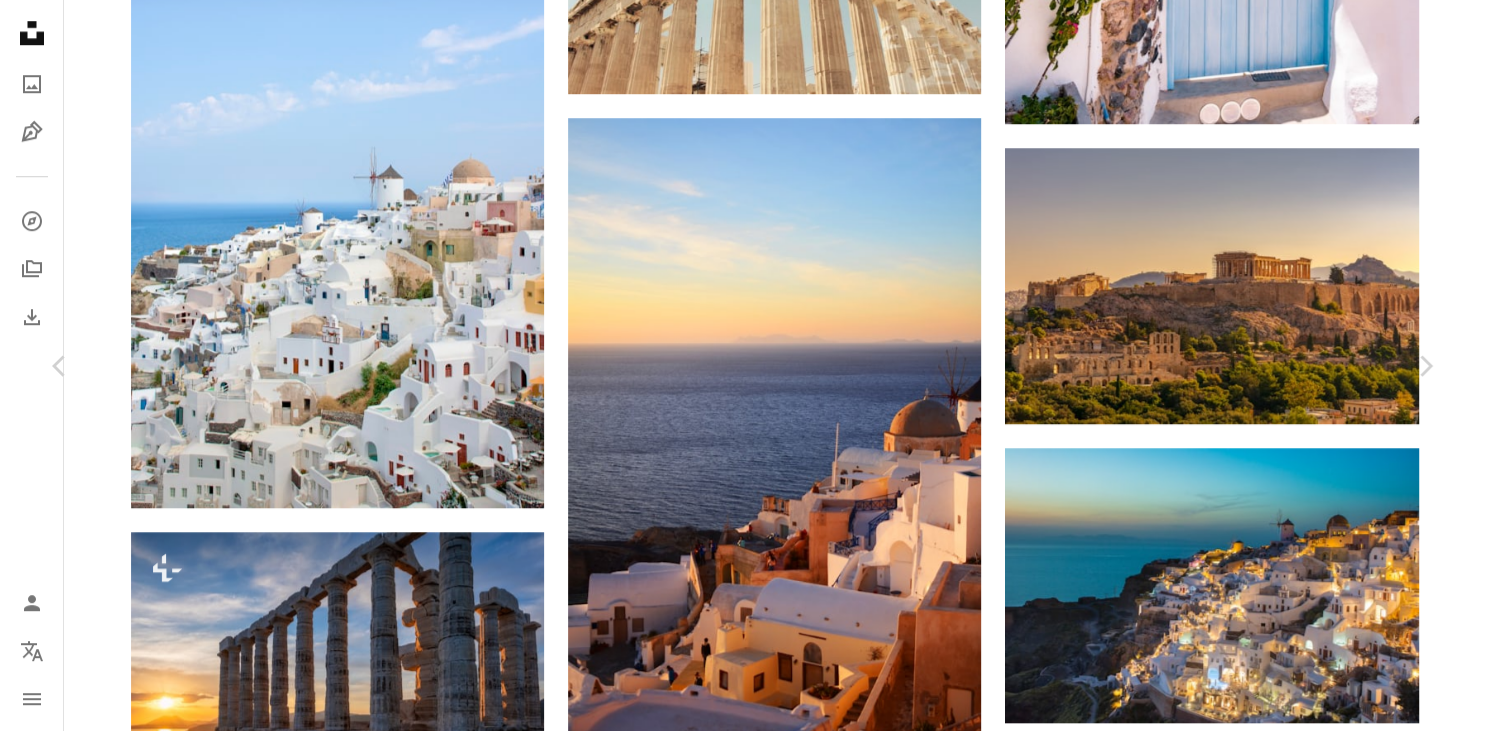drag, startPoint x: 527, startPoint y: 527, endPoint x: 565, endPoint y: 486, distance: 55.9017 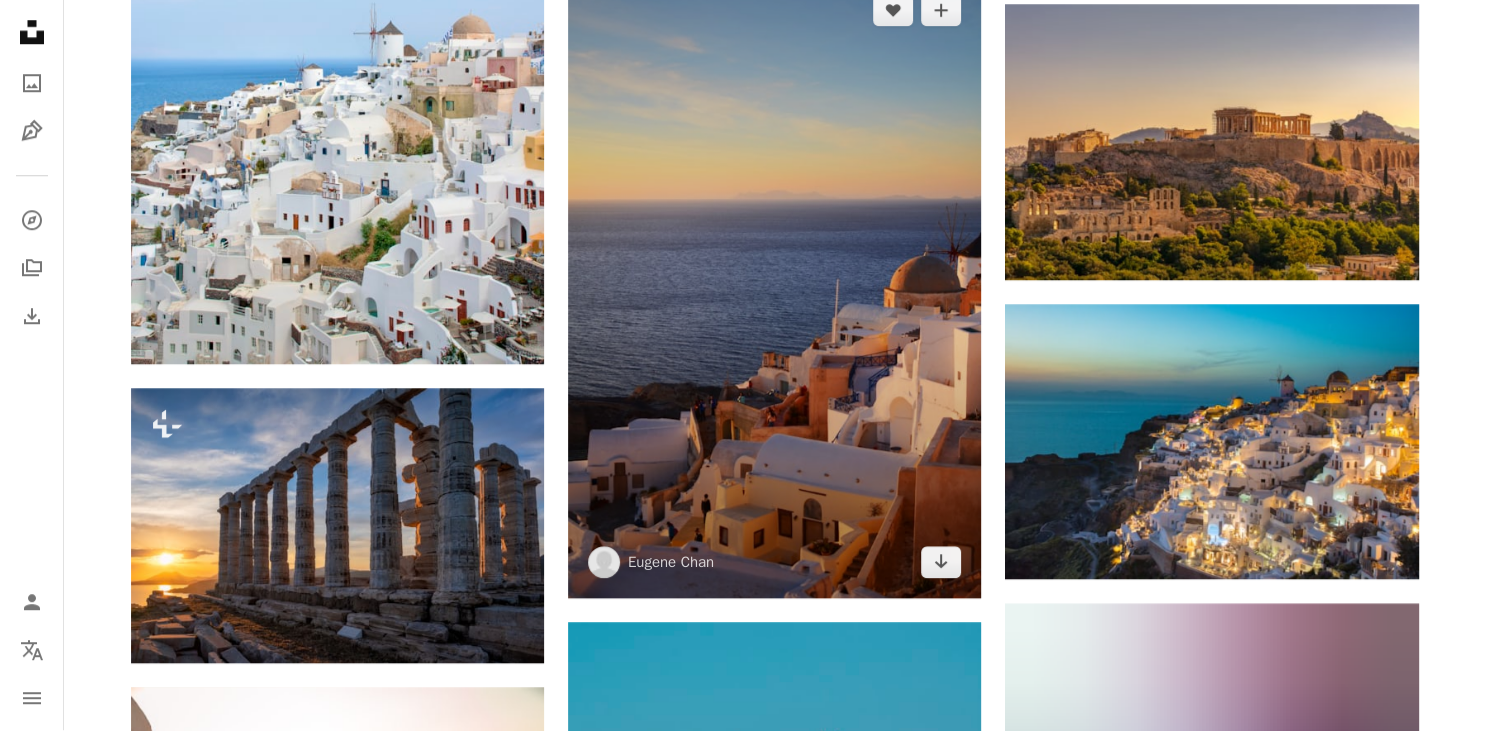 scroll, scrollTop: 1814, scrollLeft: 0, axis: vertical 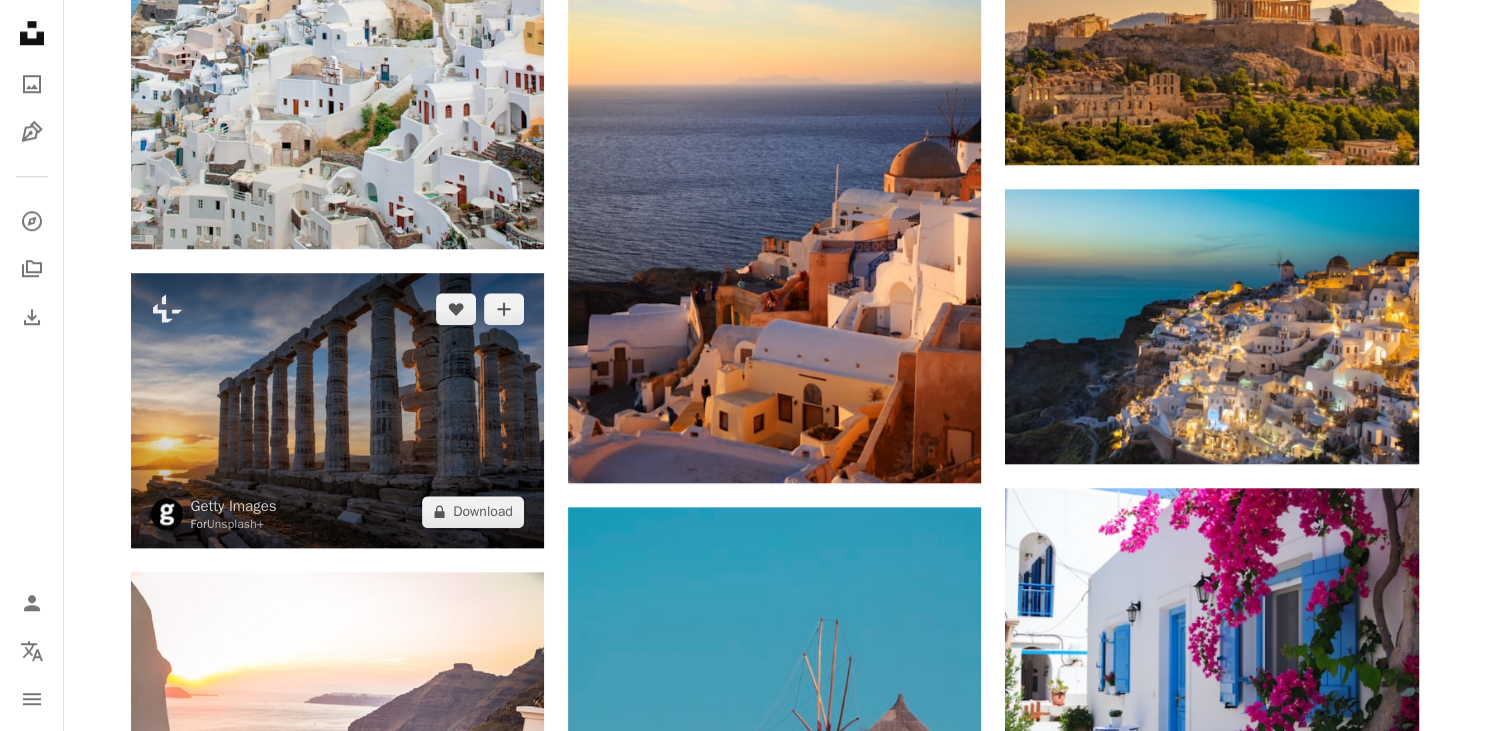 click at bounding box center (337, 410) 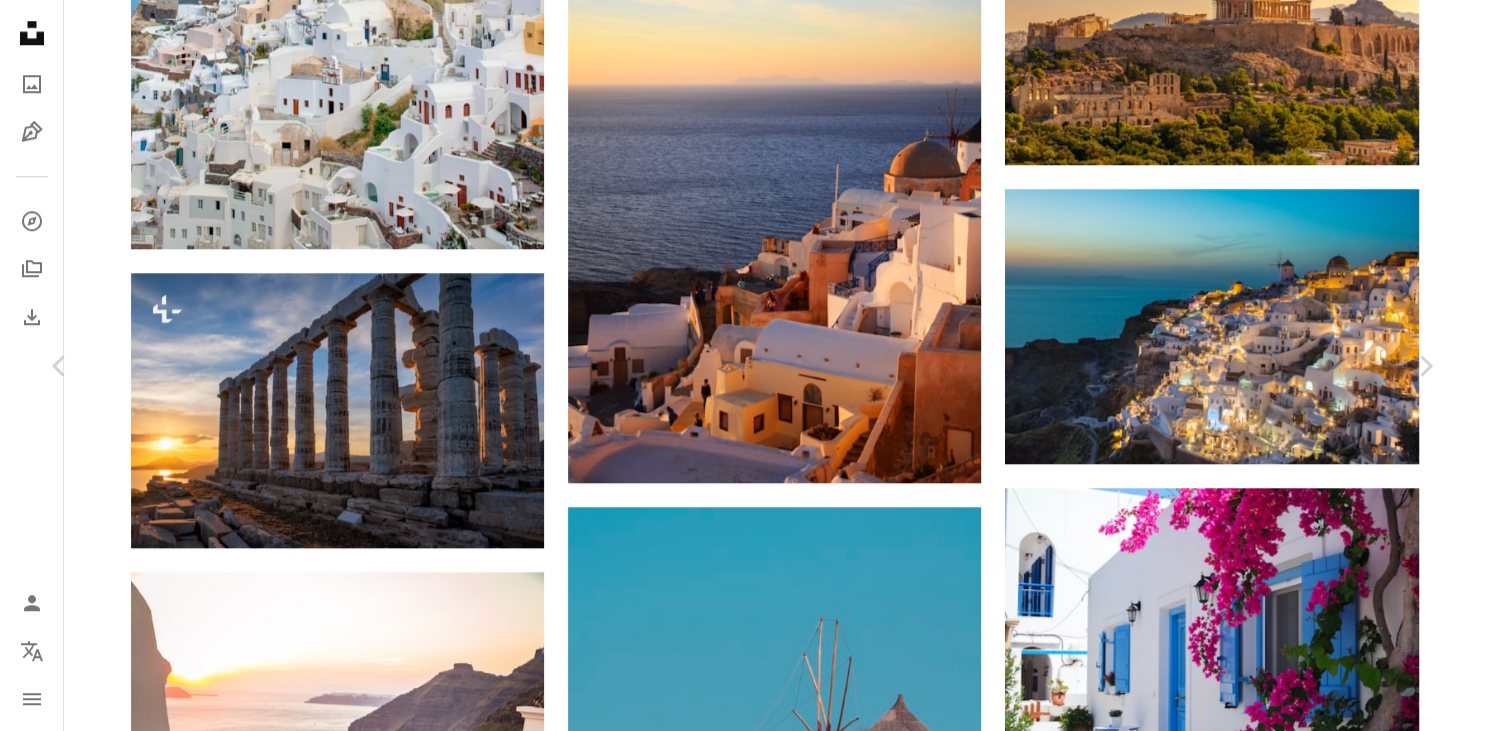 click on "An X shape Chevron left Chevron right Getty Images For Unsplash+ A heart A plus sign A lock Download Zoom in A forward-right arrow Share More Actions Calendar outlined Published on August 31, 2022 Safety Licensed under the Unsplash+ License travel sea sun science outdoors old dusk antique archaeology travel destinations ancient civilization famous place stone material capital cities sounion old ruin HD Wallpapers From this series Chevron right Plus sign for Unsplash+ Plus sign for Unsplash+ Plus sign for Unsplash+ Related images Plus sign for Unsplash+ A heart A plus sign Getty Images For Unsplash+ A lock Download Plus sign for Unsplash+ A heart A plus sign Getty Images For Unsplash+ A lock Download Plus sign for Unsplash+ A heart A plus sign Getty Images For Unsplash+ A lock Download Plus sign for Unsplash+ A heart A plus sign Getty Images For Unsplash+ A lock Download Plus sign for Unsplash+ A heart A plus sign Getty Images For Unsplash+ A lock Download Plus sign for Unsplash+ A heart A plus sign" at bounding box center (742, 3387) 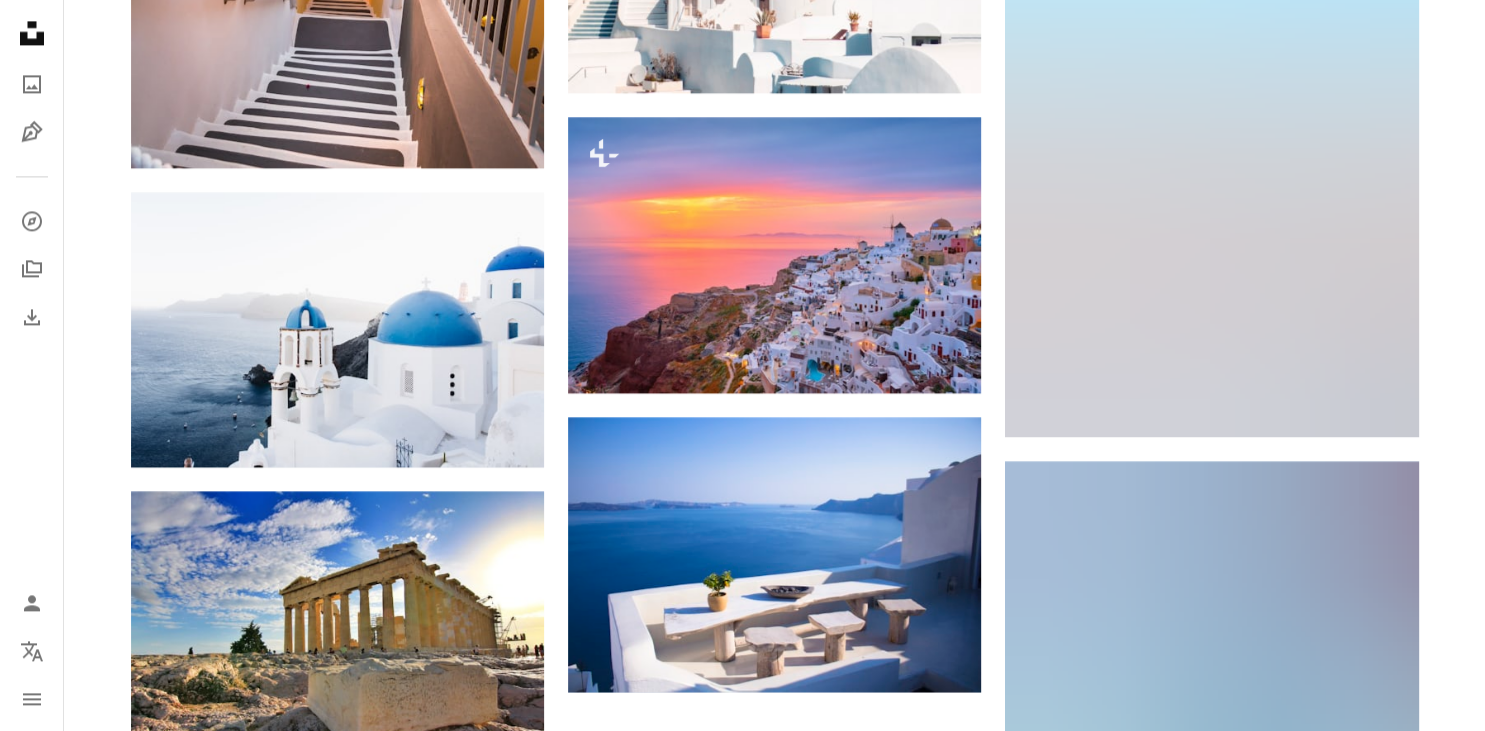 scroll, scrollTop: 2980, scrollLeft: 0, axis: vertical 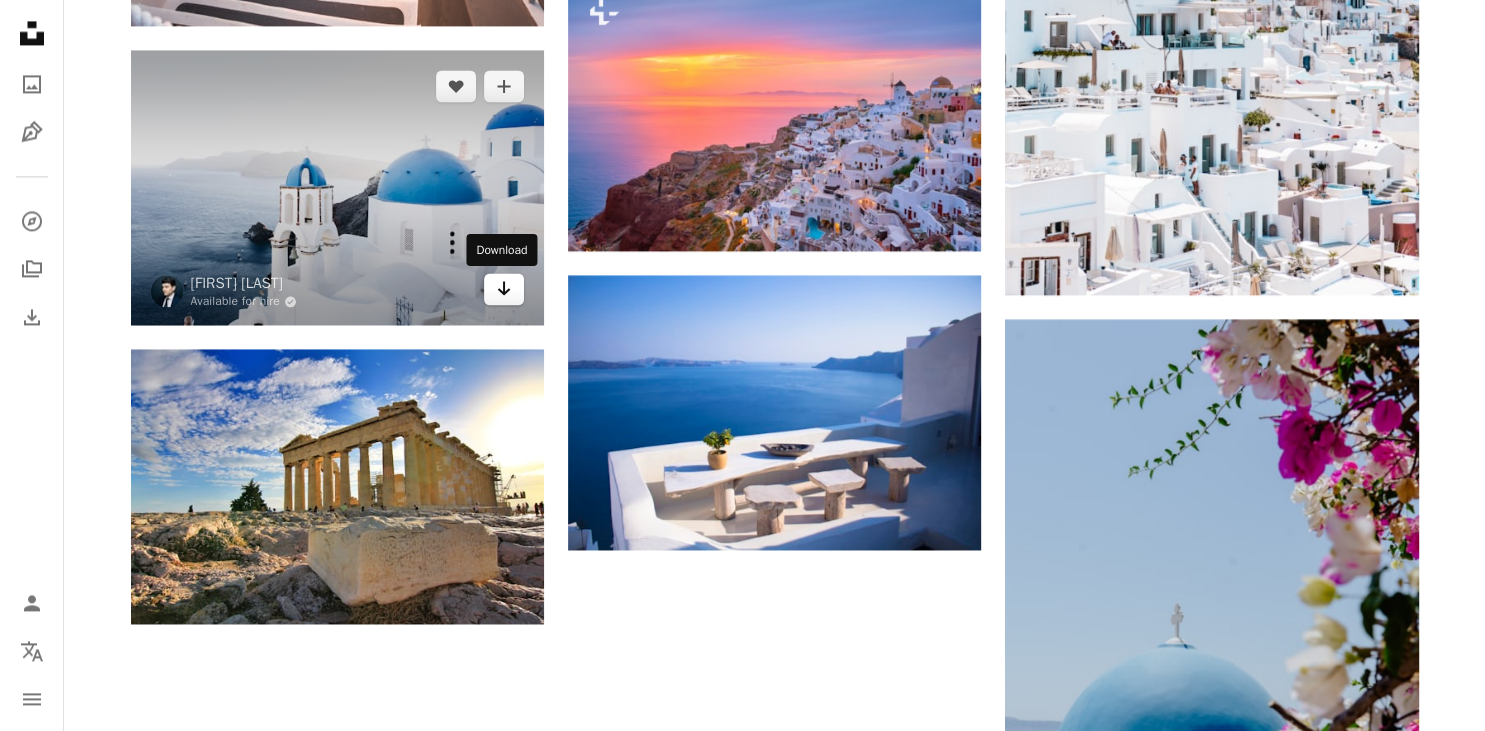 click on "Arrow pointing down" 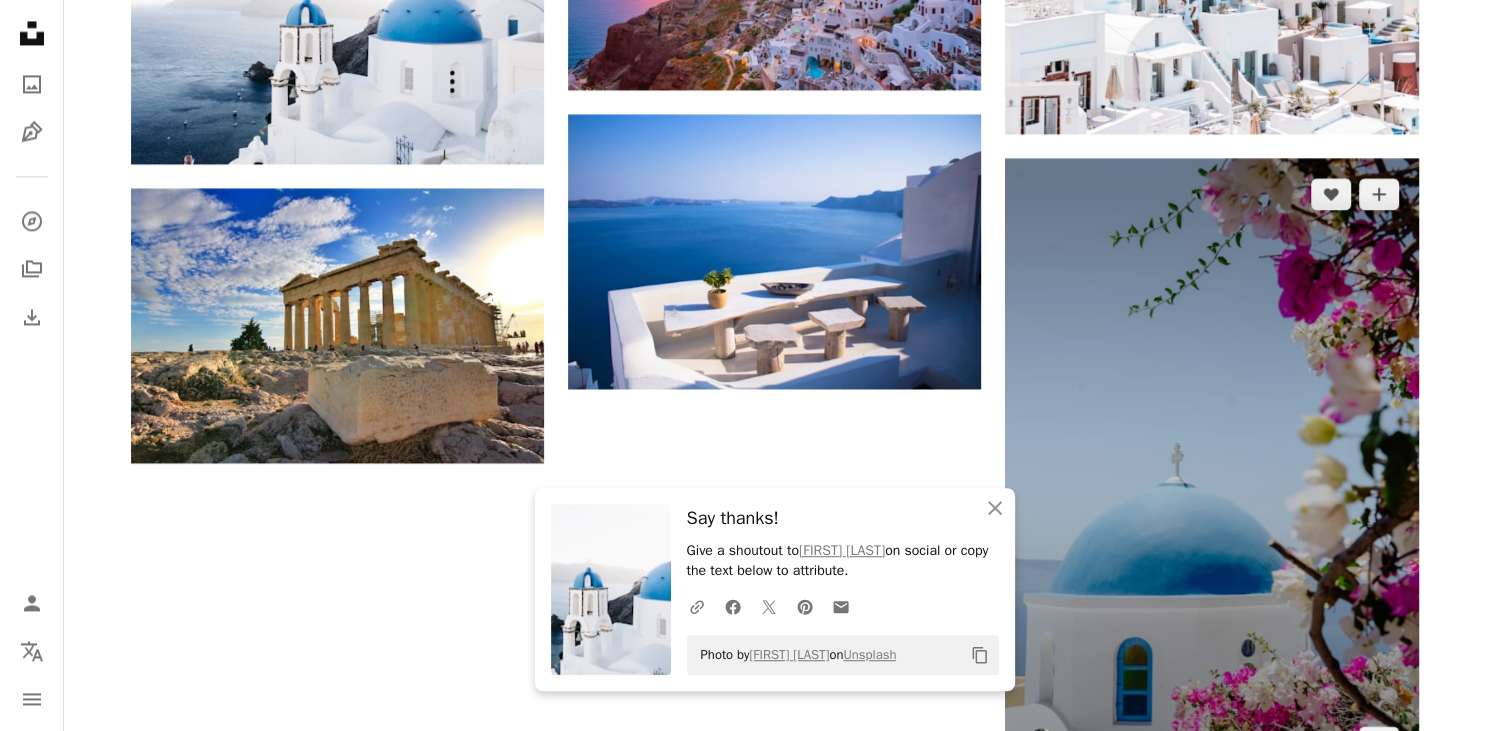 scroll, scrollTop: 3240, scrollLeft: 0, axis: vertical 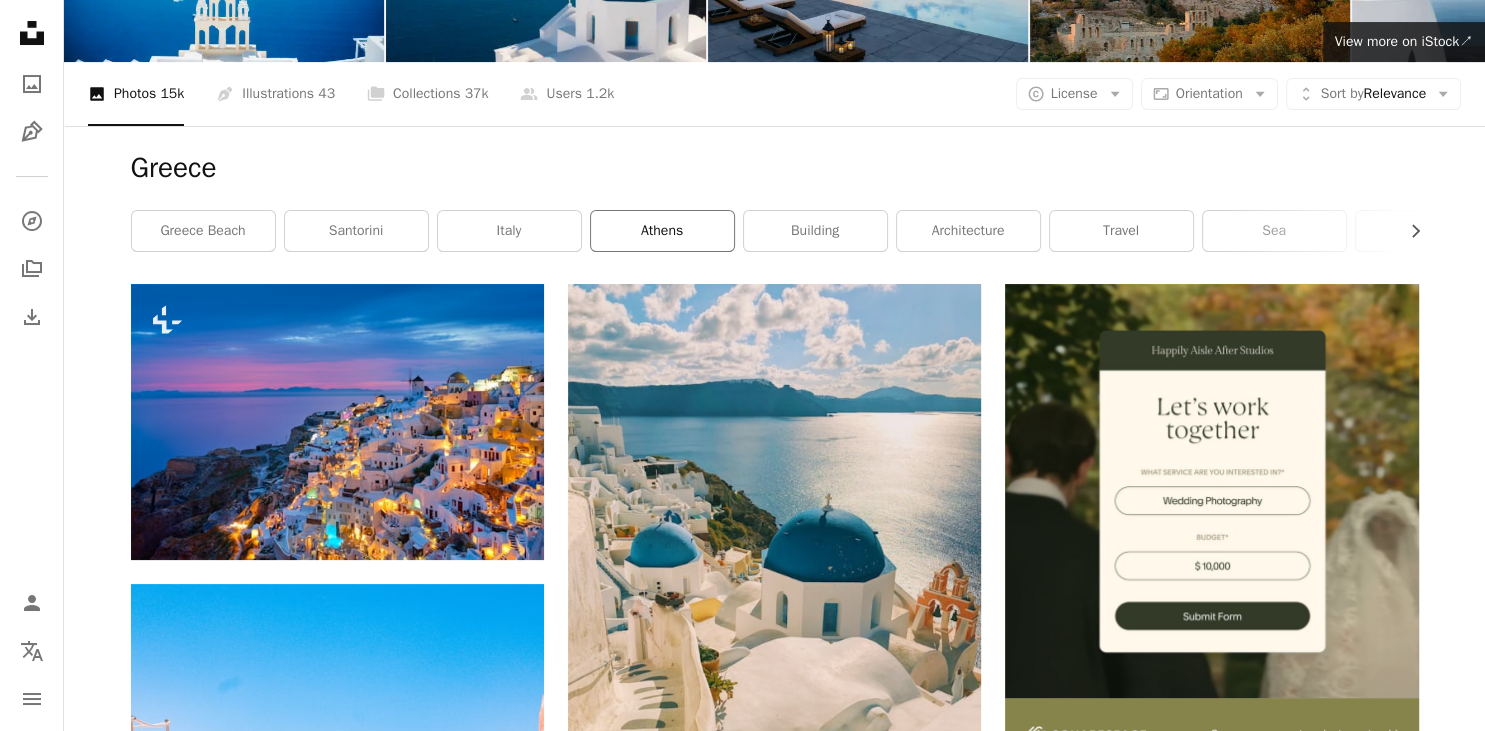 click on "athens" at bounding box center [662, 231] 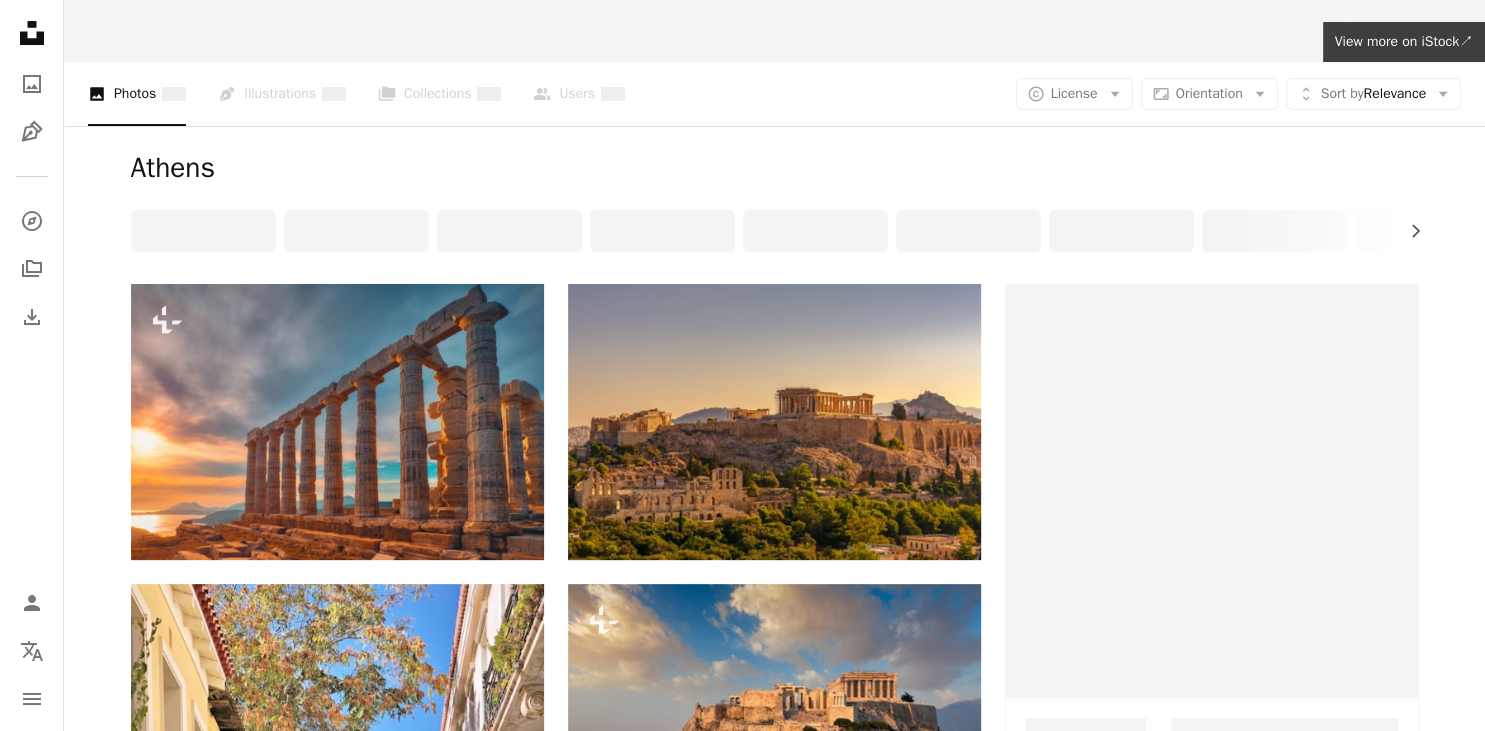 scroll, scrollTop: 0, scrollLeft: 0, axis: both 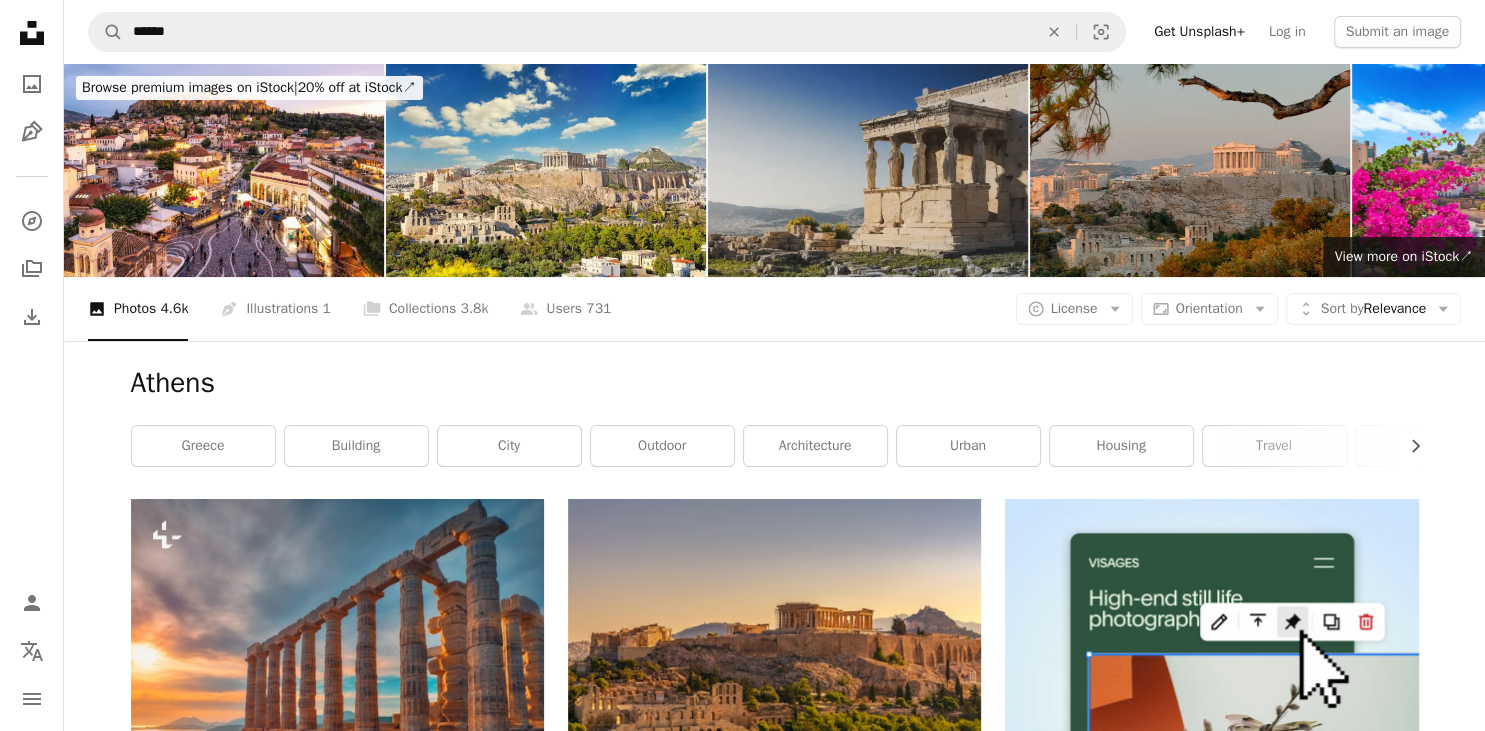 click at bounding box center [868, 170] 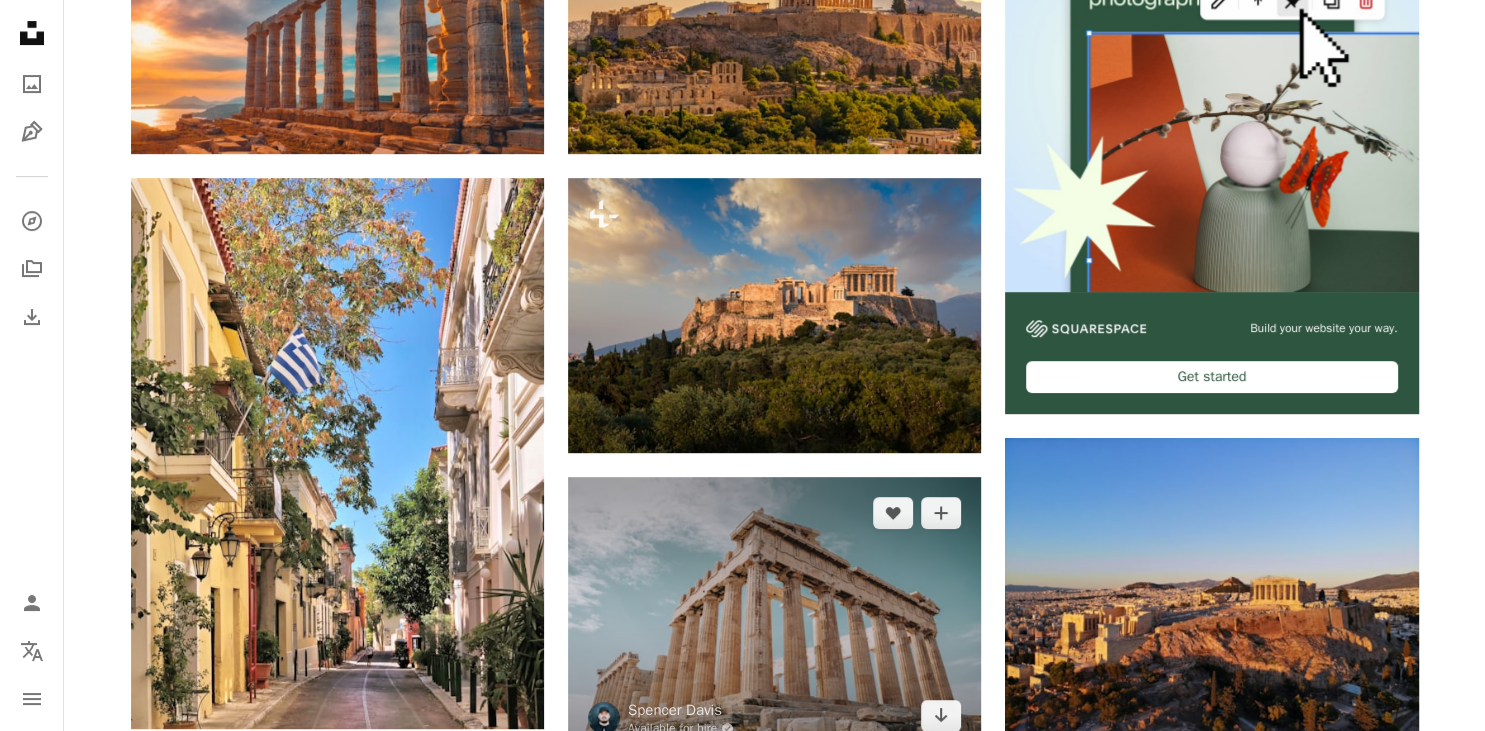 scroll, scrollTop: 777, scrollLeft: 0, axis: vertical 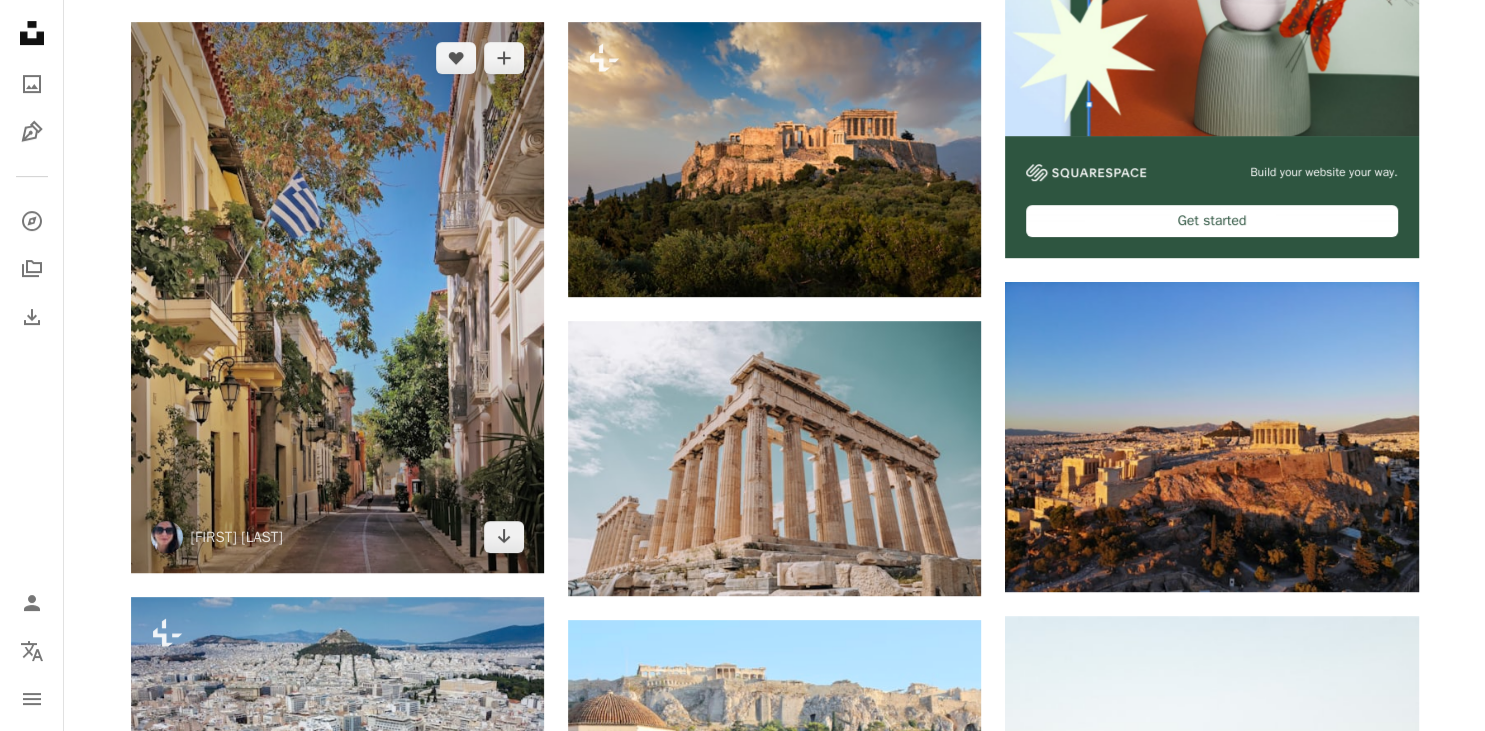 click at bounding box center (337, 297) 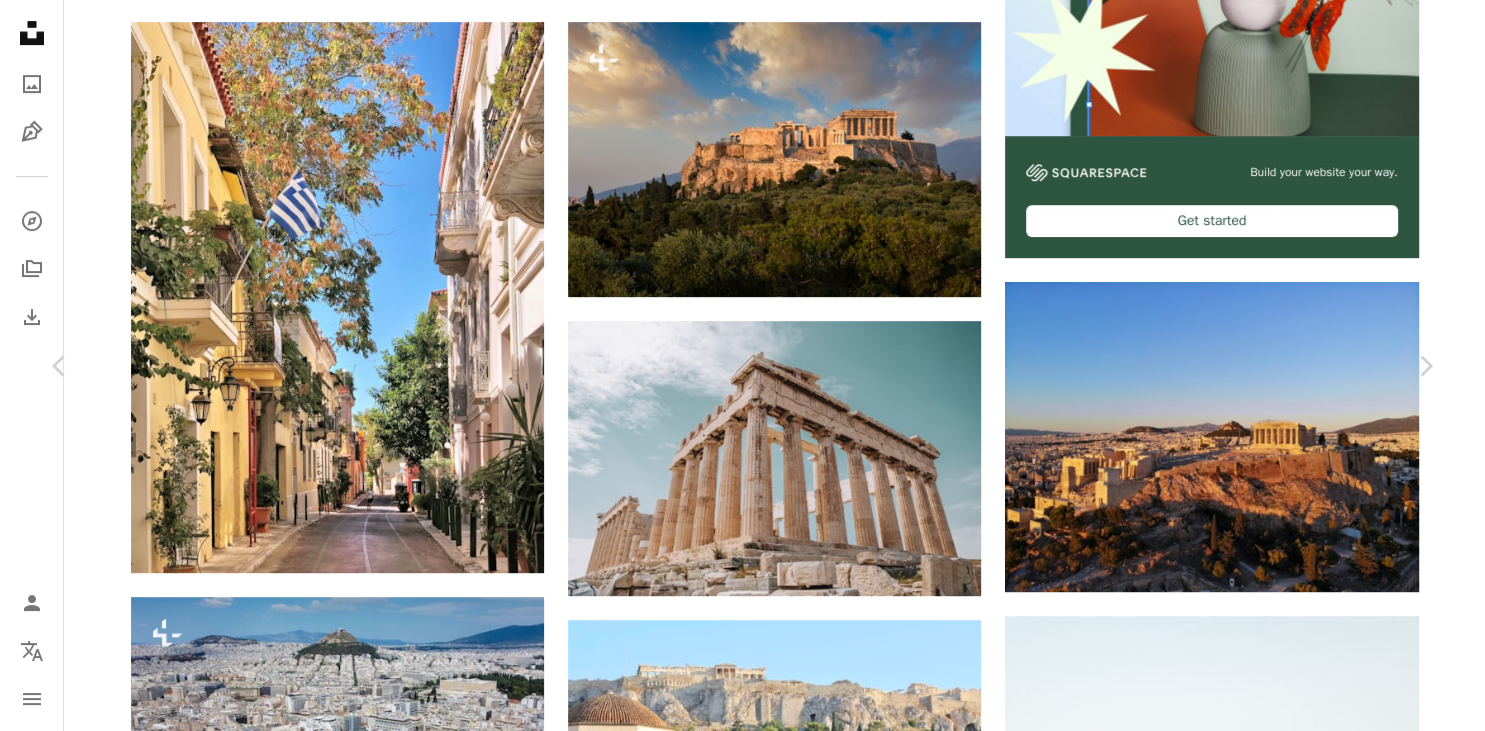 click on "Download free" at bounding box center (1236, 4258) 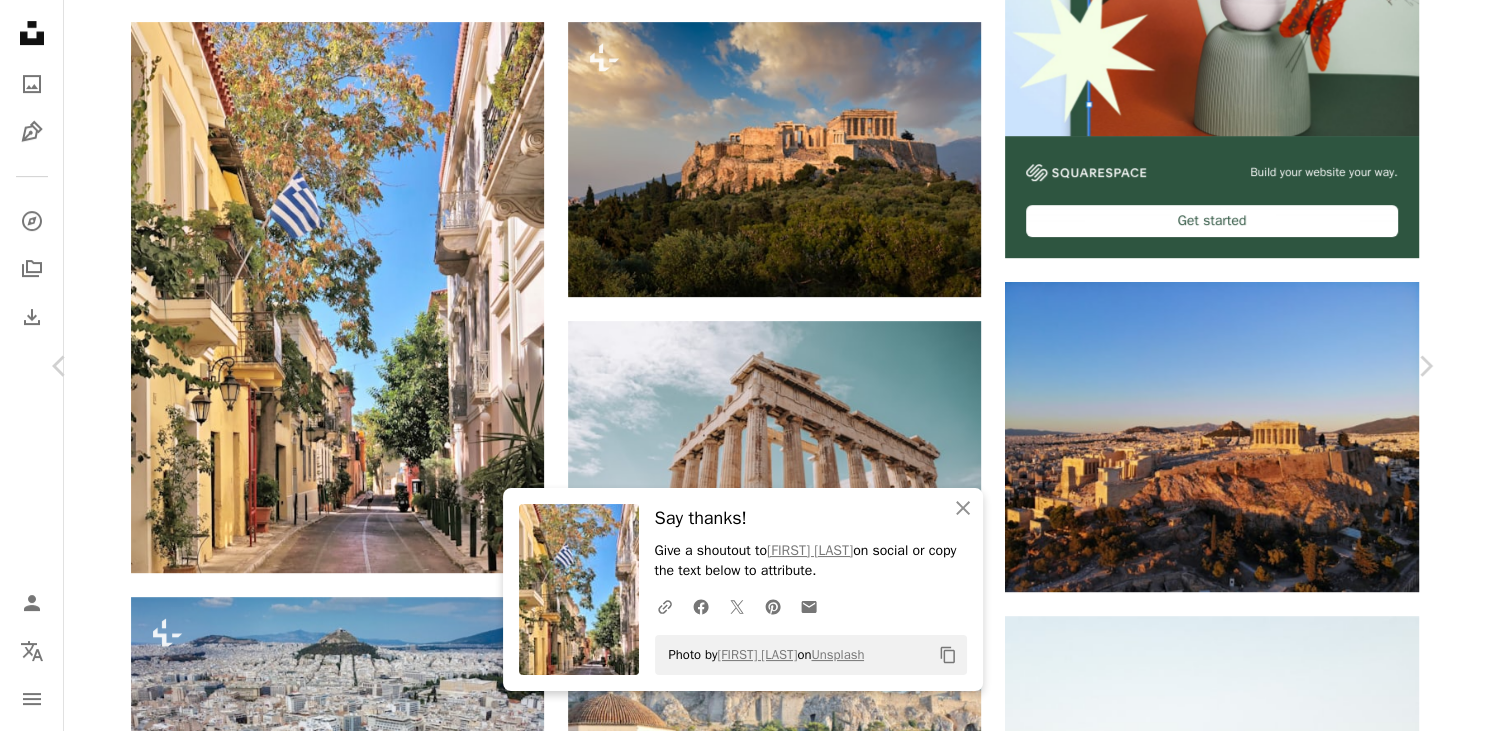 click on "An X shape Chevron left Chevron right An X shape Close Say thanks! Give a shoutout to  [FIRST] [LAST]  on social or copy the text below to attribute. A URL sharing icon (chains) Facebook icon X (formerly Twitter) icon Pinterest icon An envelope Photo by  [FIRST] [LAST]  on  Unsplash
Copy content [FIRST] [LAST] [USERNAME] A heart A plus sign Download free Chevron down Zoom in Views 1,354,215 Downloads 23,744 A forward-right arrow Share Info icon Info More Actions Streets of Plaka. A map marker Athens, Athens, Greece Calendar outlined Published on  October 15, 2020 Camera Apple, iPhone X Safety Free to use under the  Unsplash License travel street greece culture flag athens houses walk greek colours discover Historical Photos & Images shade neoclassical plaka building city blue road plant Backgrounds Browse premium related images on iStock  |  Save 20% with code UNSPLASH20 View more on iStock  ↗ Related images A heart A plus sign [FIRST] [LAST] Arrow pointing down Plus sign for Unsplash+ A heart" at bounding box center [742, 4576] 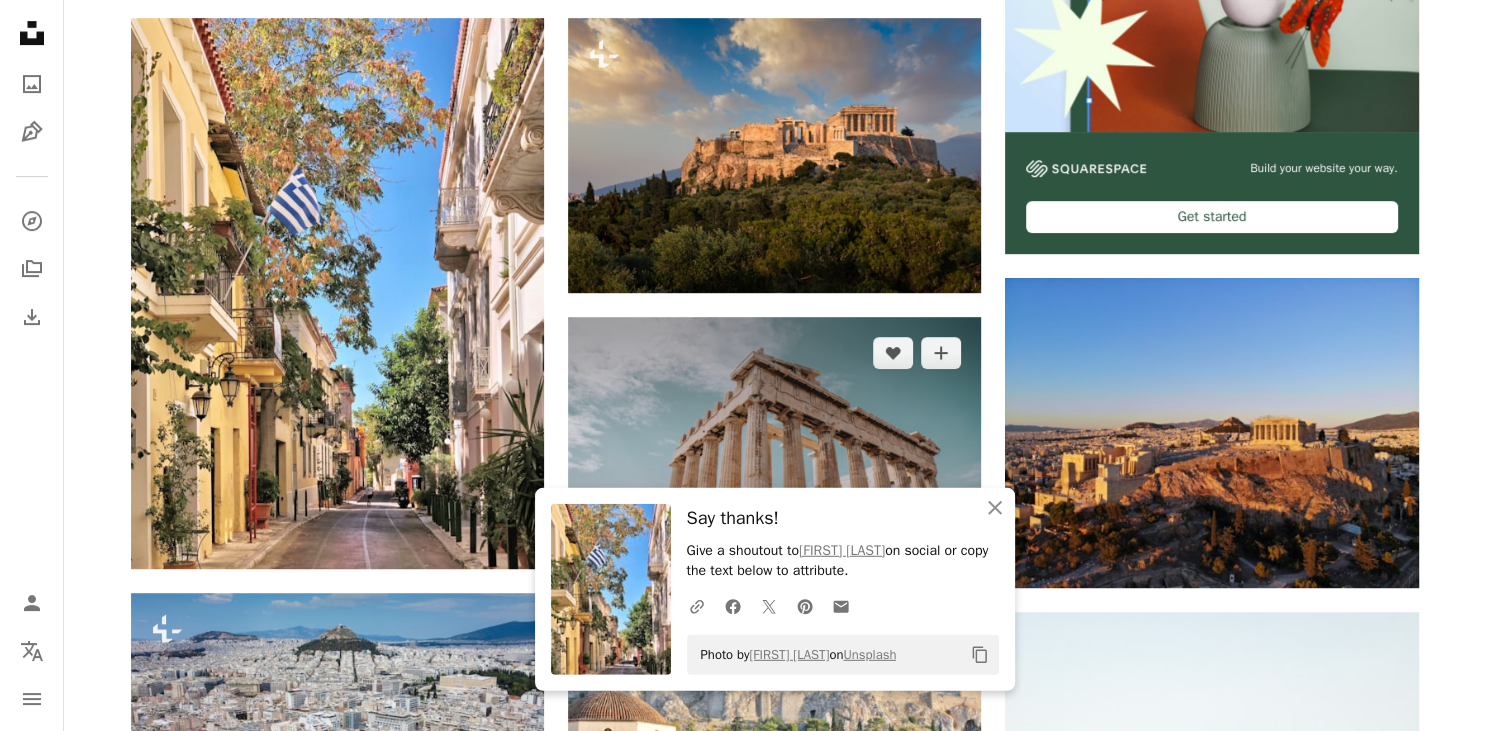 scroll, scrollTop: 907, scrollLeft: 0, axis: vertical 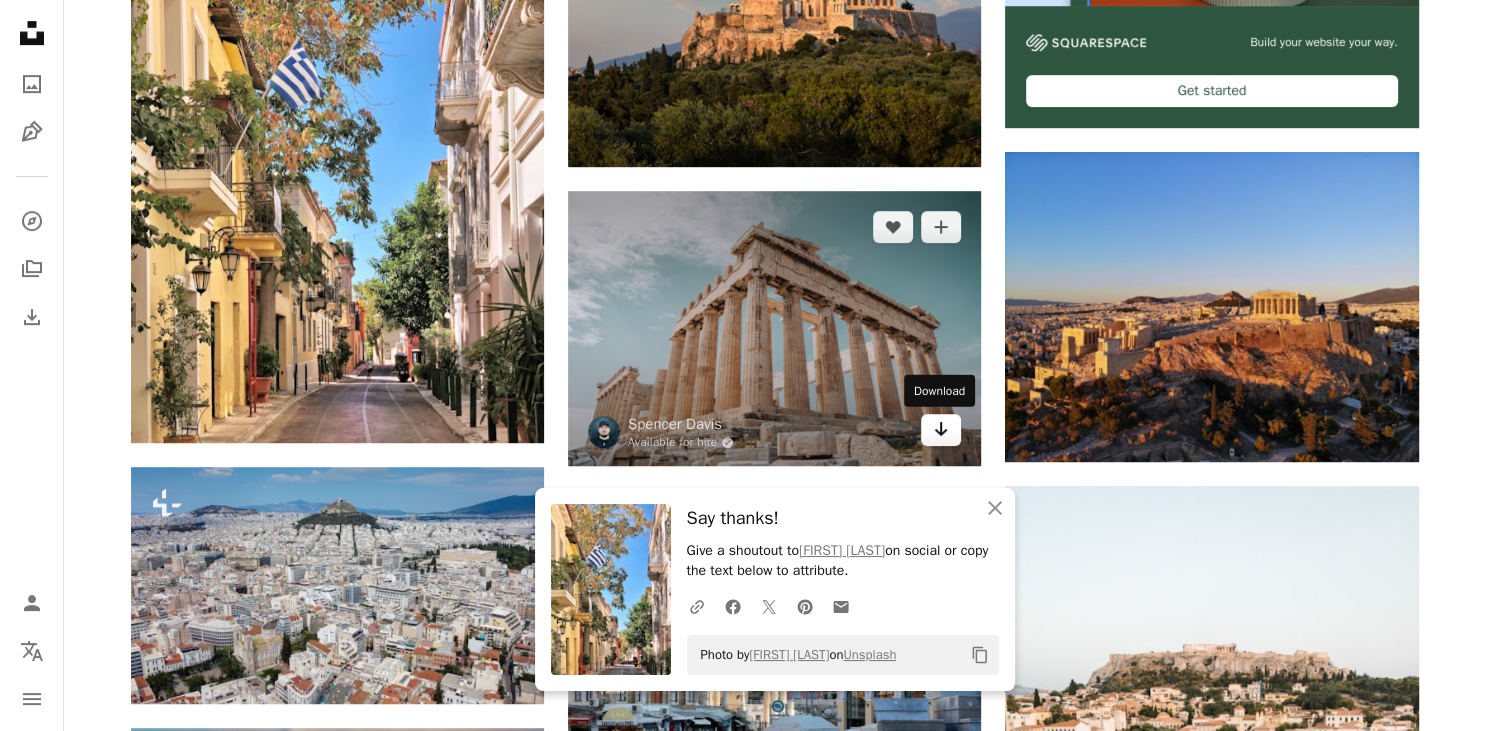 click on "Arrow pointing down" at bounding box center (941, 430) 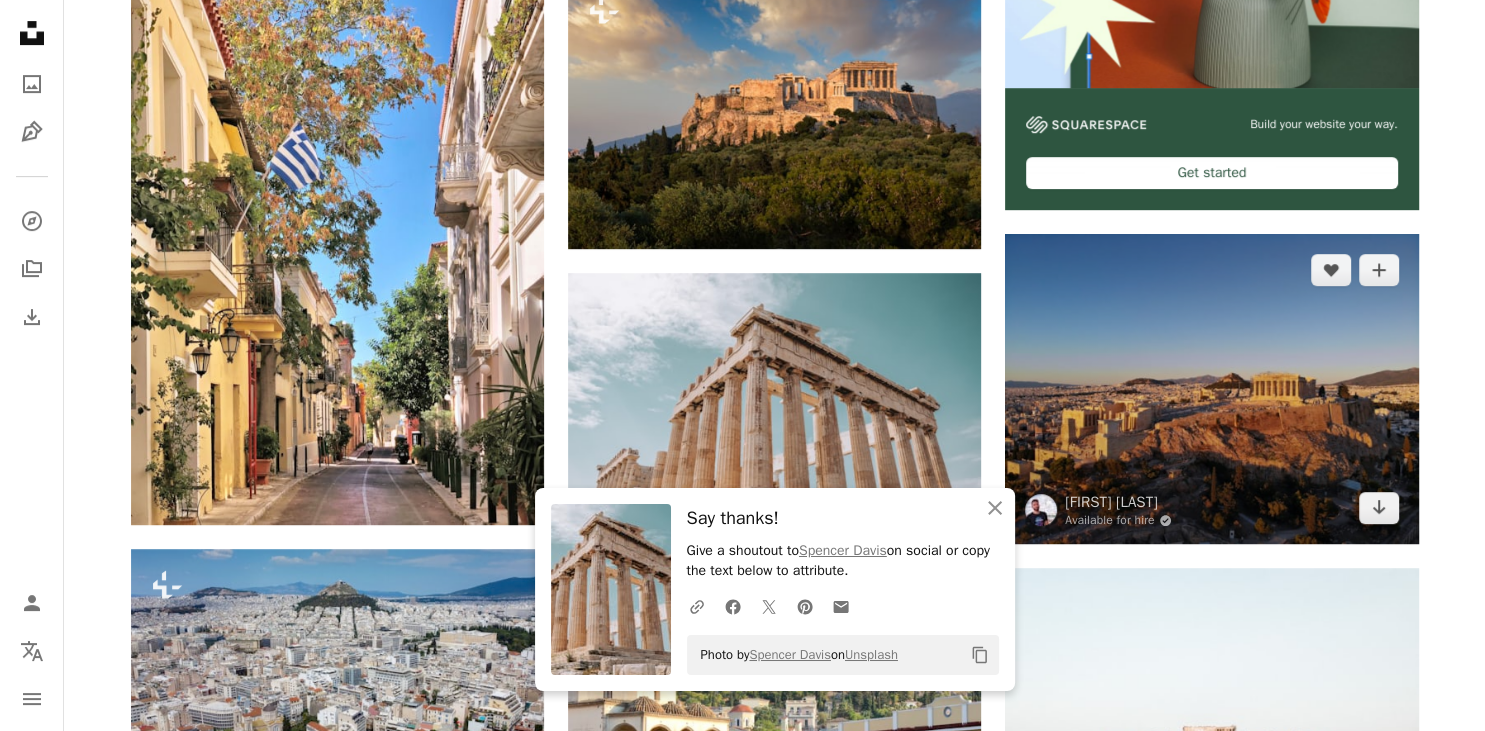scroll, scrollTop: 777, scrollLeft: 0, axis: vertical 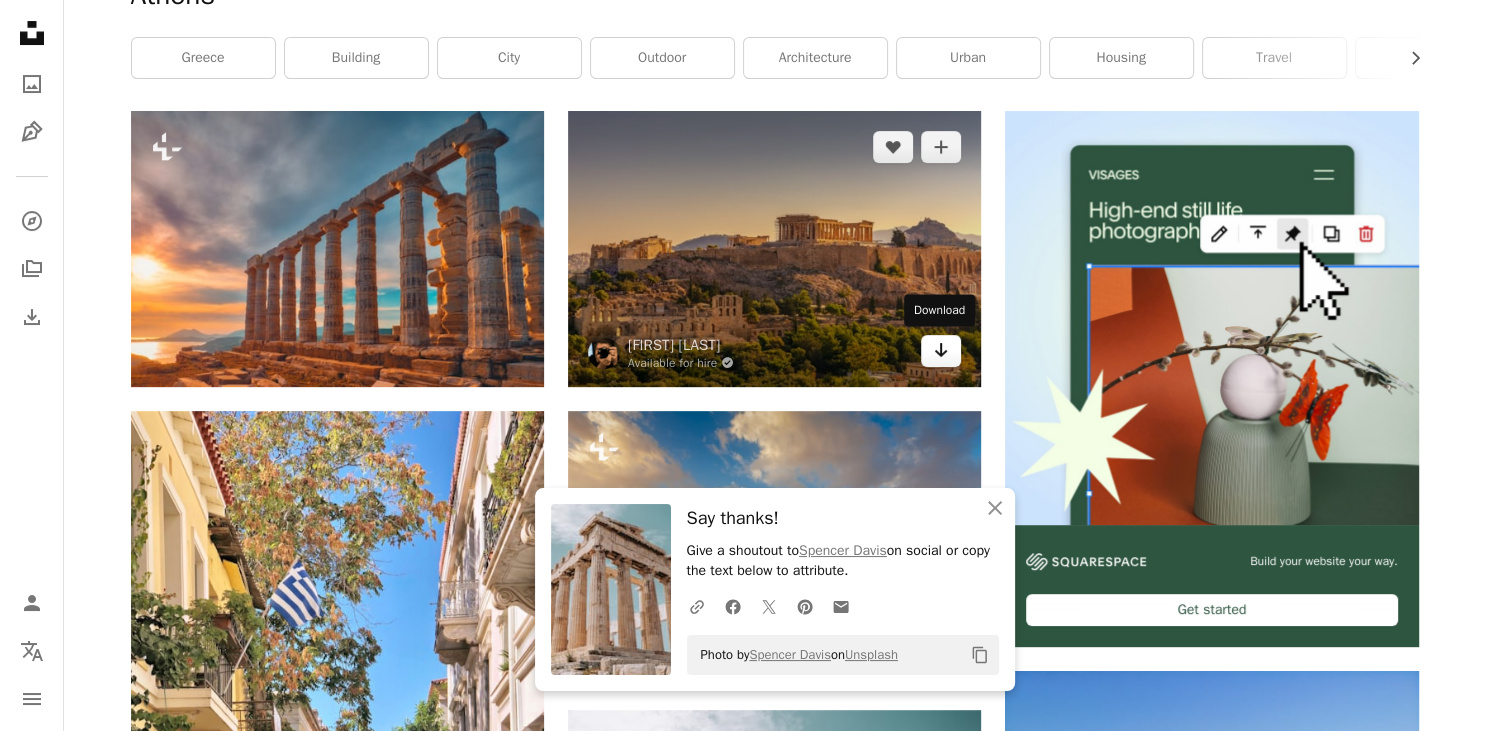 click on "Arrow pointing down" 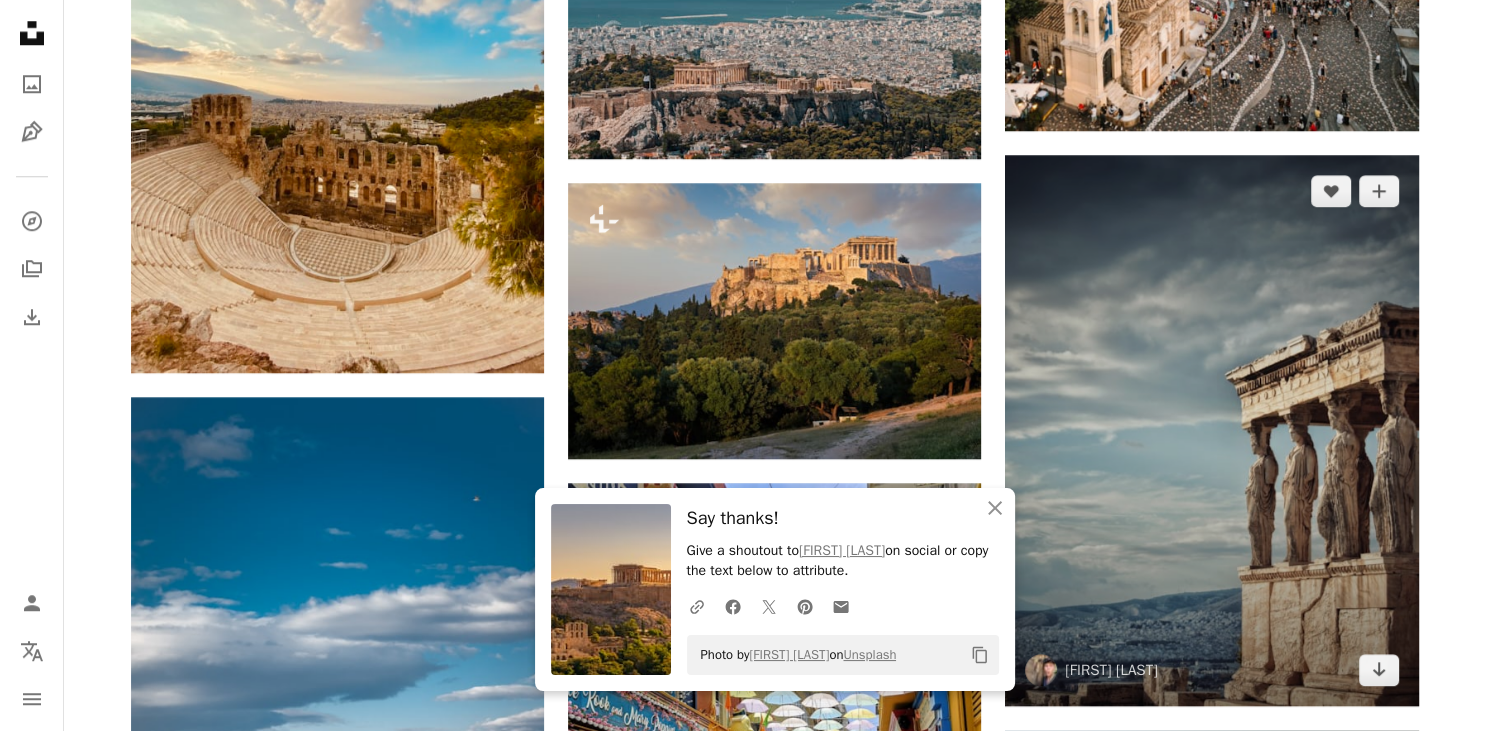 scroll, scrollTop: 2203, scrollLeft: 0, axis: vertical 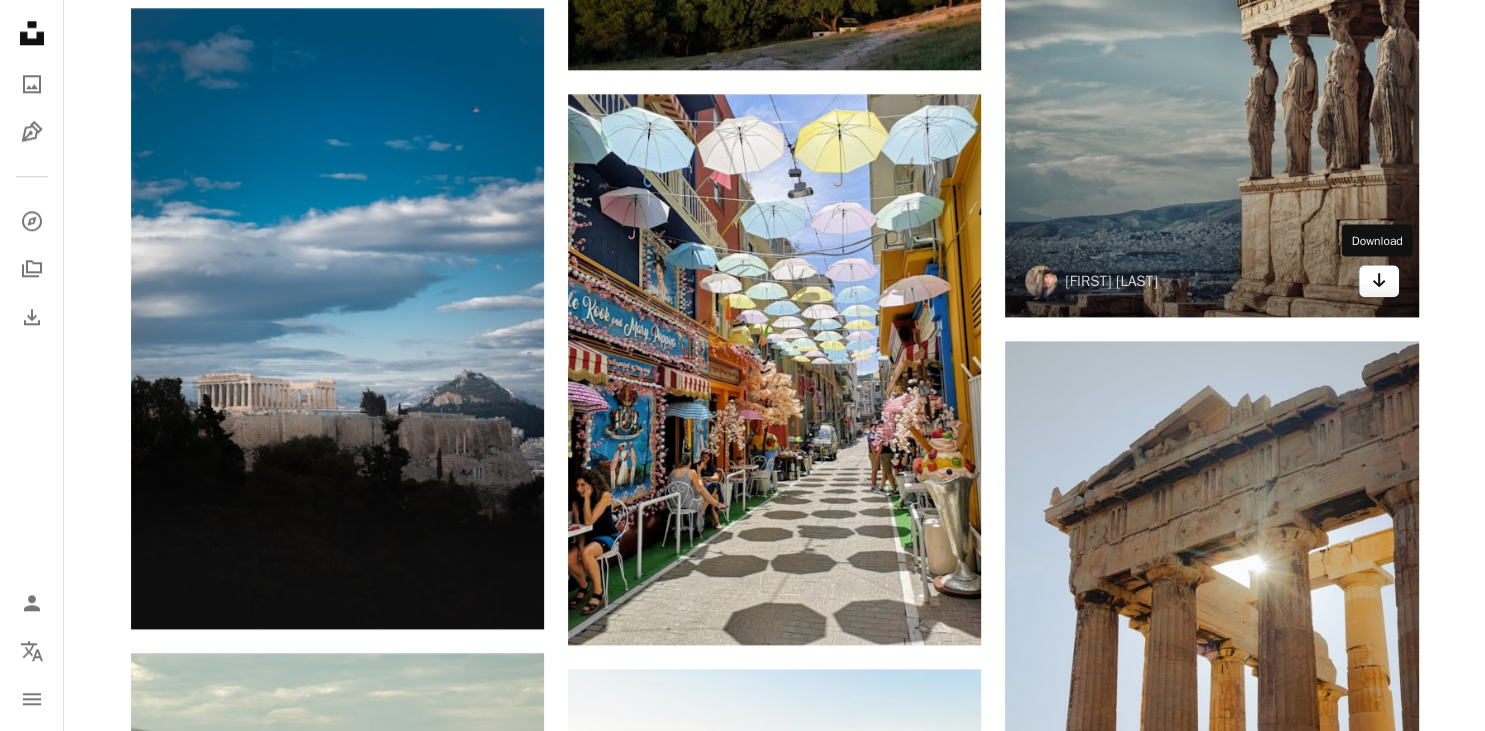 click on "Arrow pointing down" at bounding box center (1379, 281) 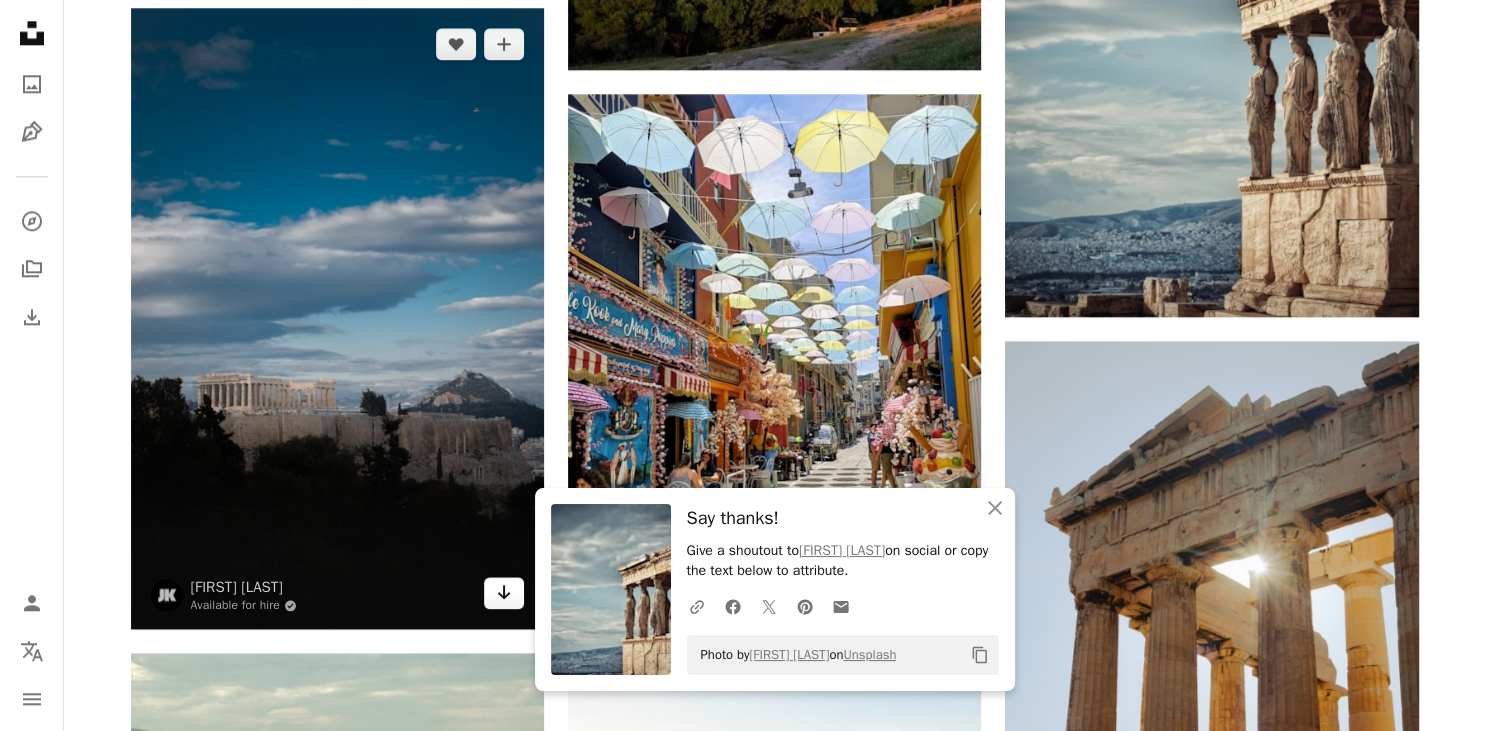 click on "Arrow pointing down" 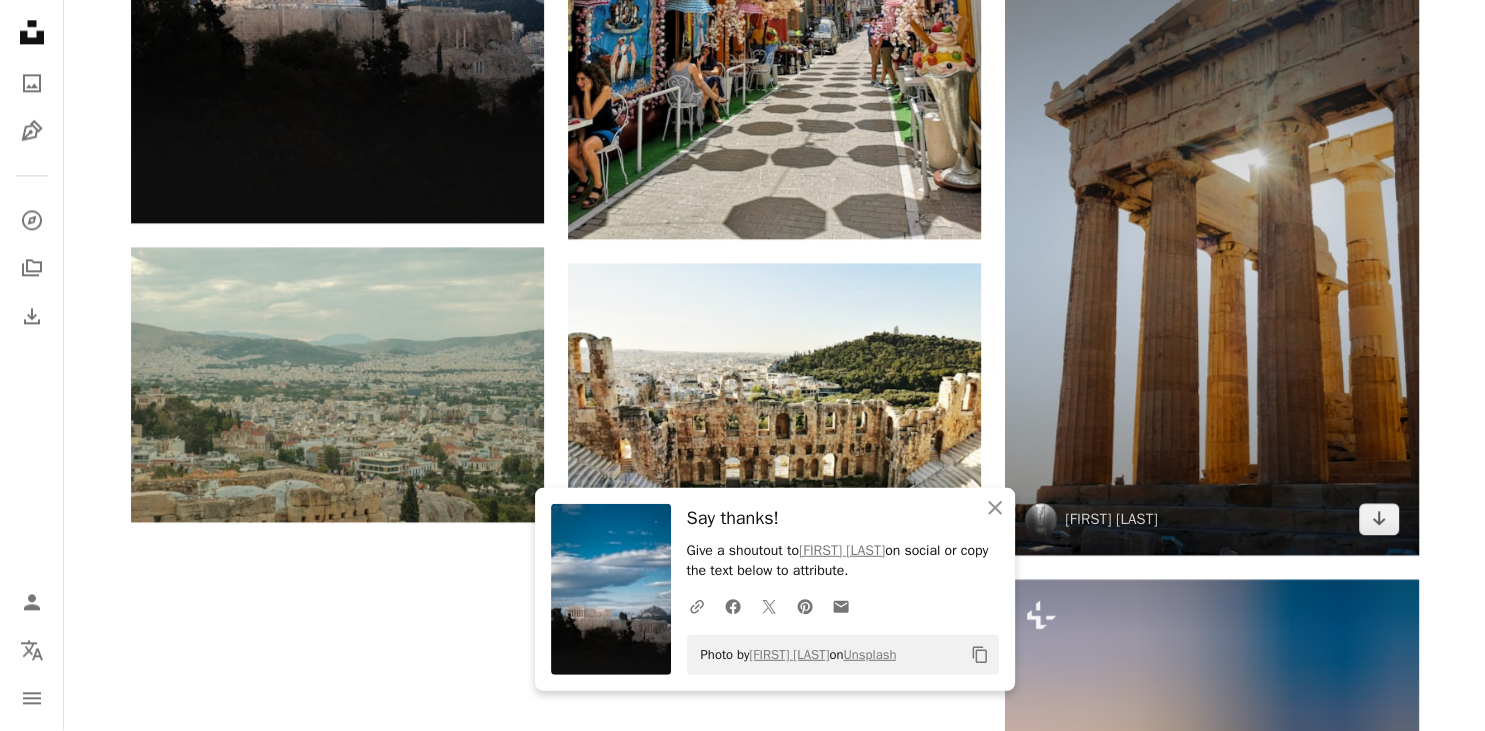 scroll, scrollTop: 2592, scrollLeft: 0, axis: vertical 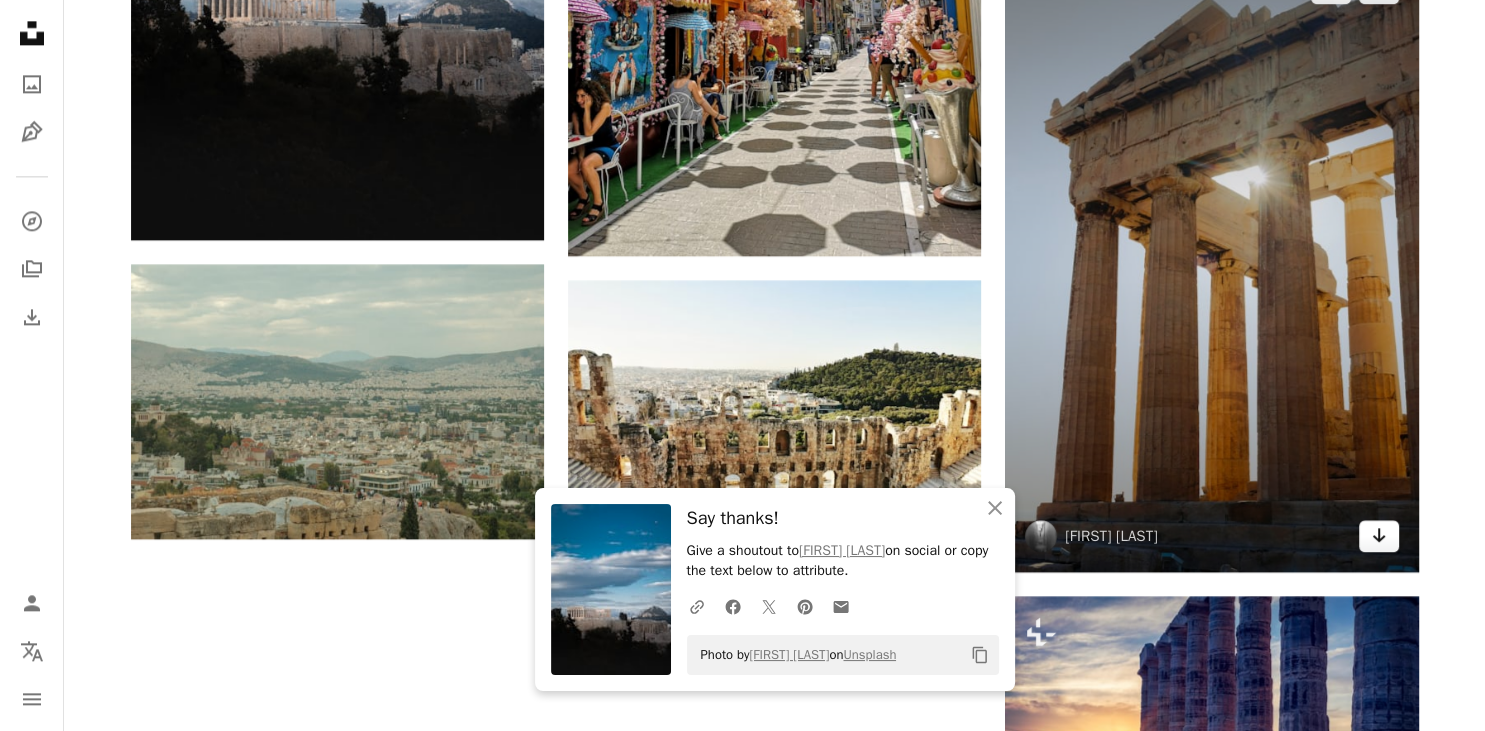 click on "Arrow pointing down" 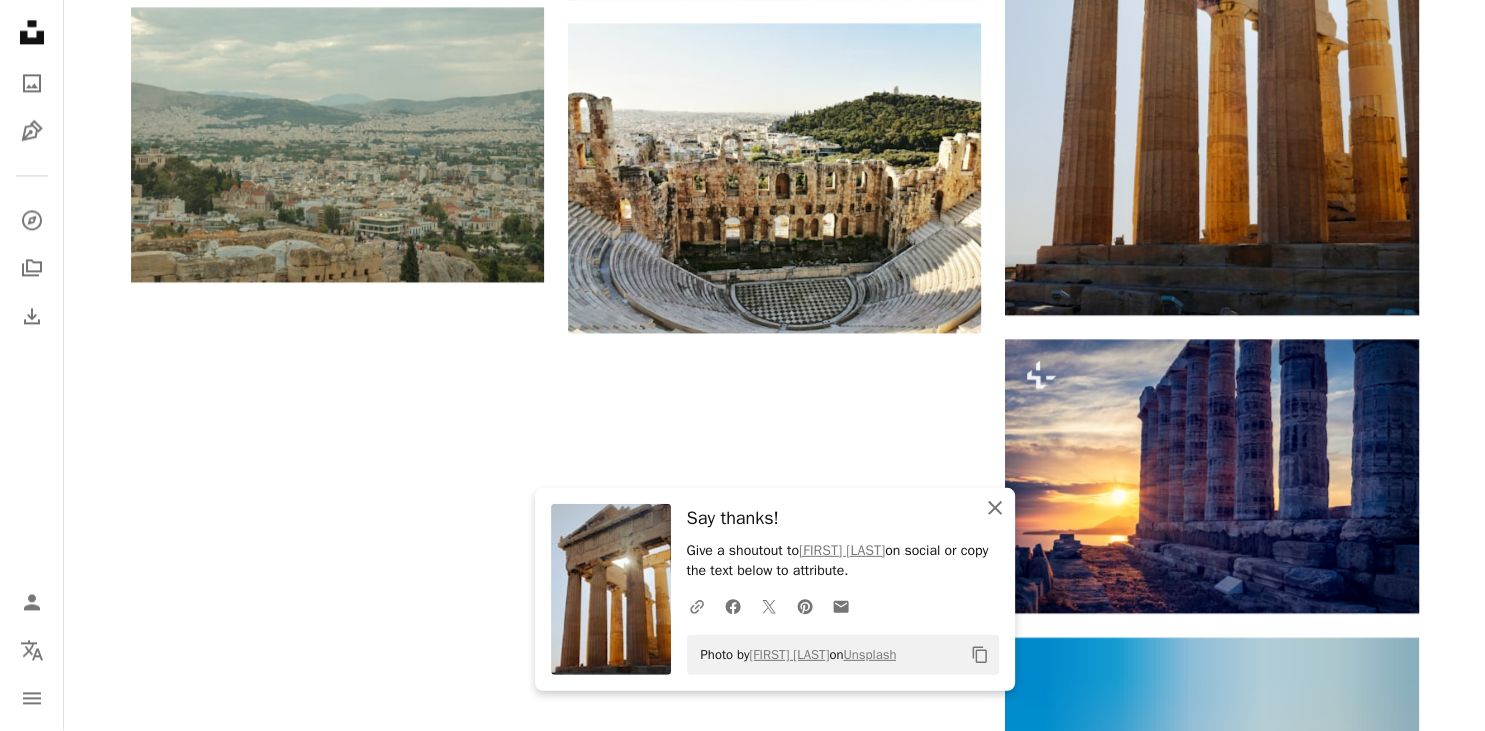 scroll, scrollTop: 2851, scrollLeft: 0, axis: vertical 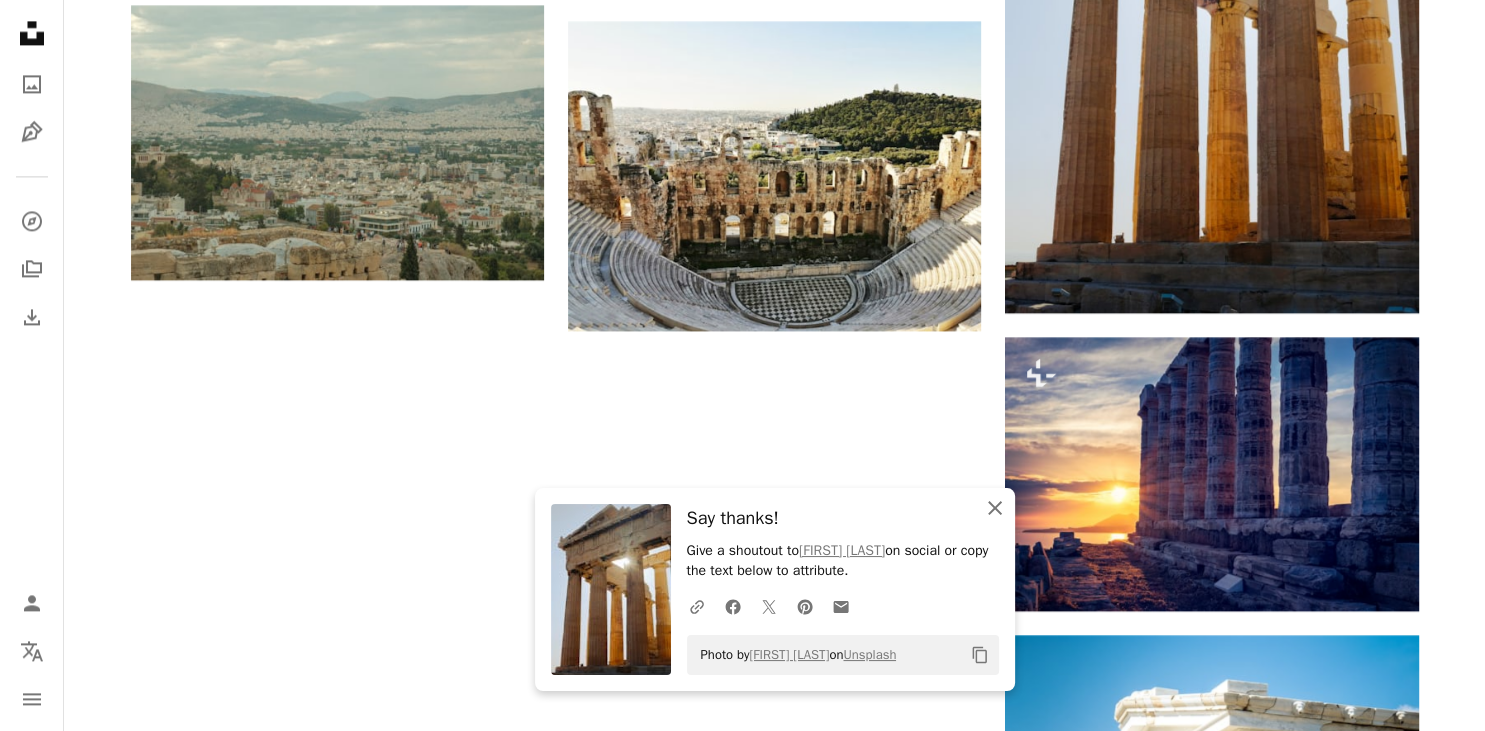 click on "An X shape Close" at bounding box center [995, 508] 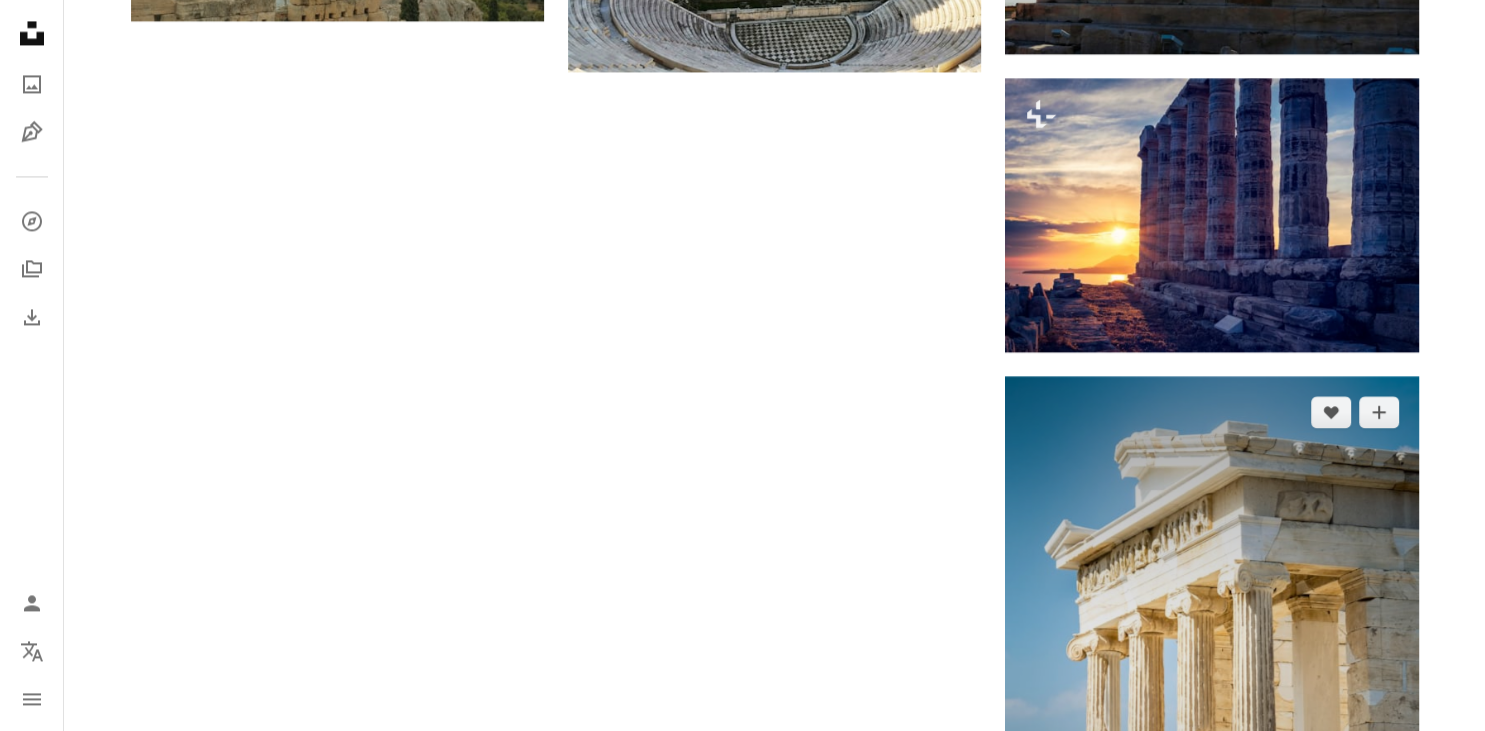 scroll, scrollTop: 3628, scrollLeft: 0, axis: vertical 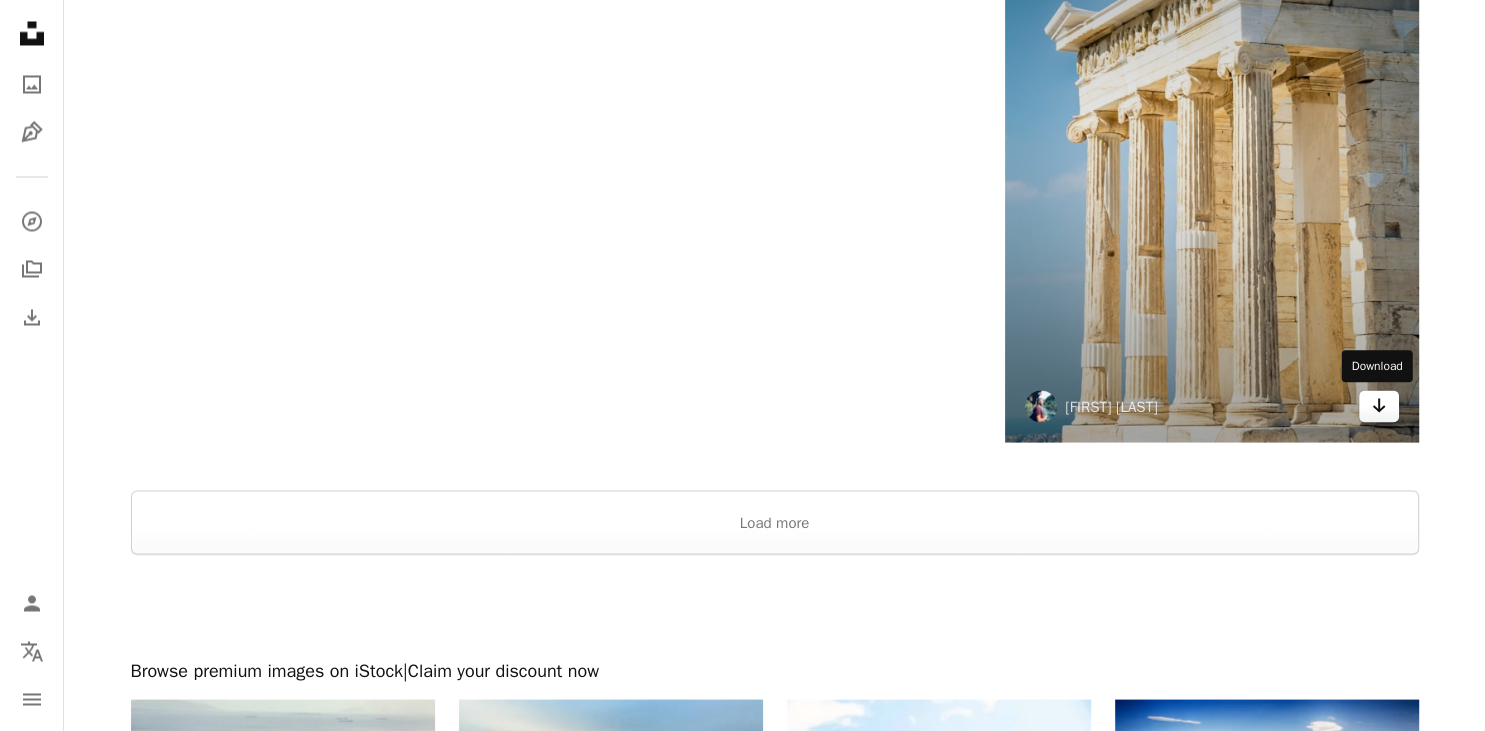 click on "Arrow pointing down" at bounding box center [1379, 406] 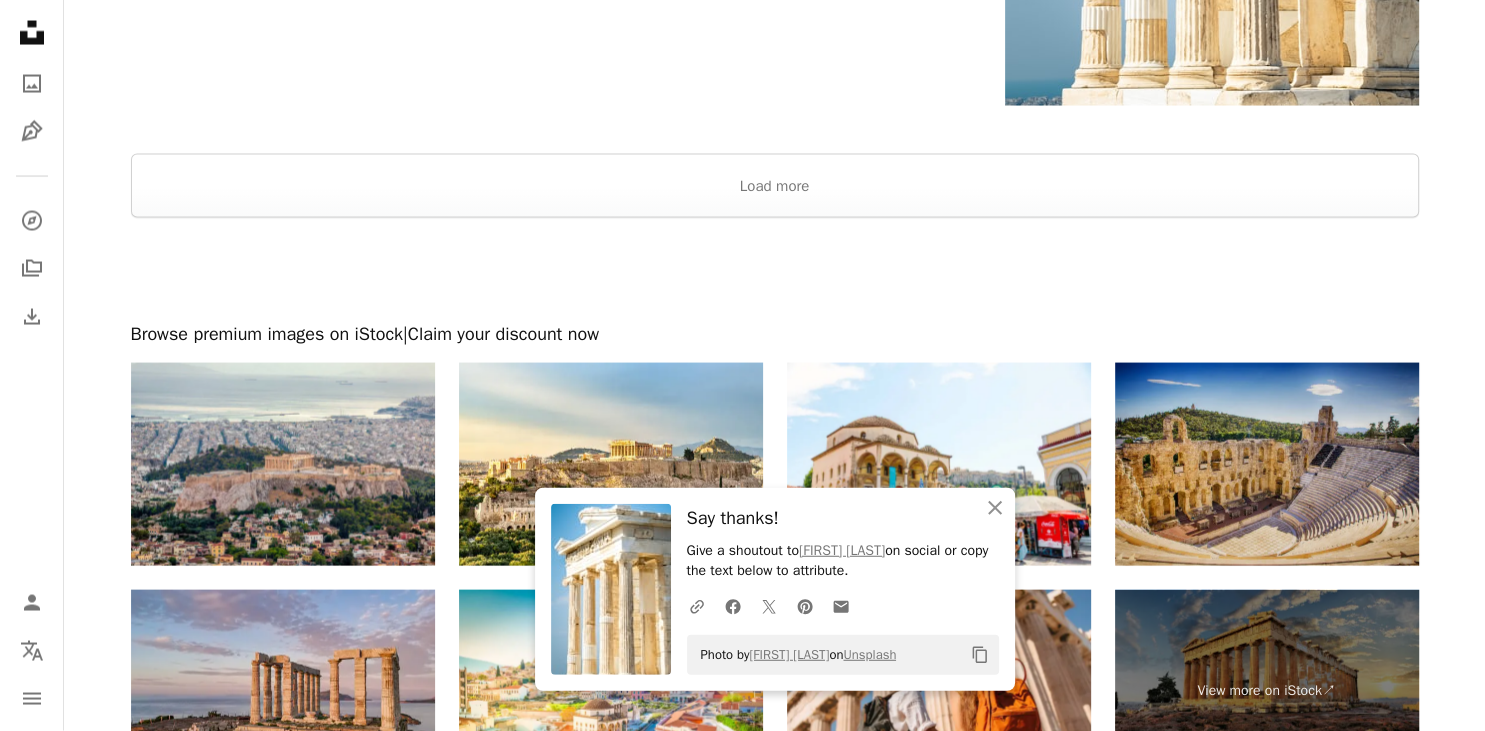 scroll, scrollTop: 4017, scrollLeft: 0, axis: vertical 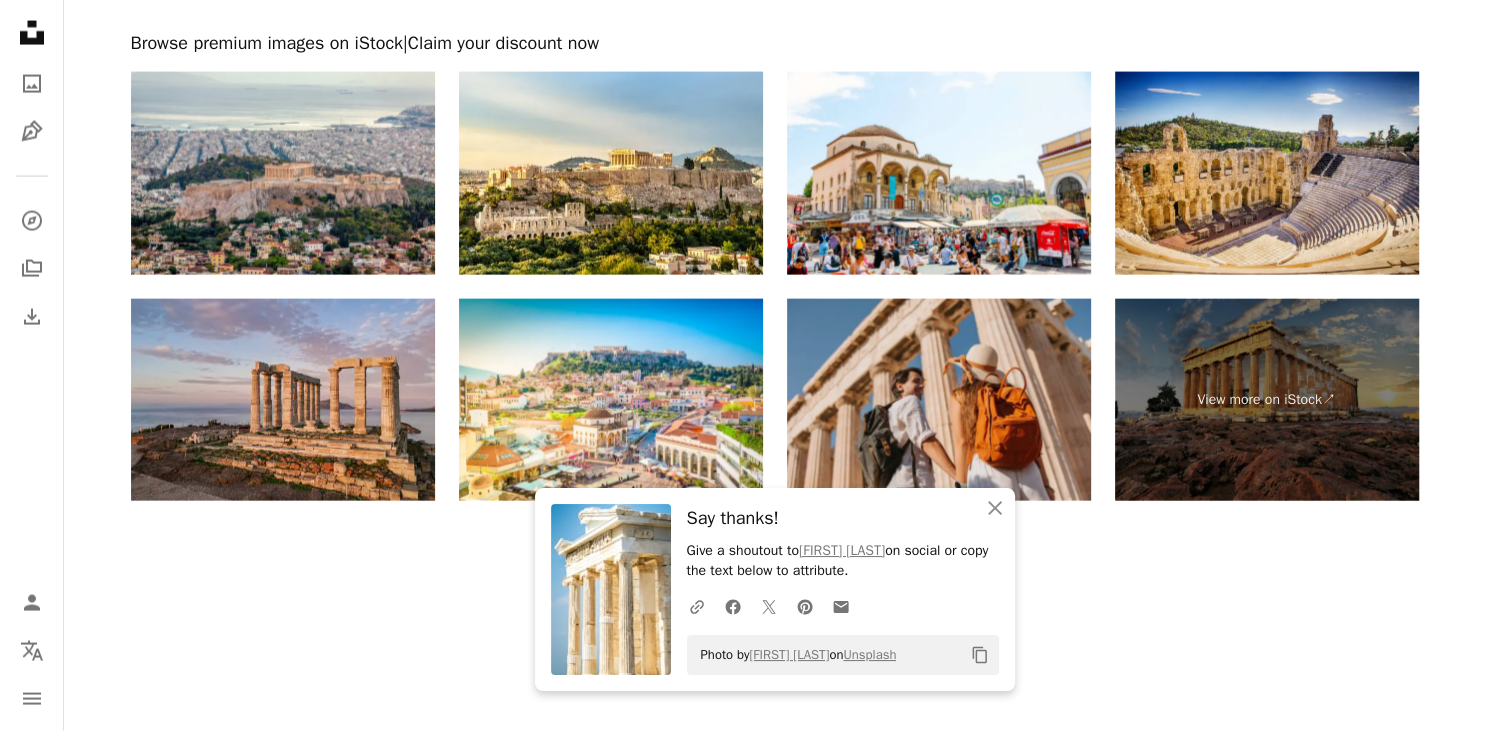click at bounding box center [939, 400] 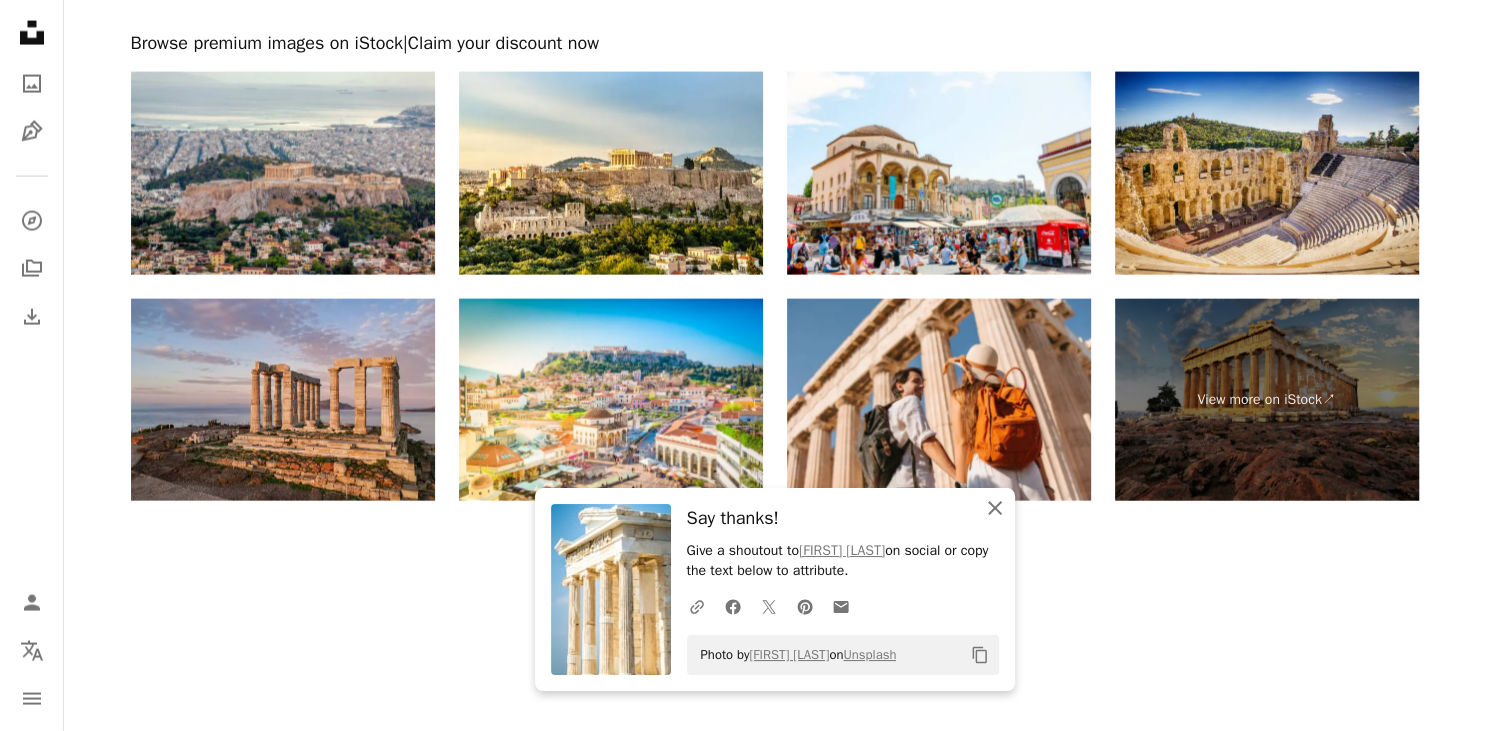 click on "An X shape" 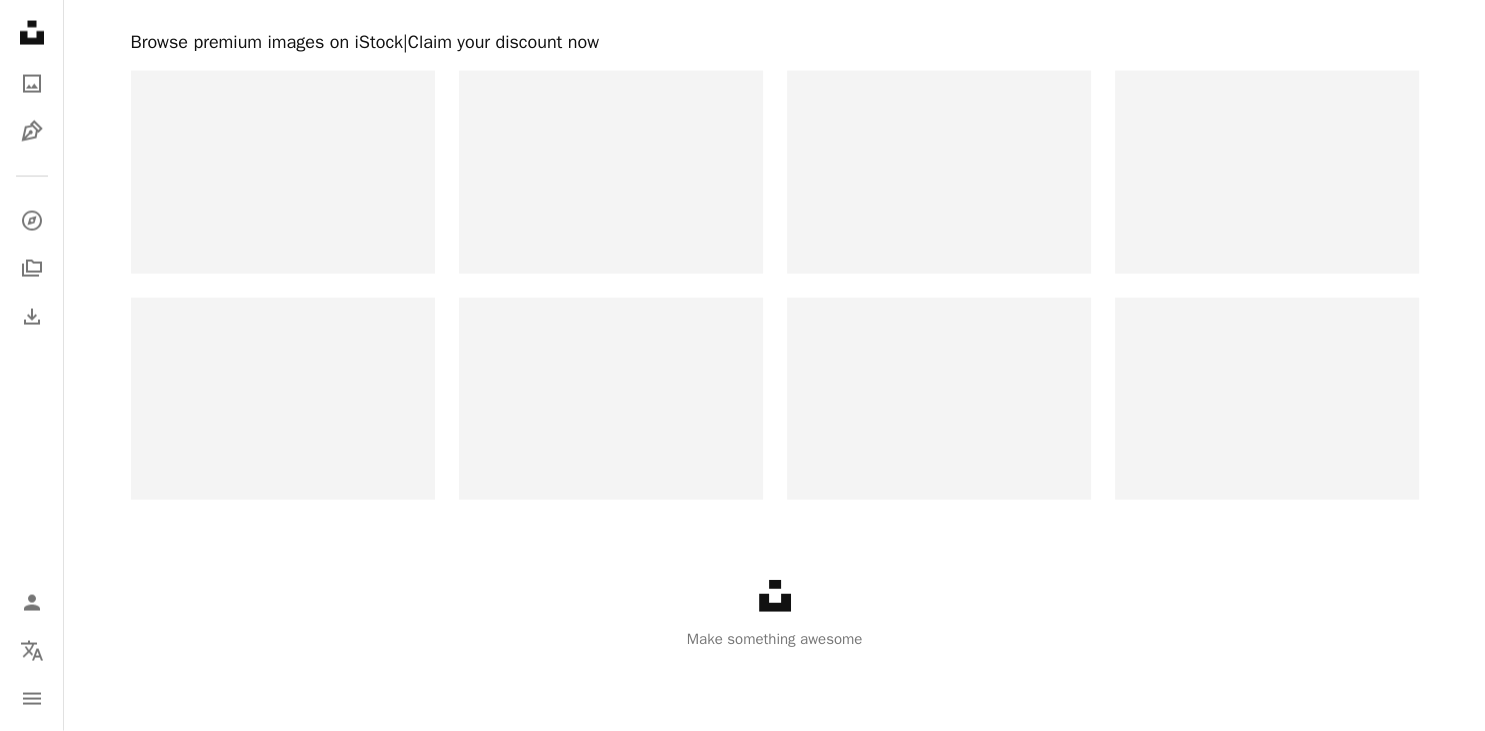 scroll, scrollTop: 215, scrollLeft: 0, axis: vertical 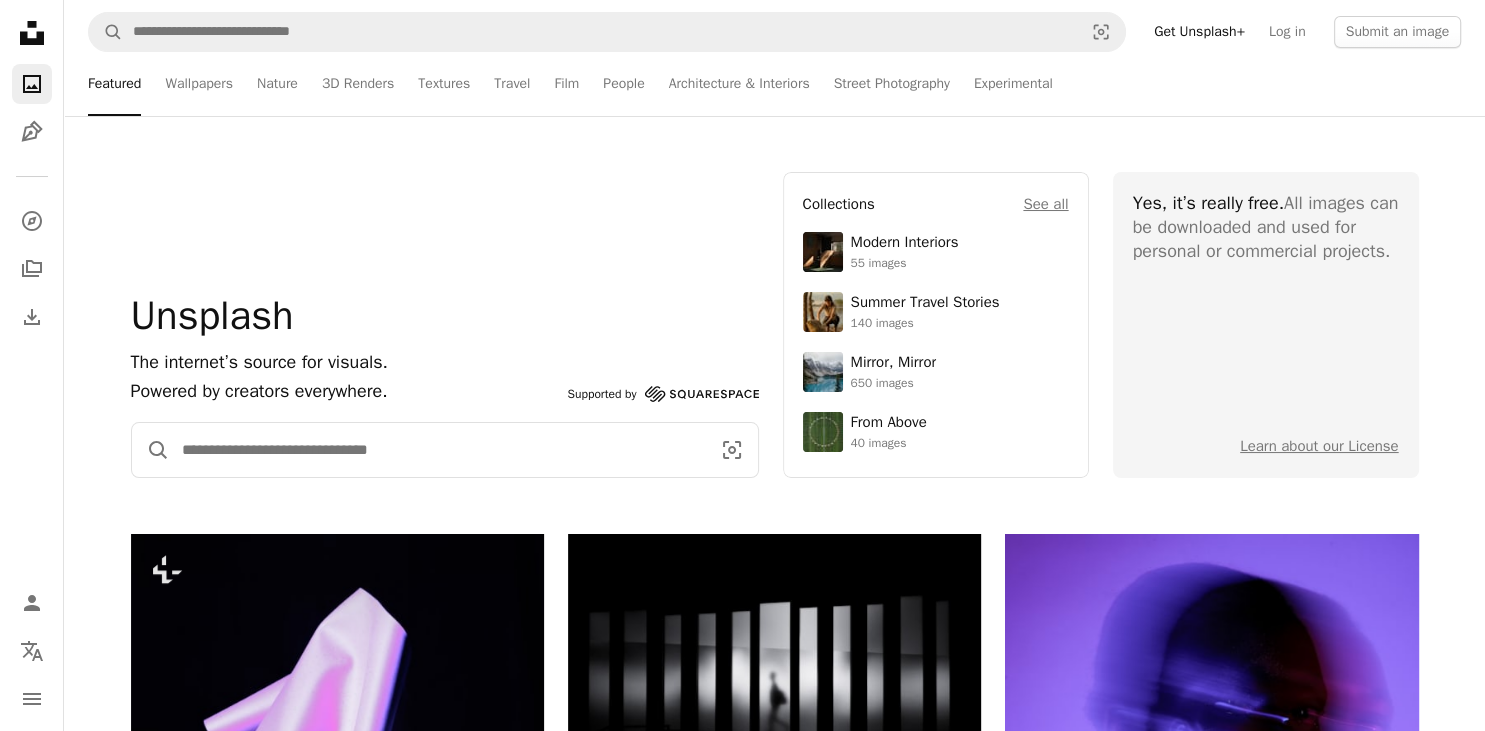 click at bounding box center (438, 450) 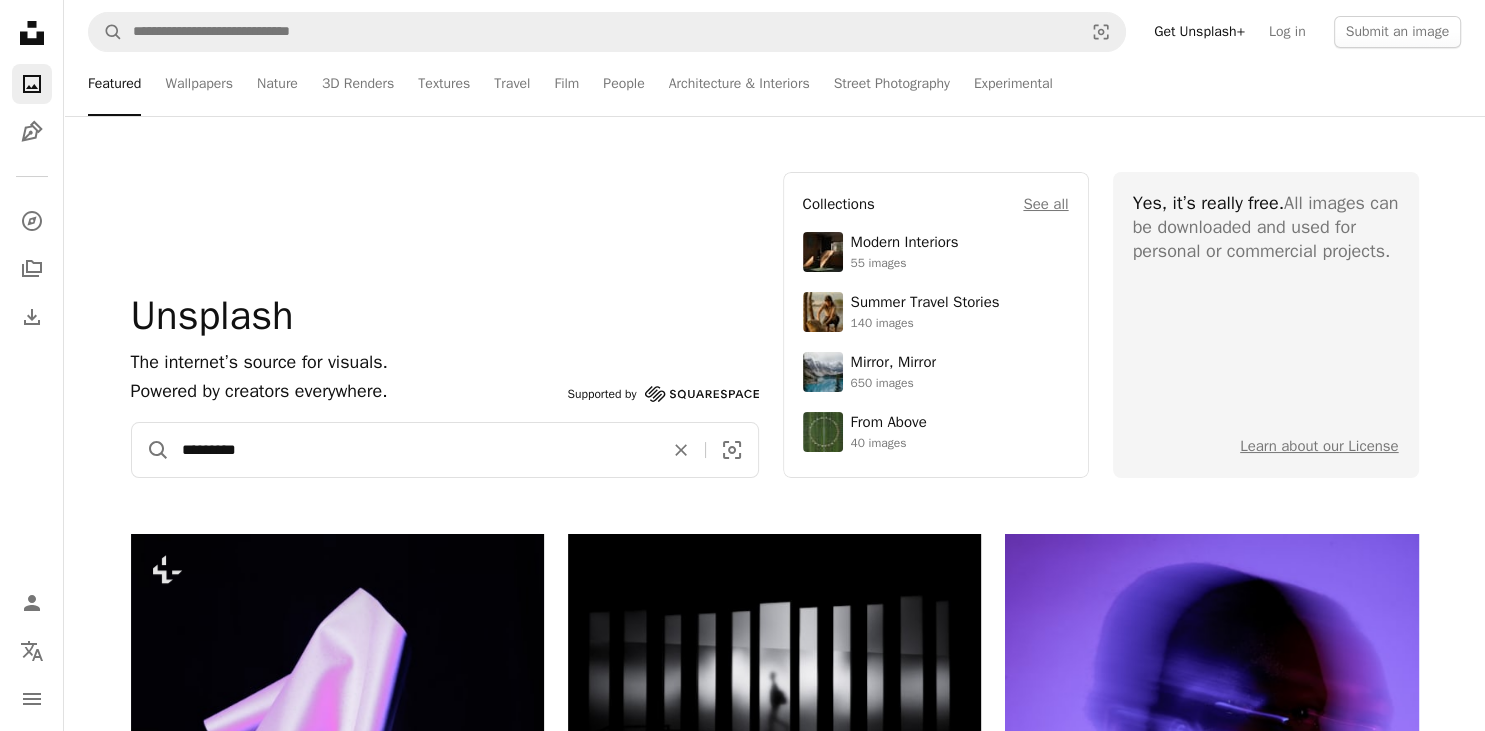 type on "**********" 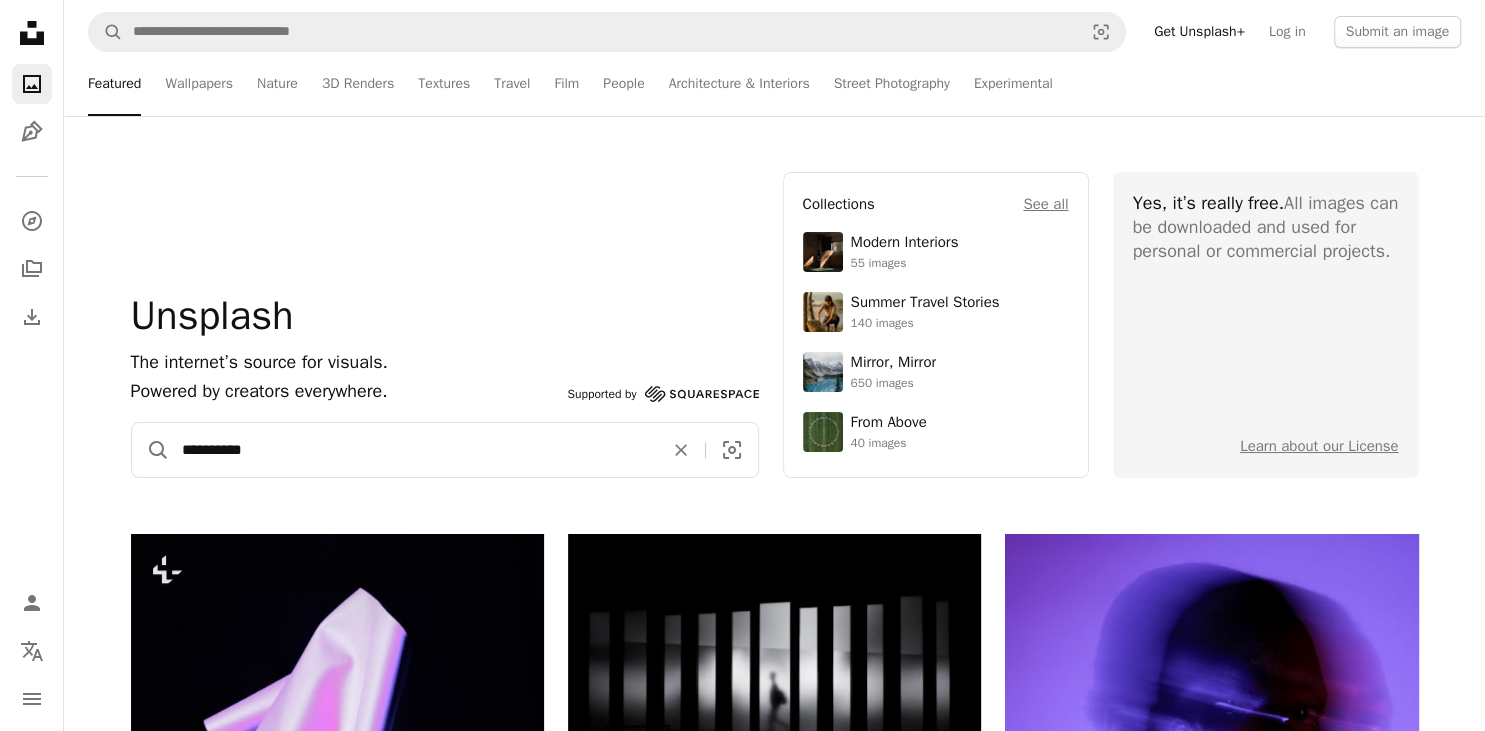 click on "A magnifying glass" at bounding box center [151, 450] 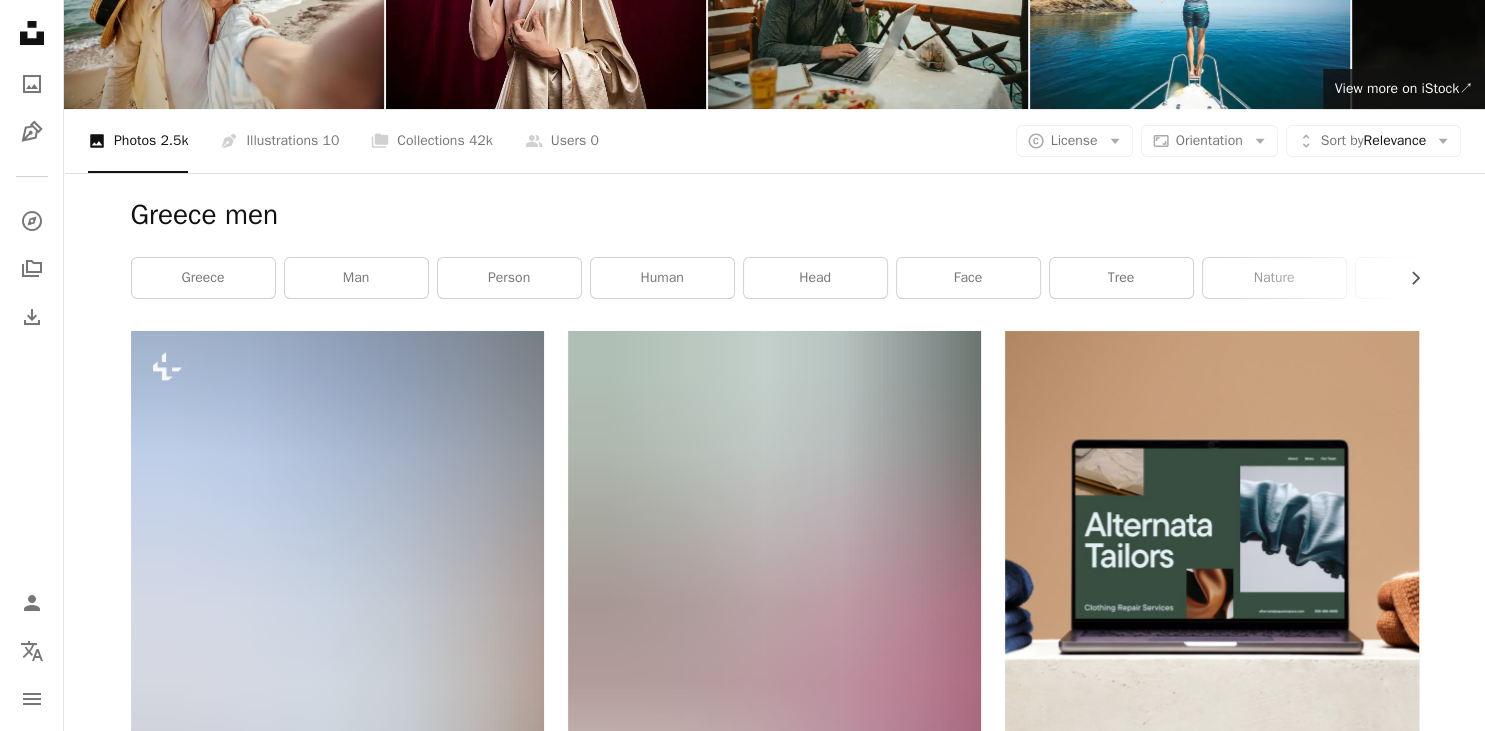scroll, scrollTop: 0, scrollLeft: 0, axis: both 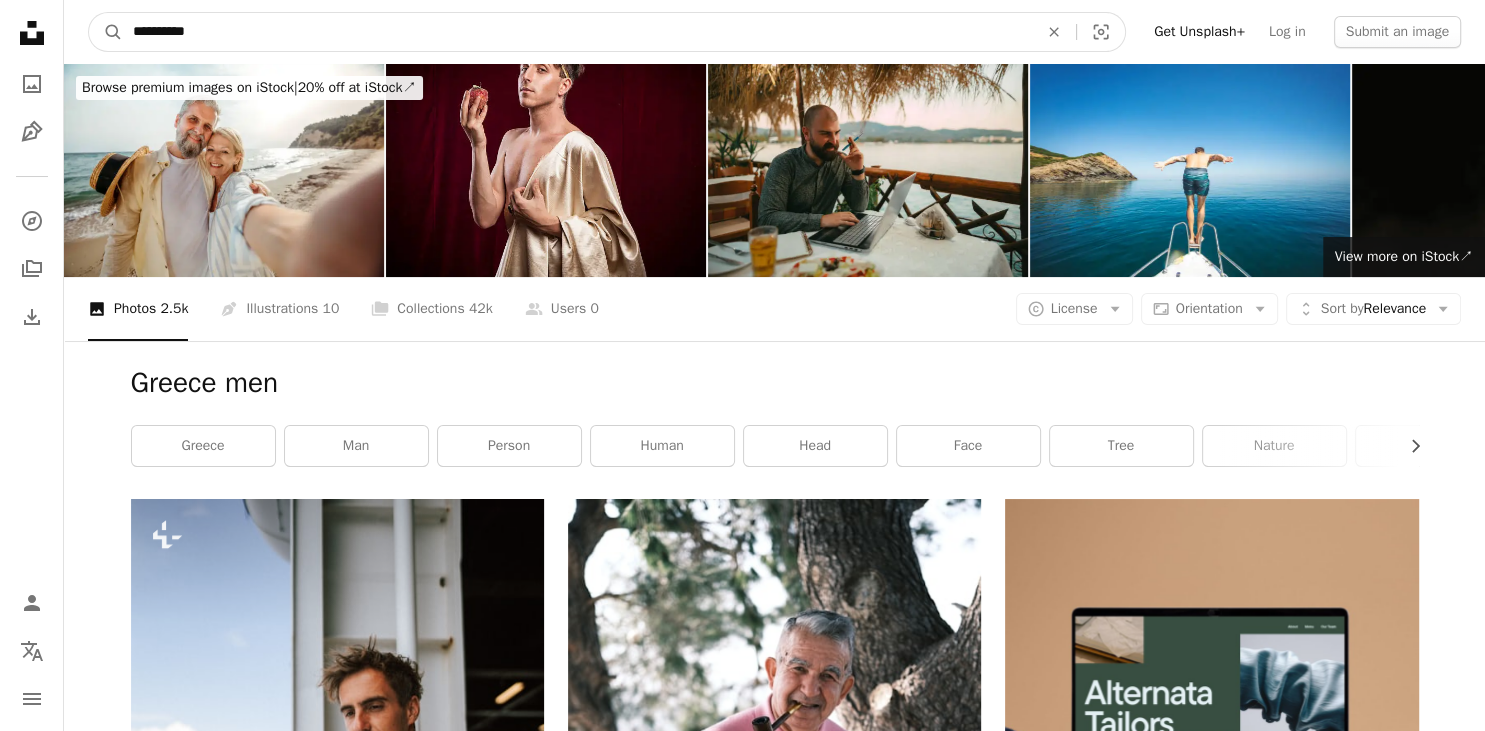 click on "**********" at bounding box center (577, 32) 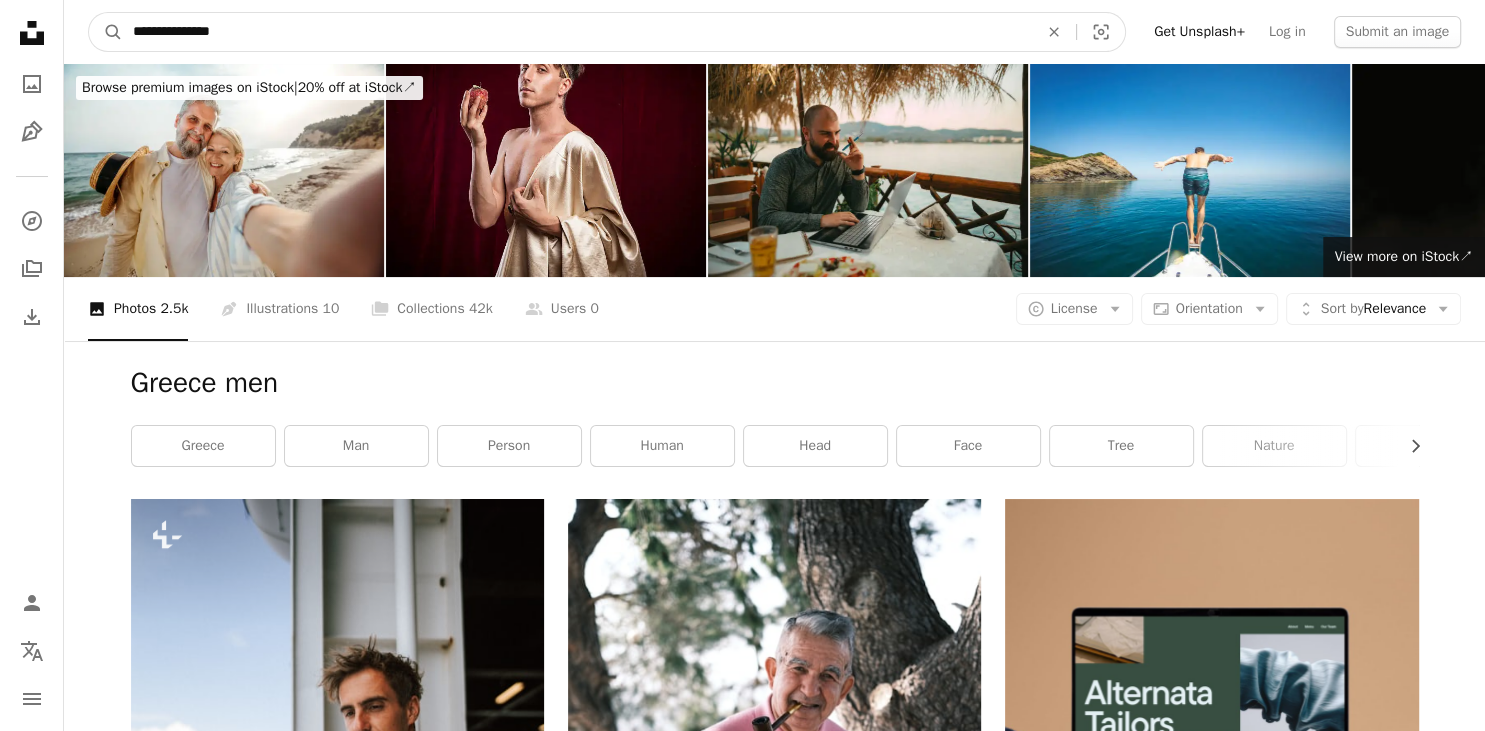 type on "**********" 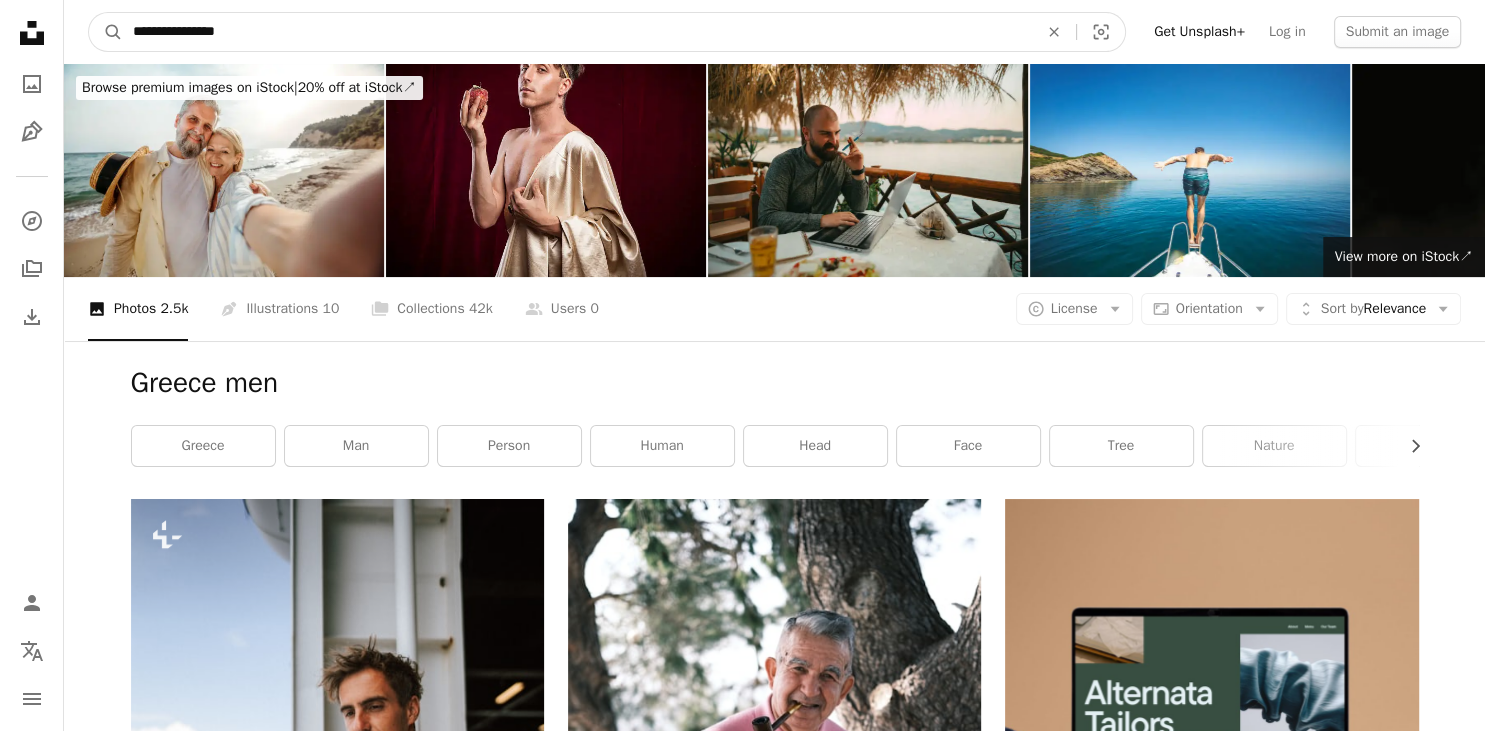 click on "A magnifying glass" at bounding box center (106, 32) 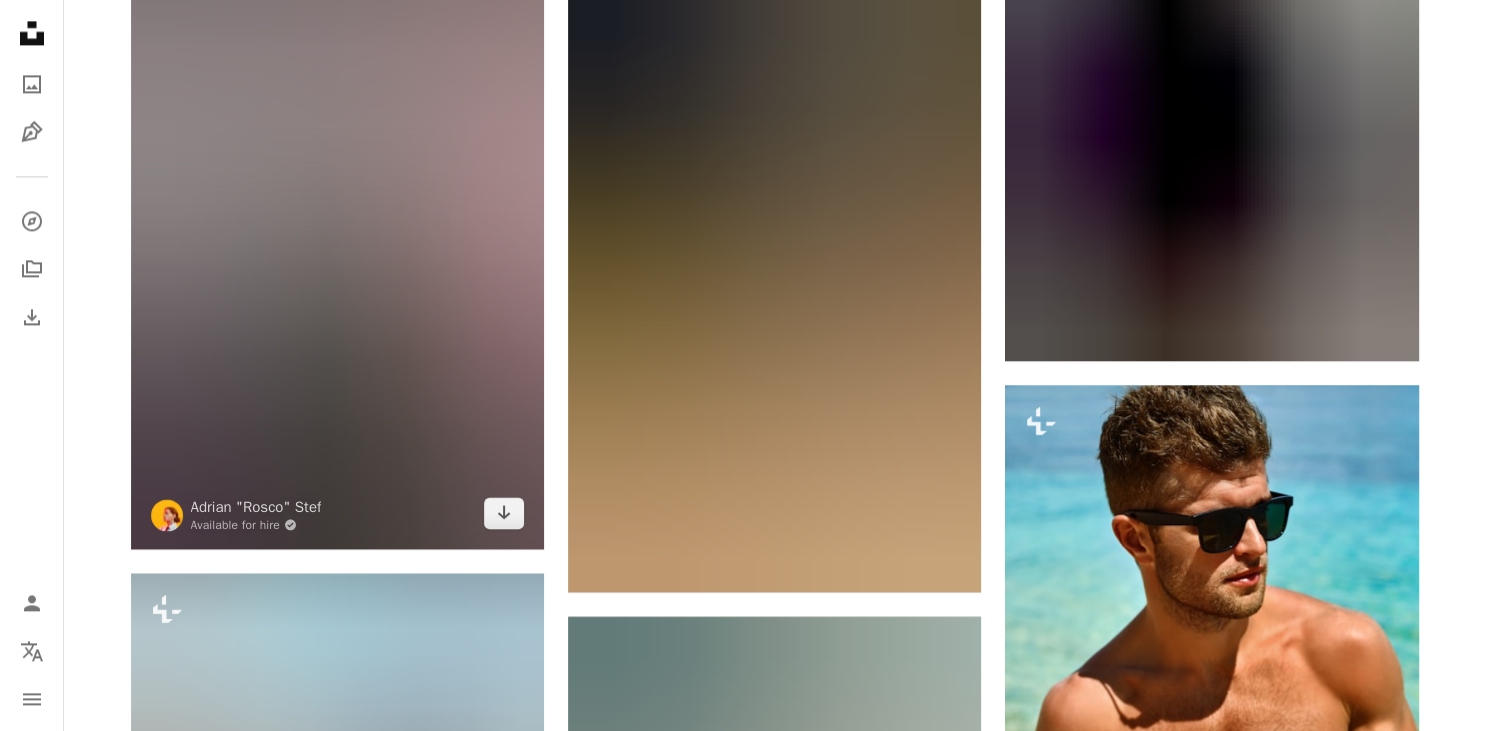 scroll, scrollTop: 2851, scrollLeft: 0, axis: vertical 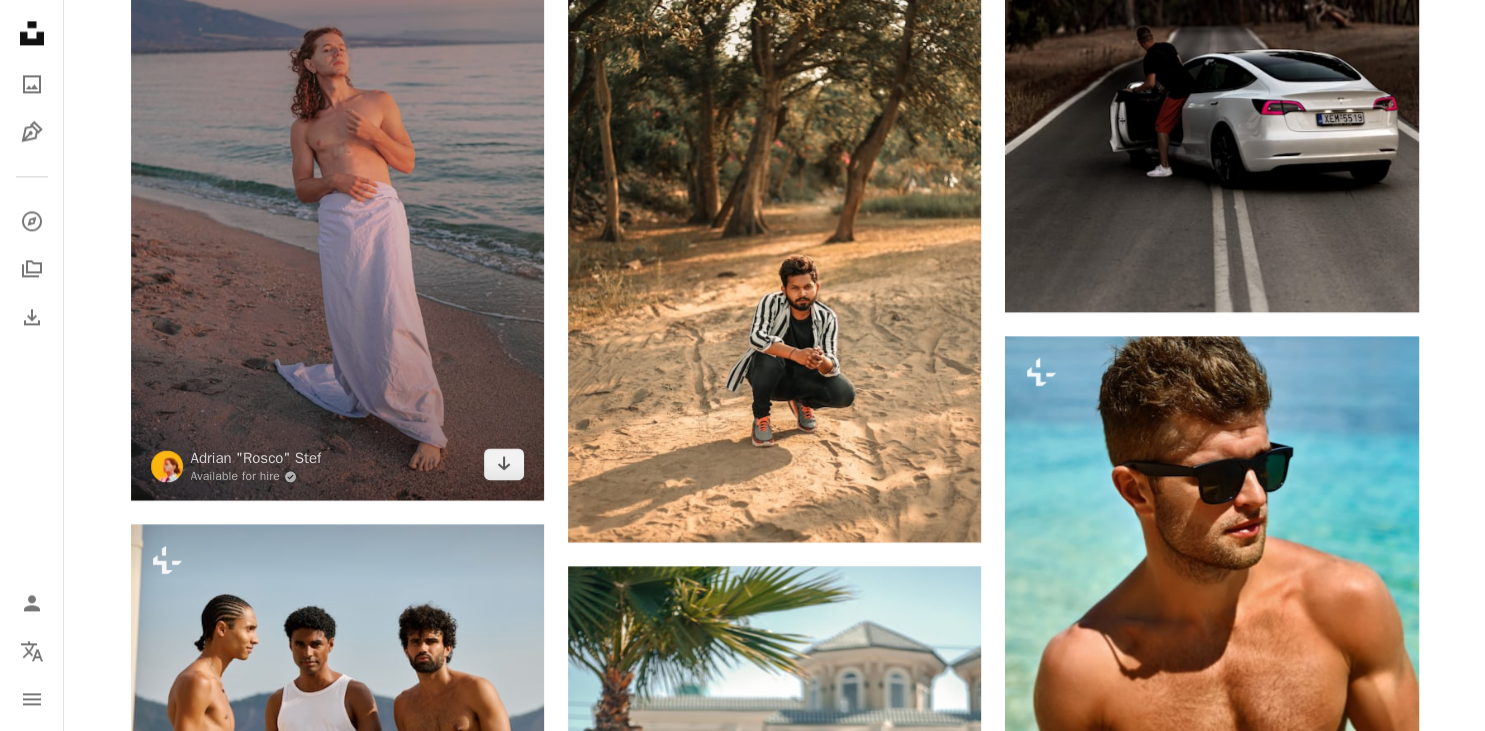 click at bounding box center [337, 190] 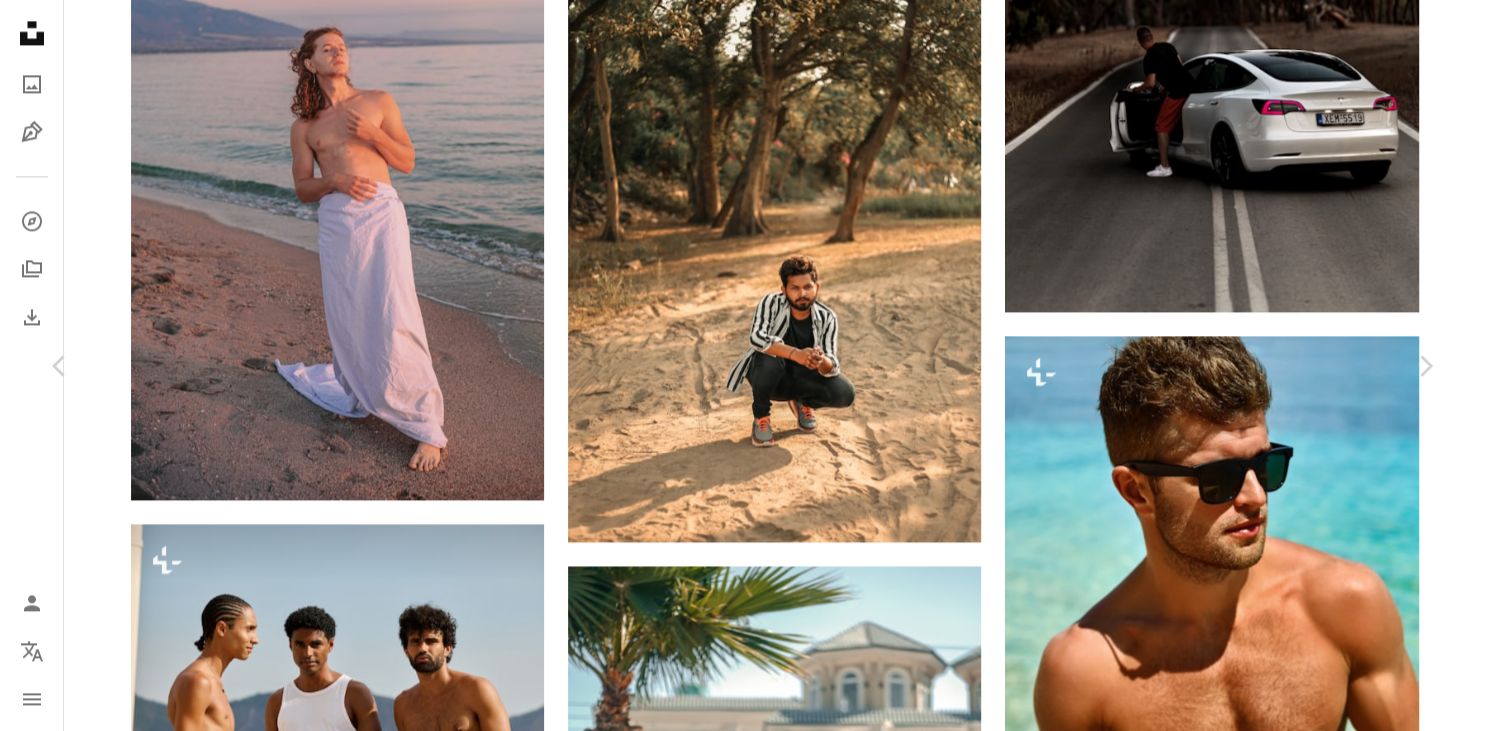 click on "An X shape Chevron left Chevron right Adrian "[LAST]" Available for hire A checkmark inside of a circle A heart A plus sign Download free Chevron down Zoom in Views 7,457 Downloads 28 A forward-right arrow Share Info icon Info More Actions A map marker Neoi Poroi, [COUNTRY] Calendar outlined Published on January 29, 2025 Camera Canon, EOS RP Safety Free to use under the Unsplash License model film ocean wallpaper pink sky sunset sea blue water artistic long hair man sea water sea side wet hair curls sunrise sea ginger man woman human female adult greece beachwear Backgrounds Browse premium related images on iStock | Save 20% with code UNSPLASH20 View more on iStock ↗ Related images A heart A plus sign Henk Racké Arrow pointing down Plus sign for Unsplash+ A heart A plus sign Getty Images For Unsplash+ A lock Download A heart A plus sign Nataliya Melnychuk Available for hire A checkmark inside of a circle Arrow pointing down A heart A plus sign Marlon Alves Available for hire Arrow pointing down For" at bounding box center (742, 7416) 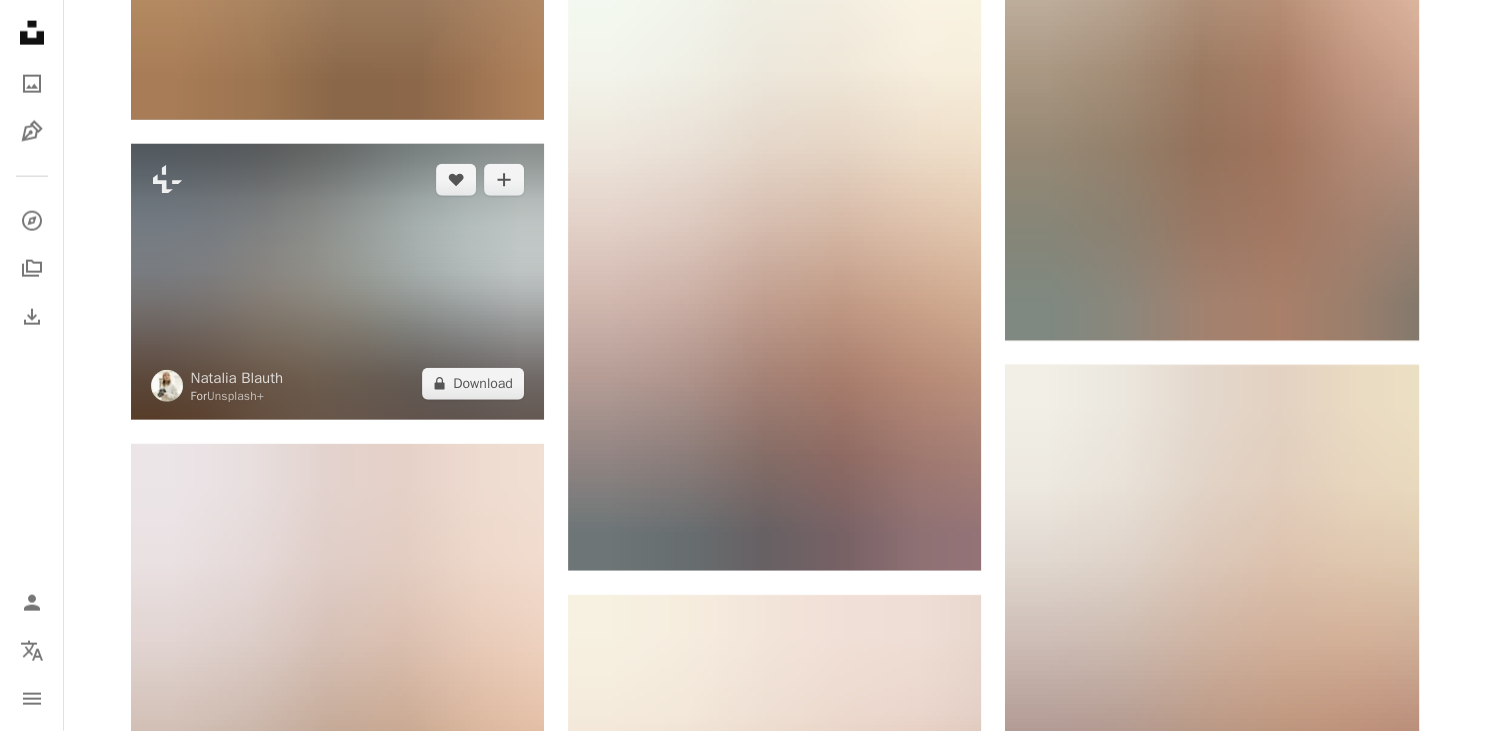 scroll, scrollTop: 4795, scrollLeft: 0, axis: vertical 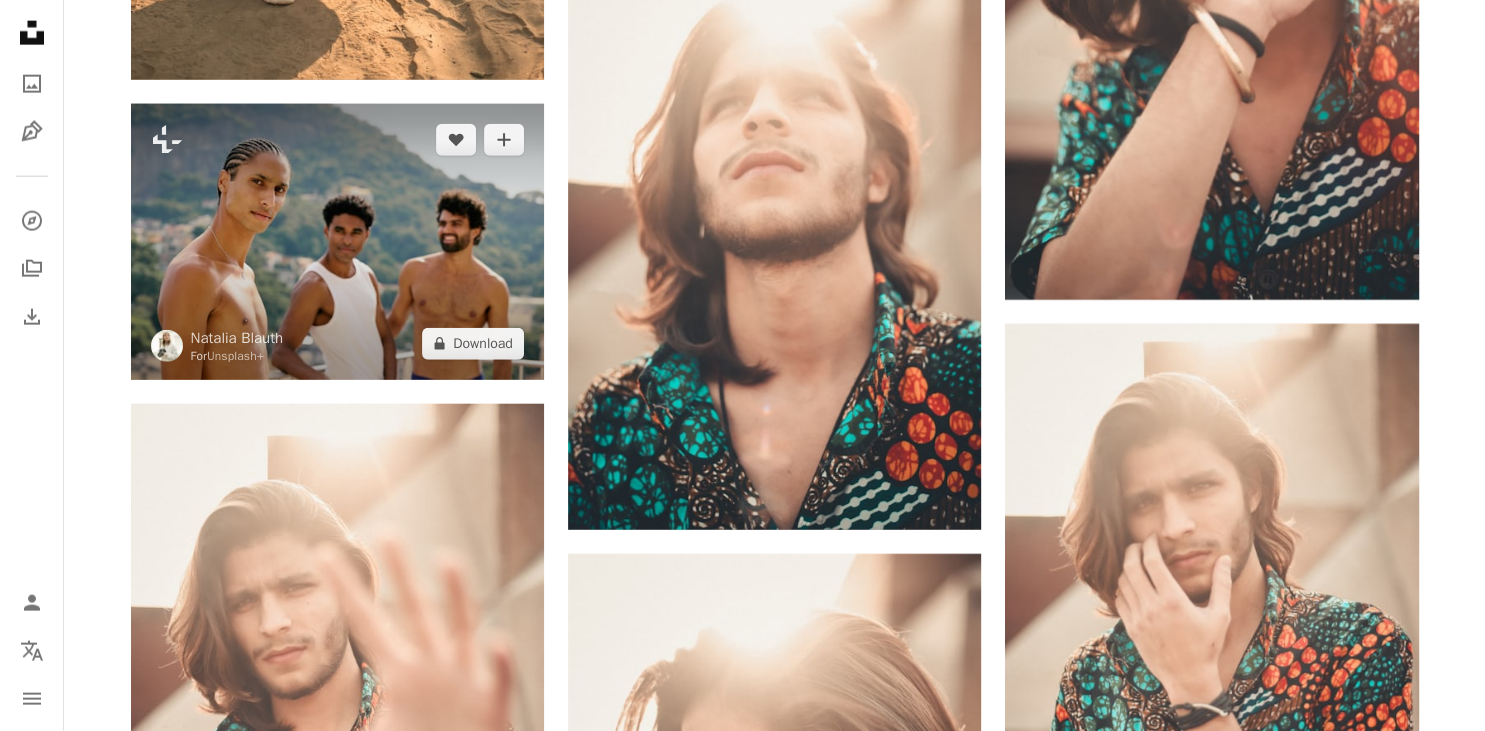 click at bounding box center [337, 242] 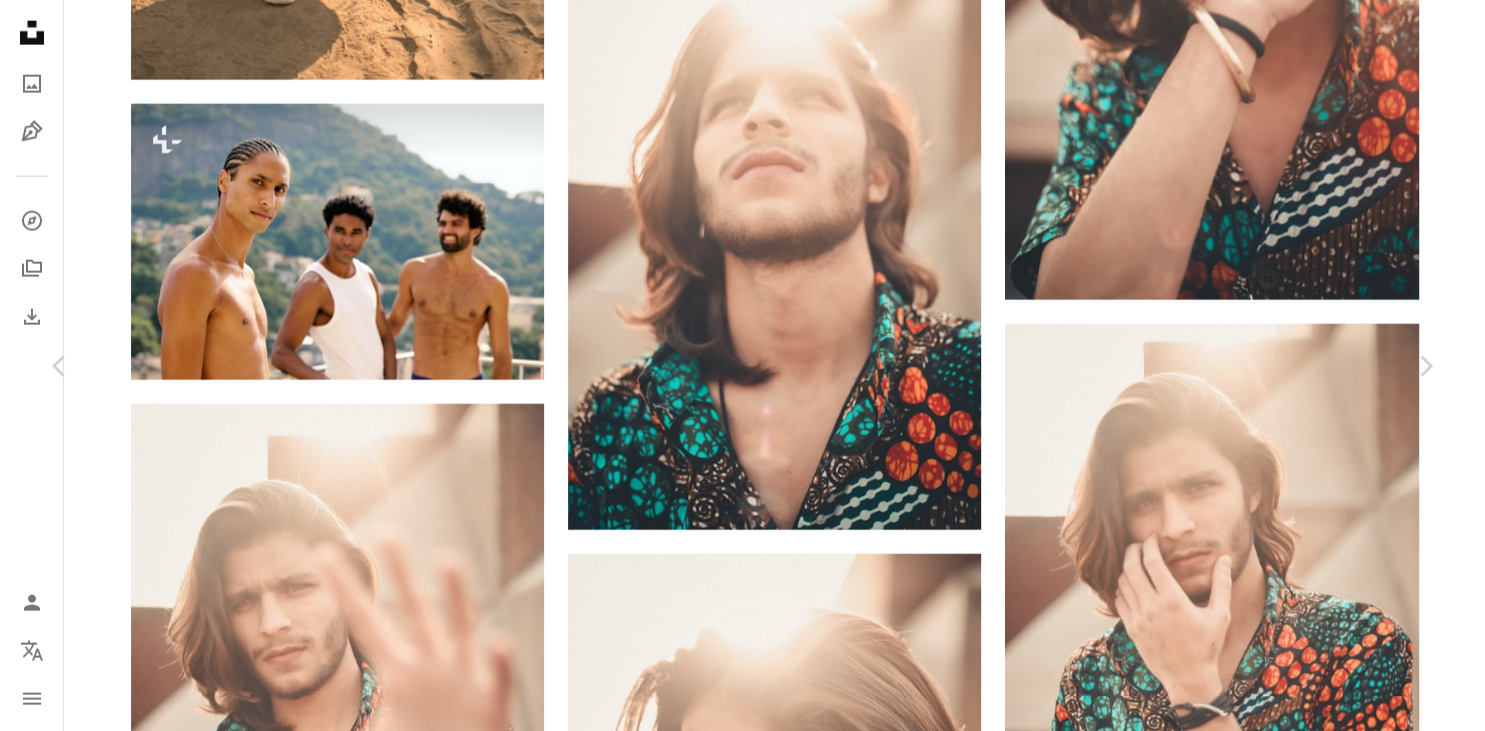 click on "[FIRST] [LAST]" at bounding box center (742, 5472) 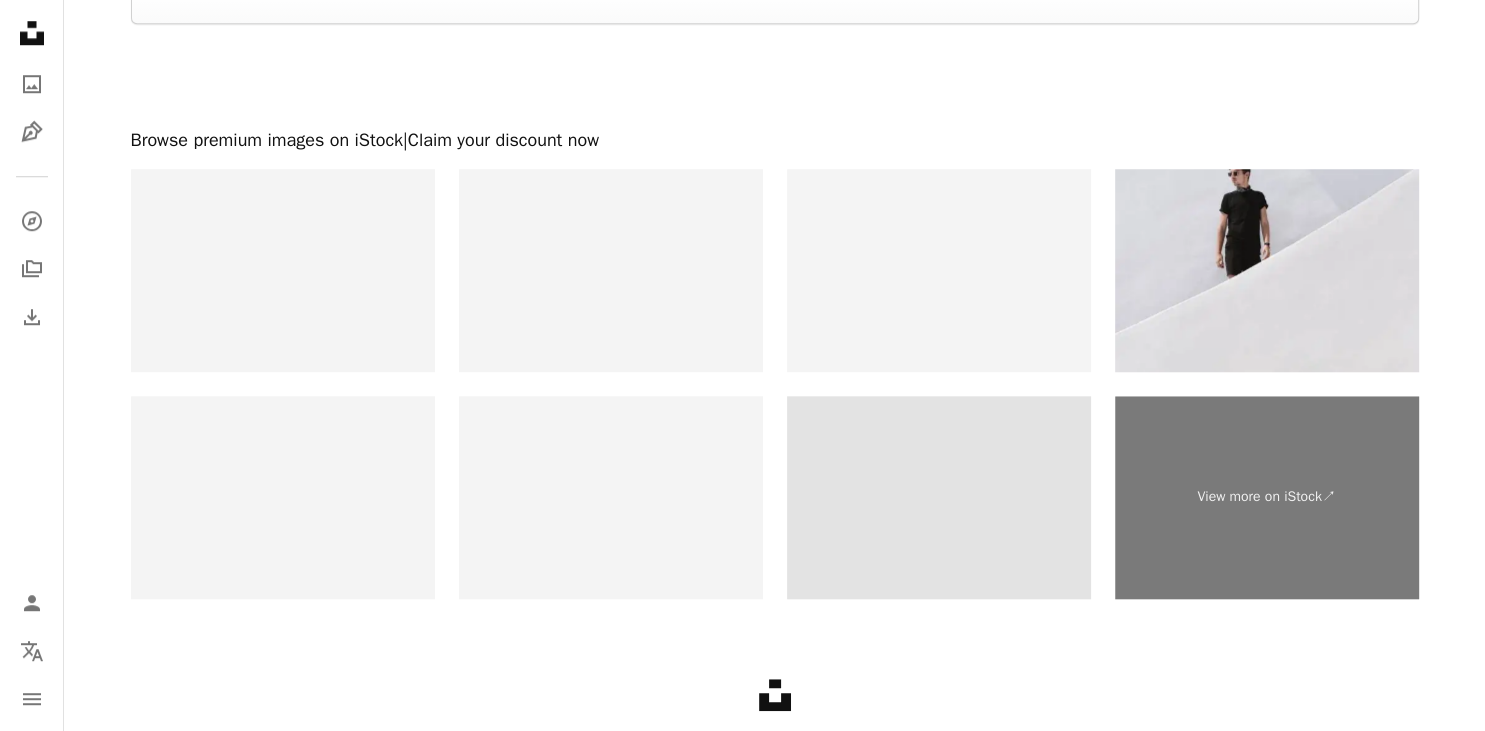 scroll, scrollTop: 9170, scrollLeft: 0, axis: vertical 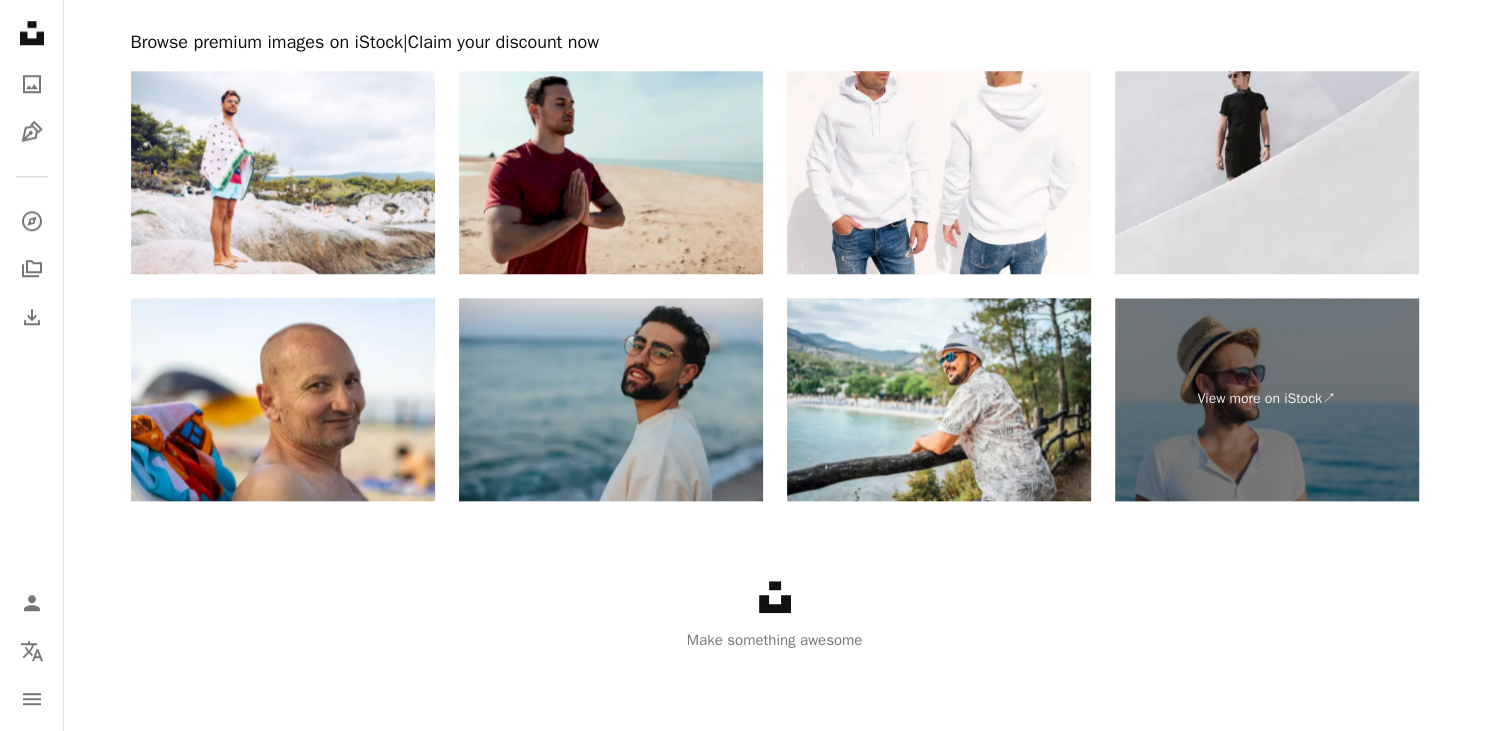click on "Browse premium images on iStock  |  Claim your discount now" at bounding box center [775, 43] 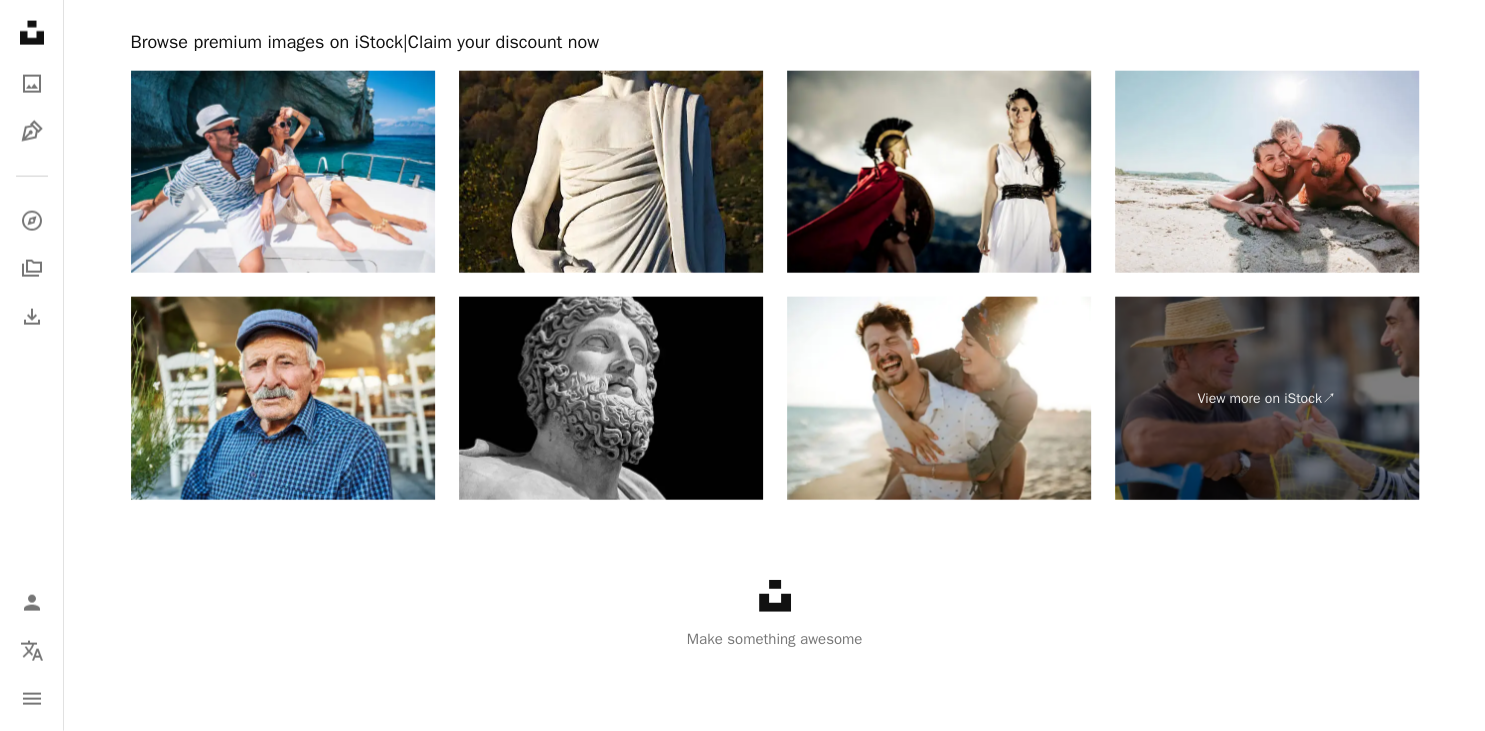 scroll, scrollTop: 0, scrollLeft: 0, axis: both 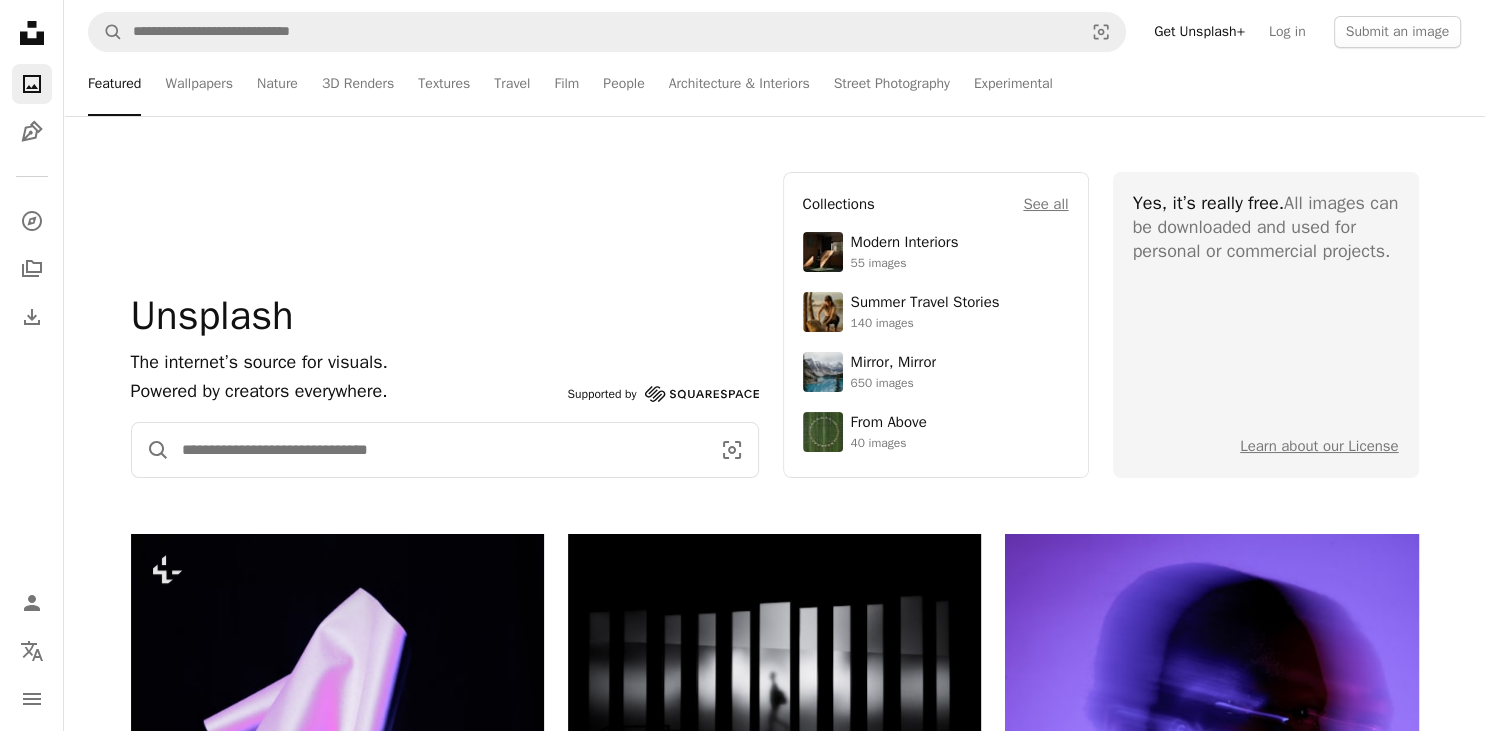 click at bounding box center (438, 450) 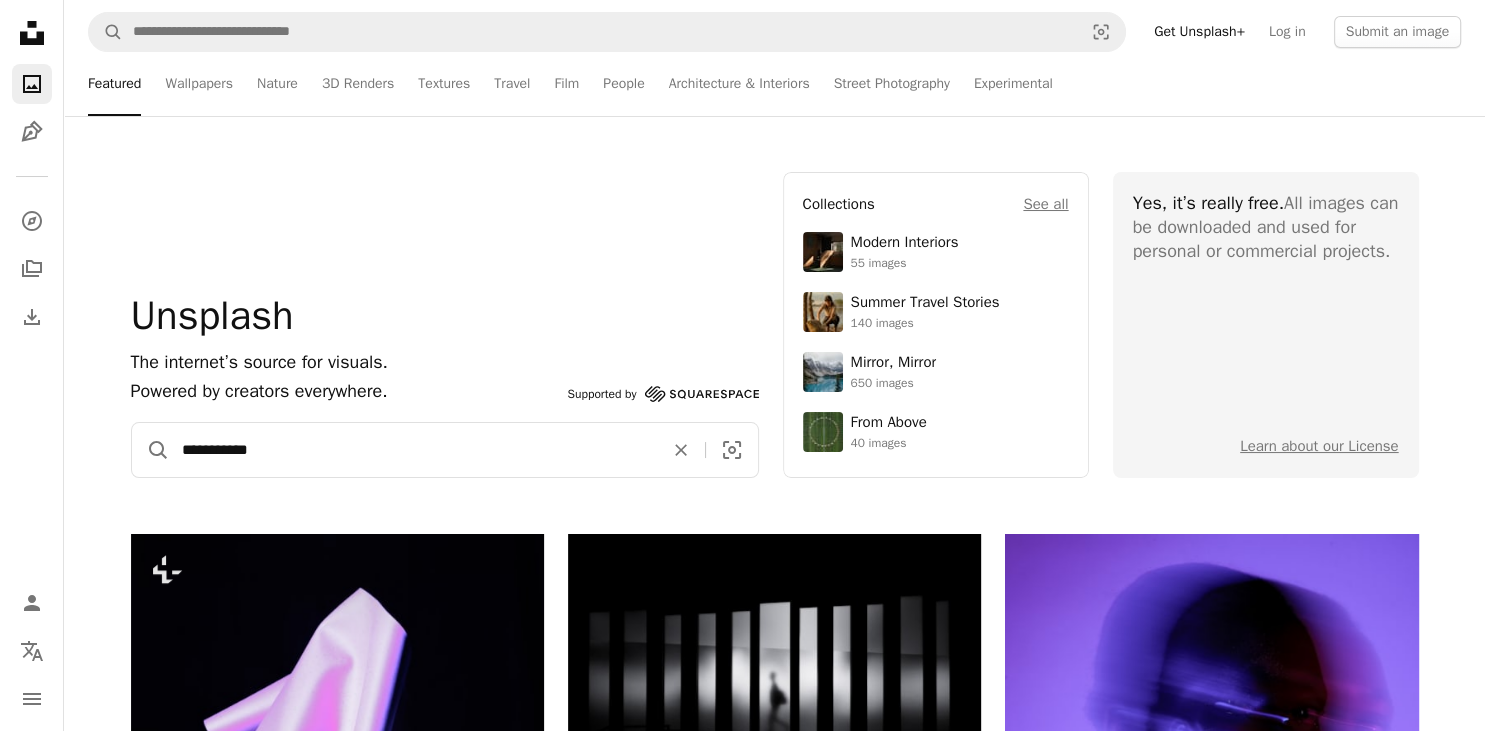 type on "**********" 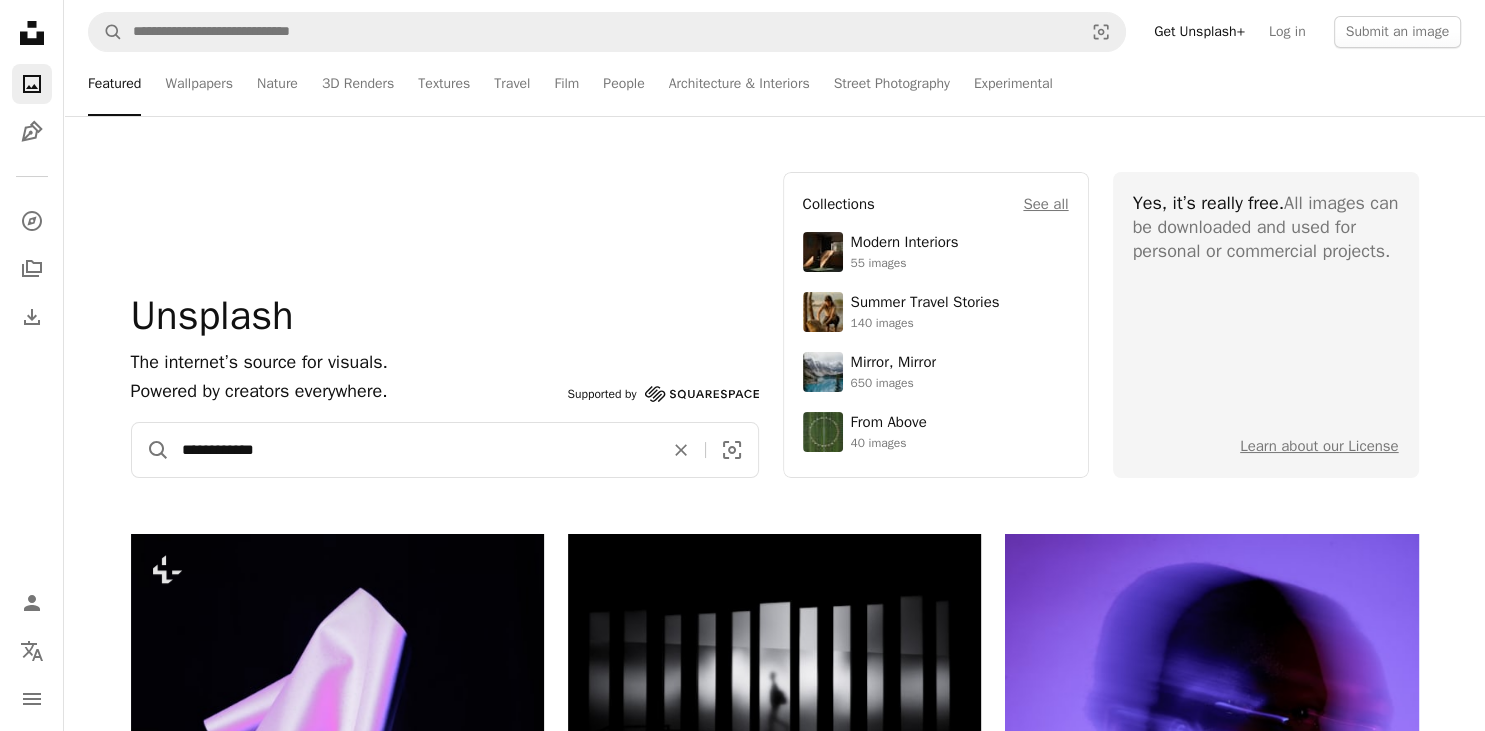 click on "A magnifying glass" at bounding box center [151, 450] 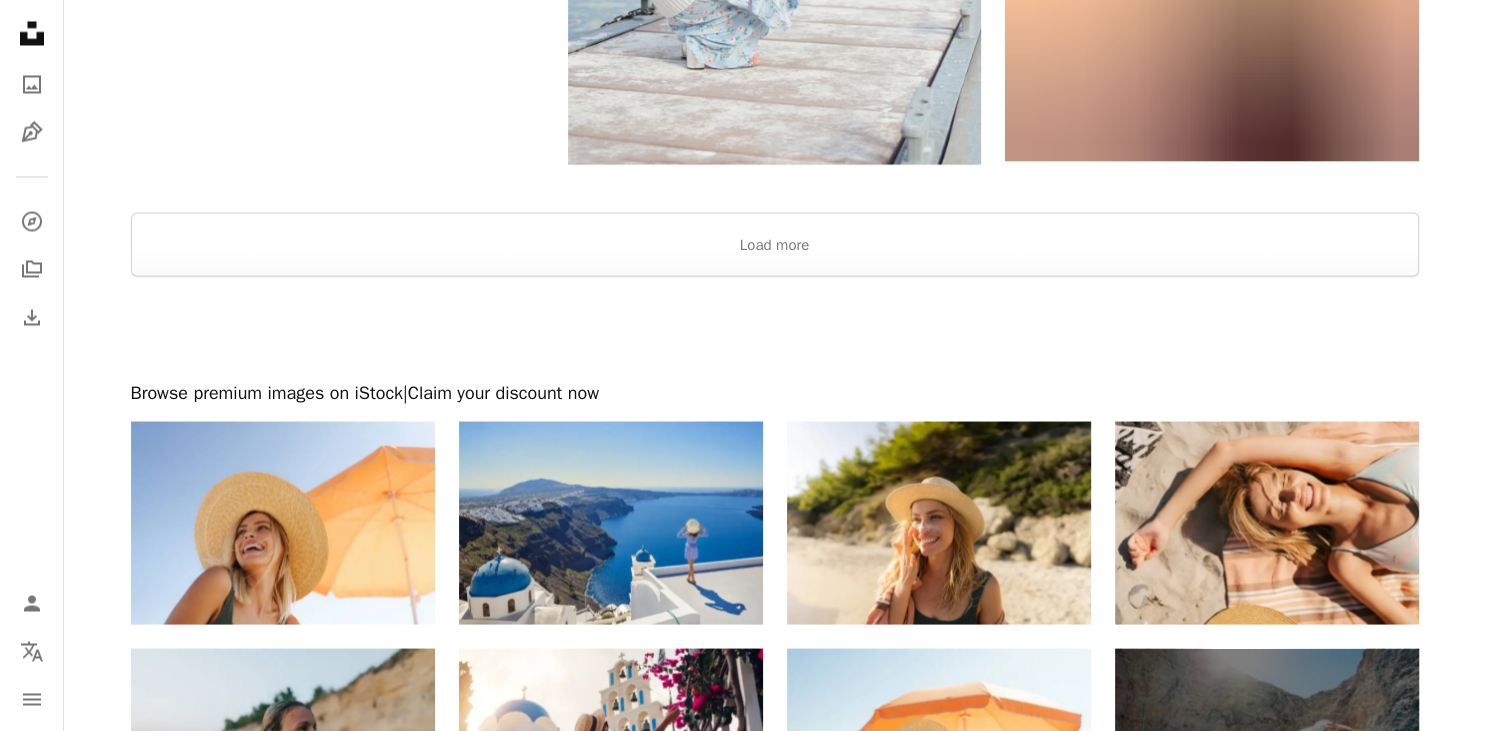 scroll, scrollTop: 3976, scrollLeft: 0, axis: vertical 